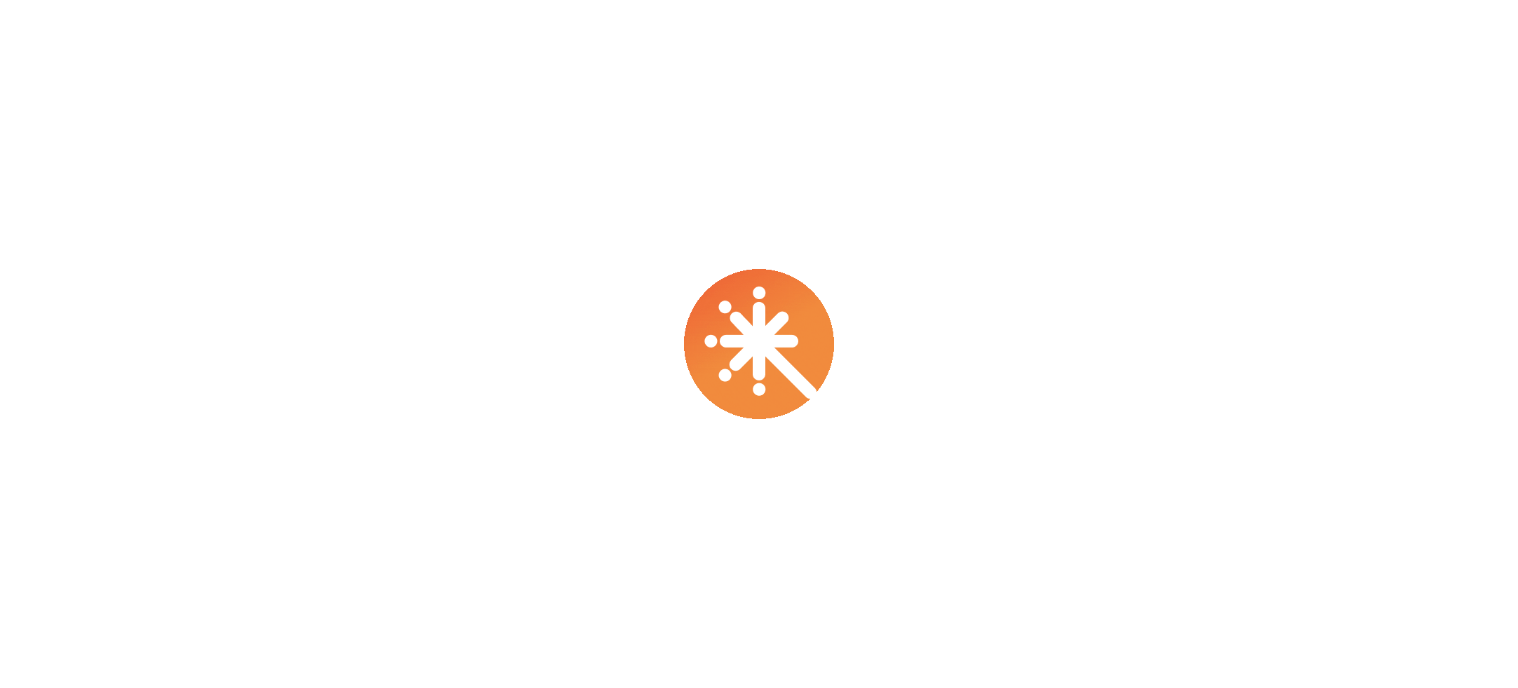 scroll, scrollTop: 0, scrollLeft: 0, axis: both 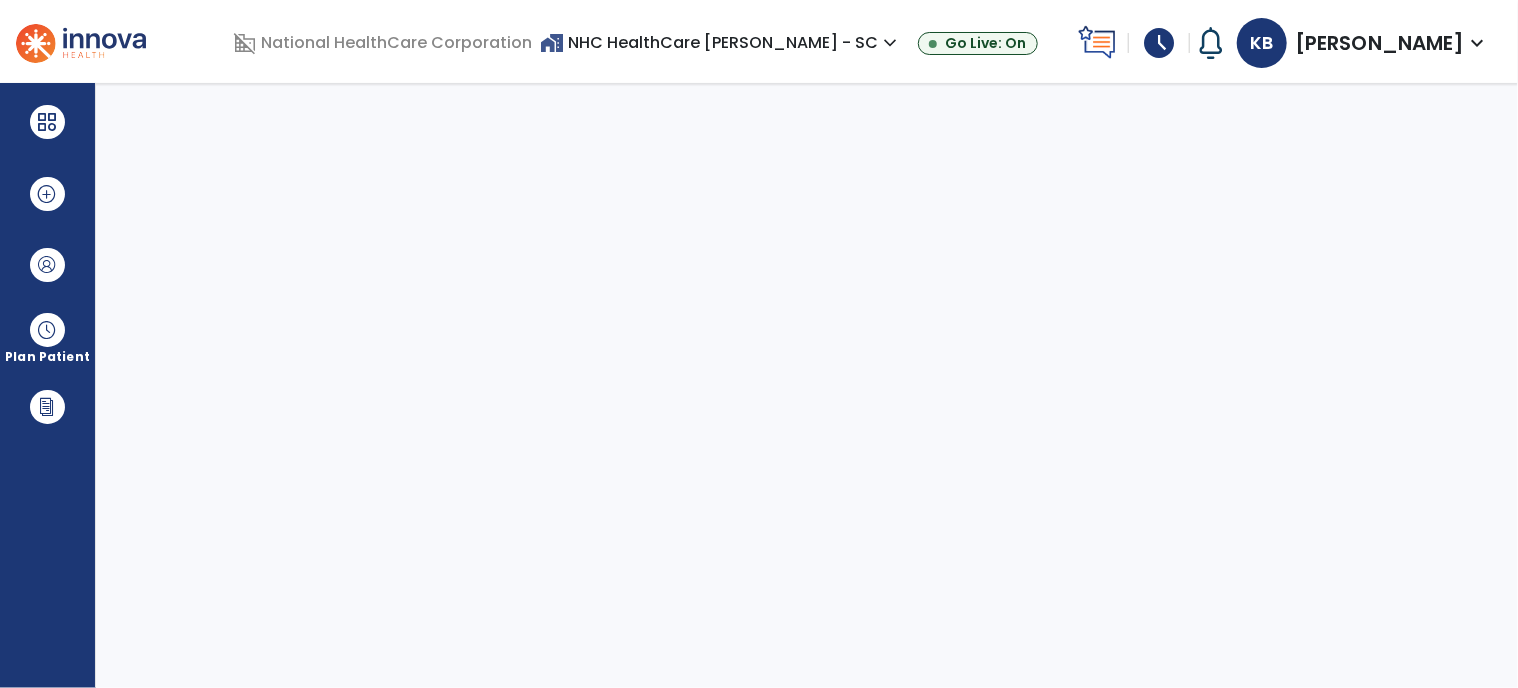 select on "****" 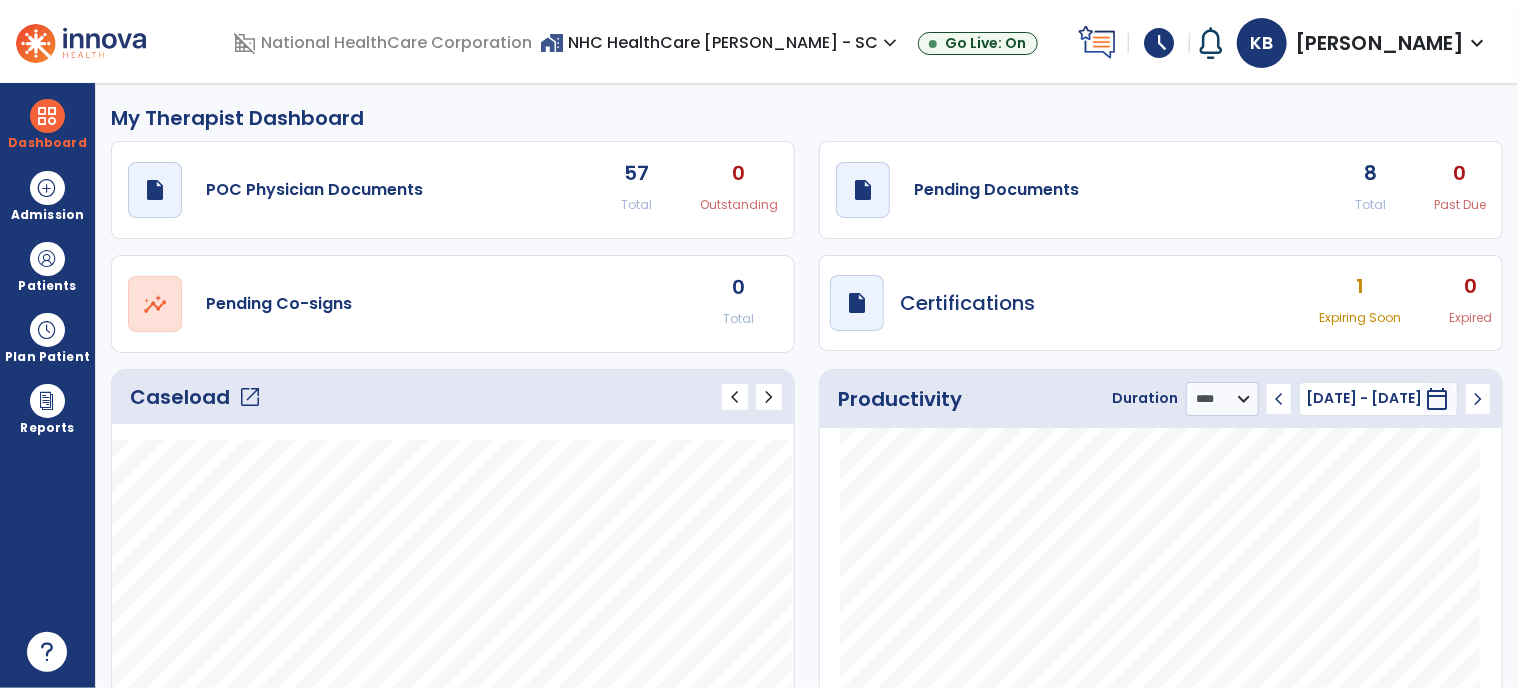 click on "open_in_new" 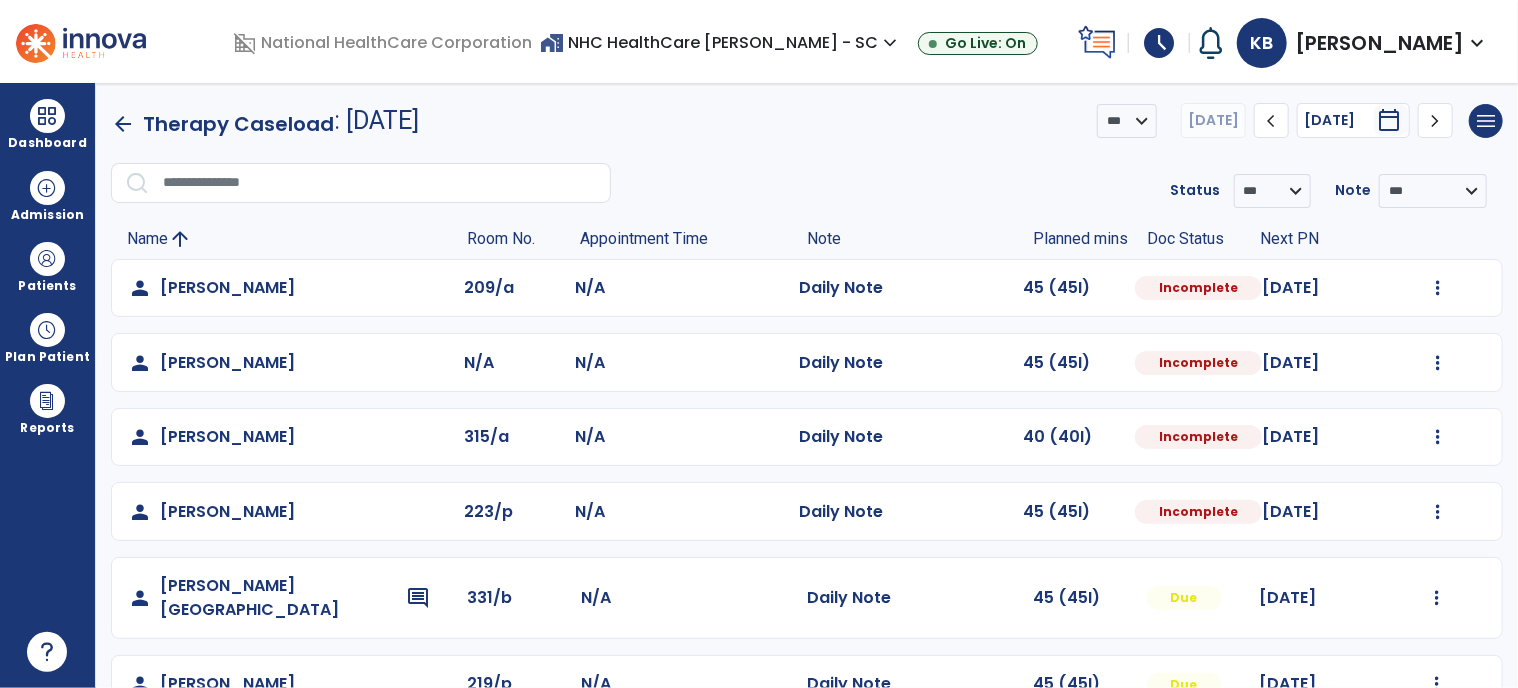 scroll, scrollTop: 101, scrollLeft: 0, axis: vertical 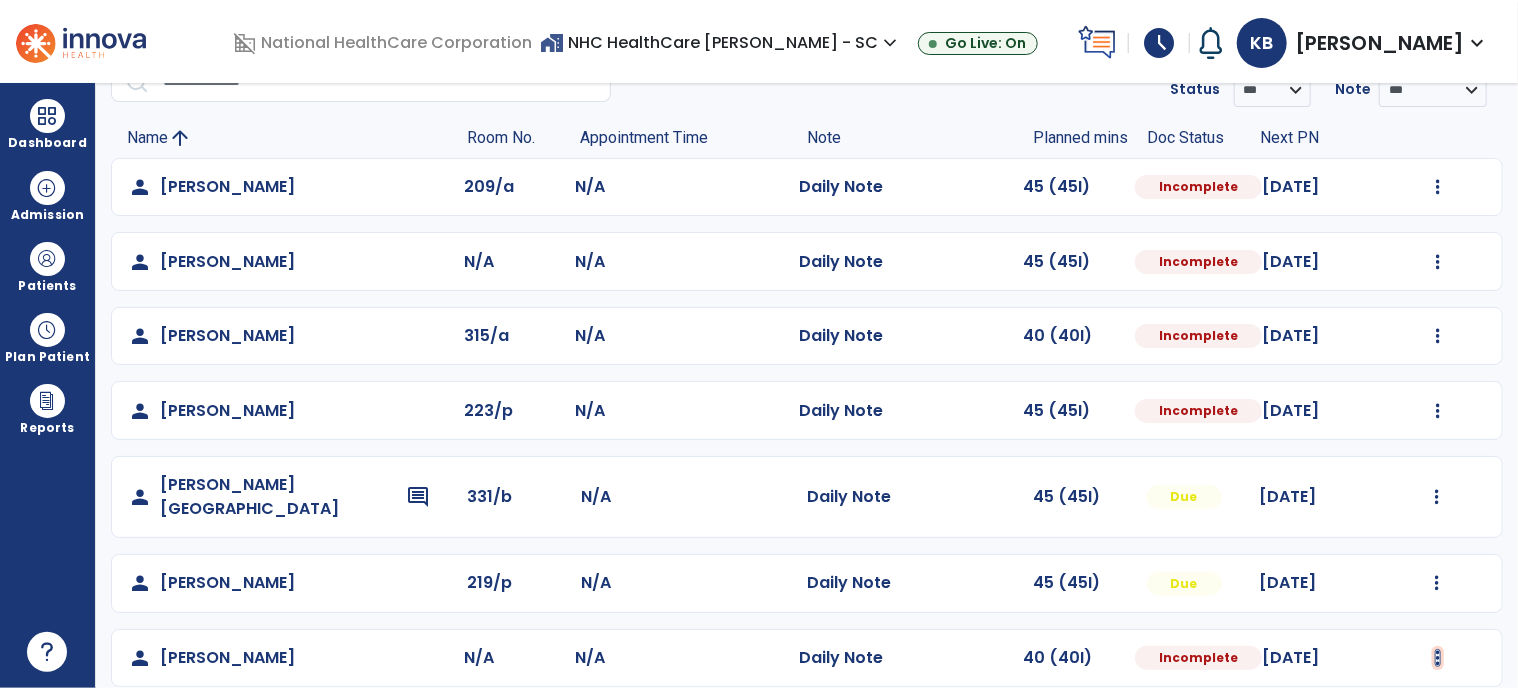 click at bounding box center [1438, 187] 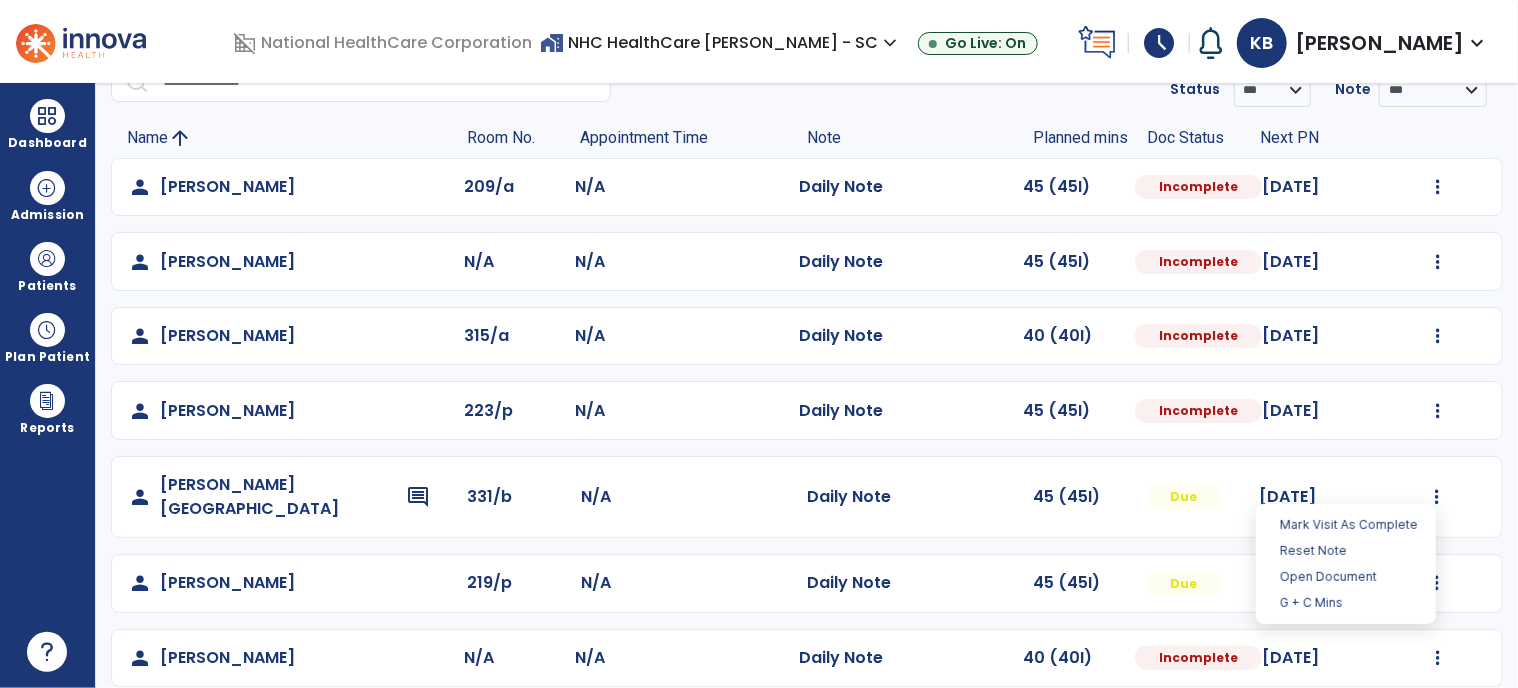 click on "**********" at bounding box center (807, 385) 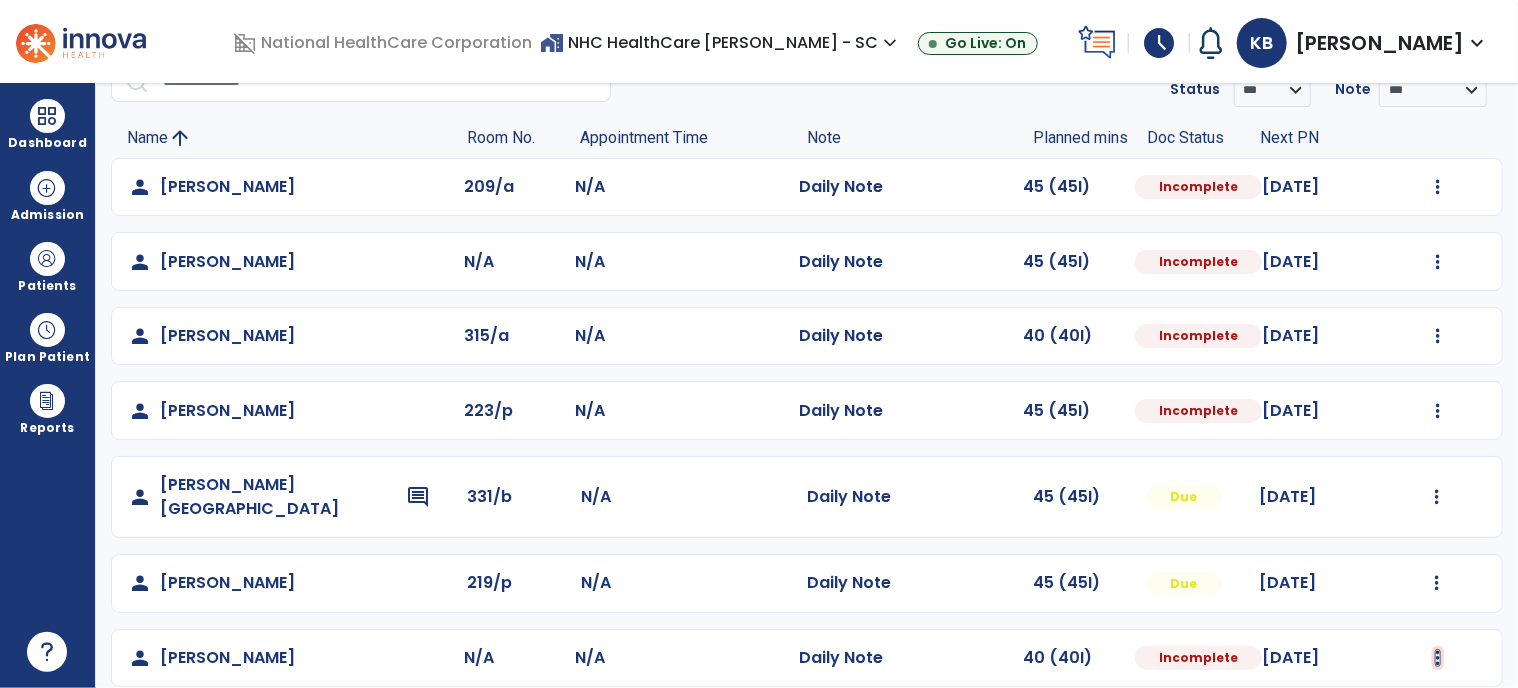 click at bounding box center [1438, 658] 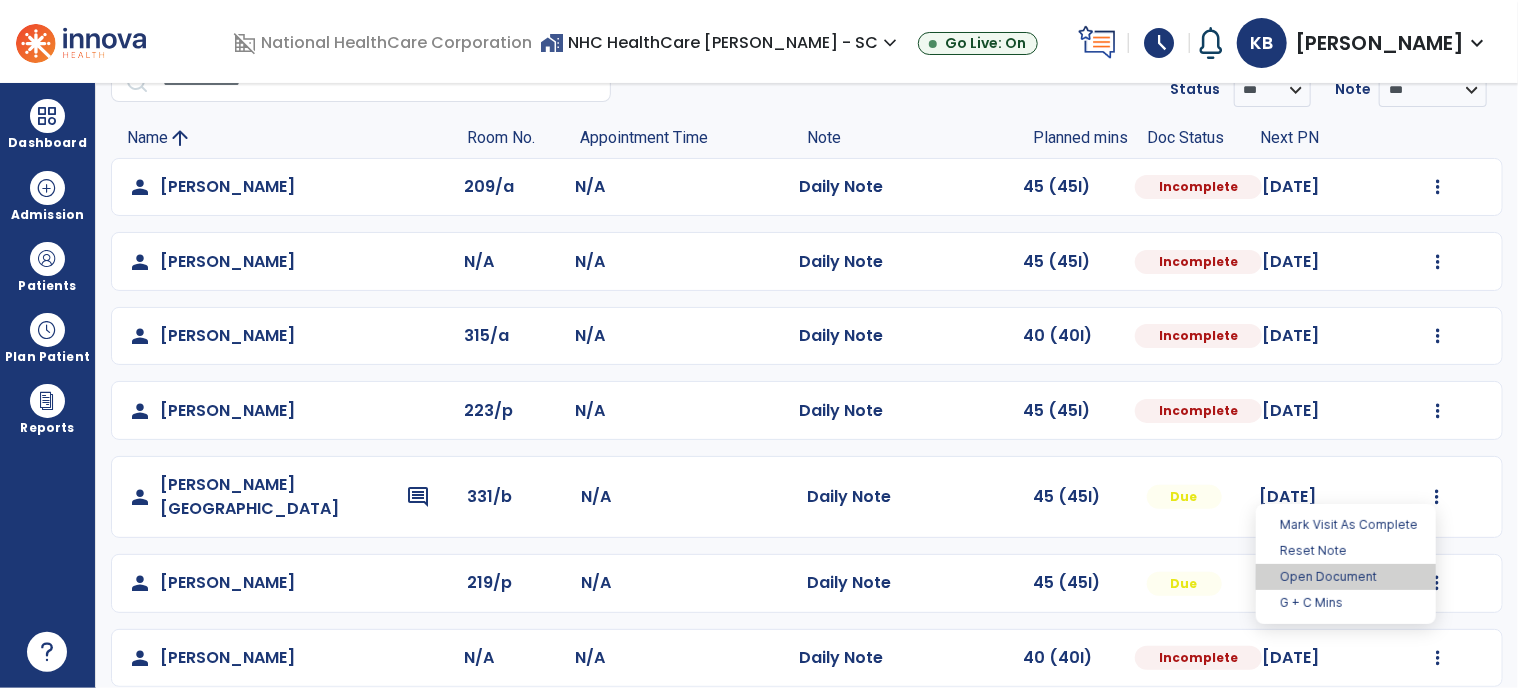 click on "Open Document" at bounding box center [1346, 577] 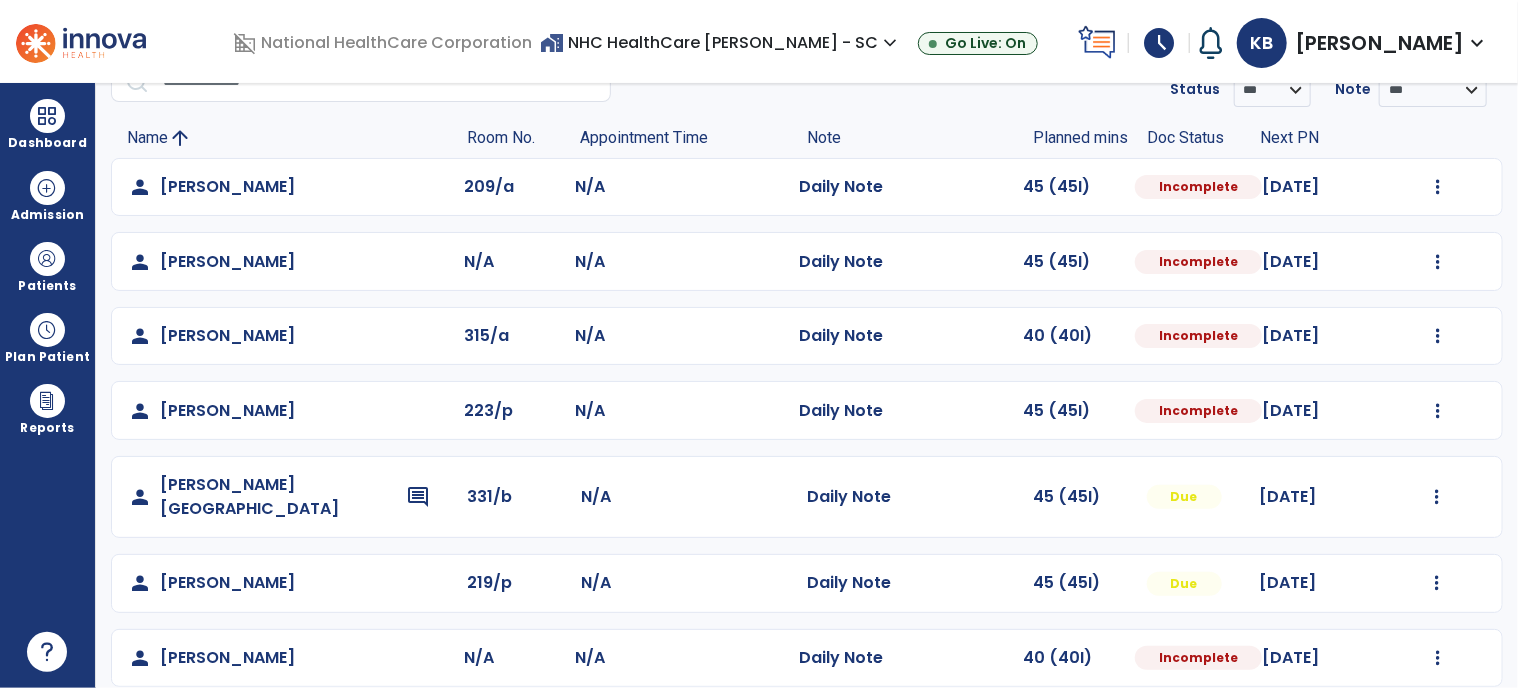 select on "*" 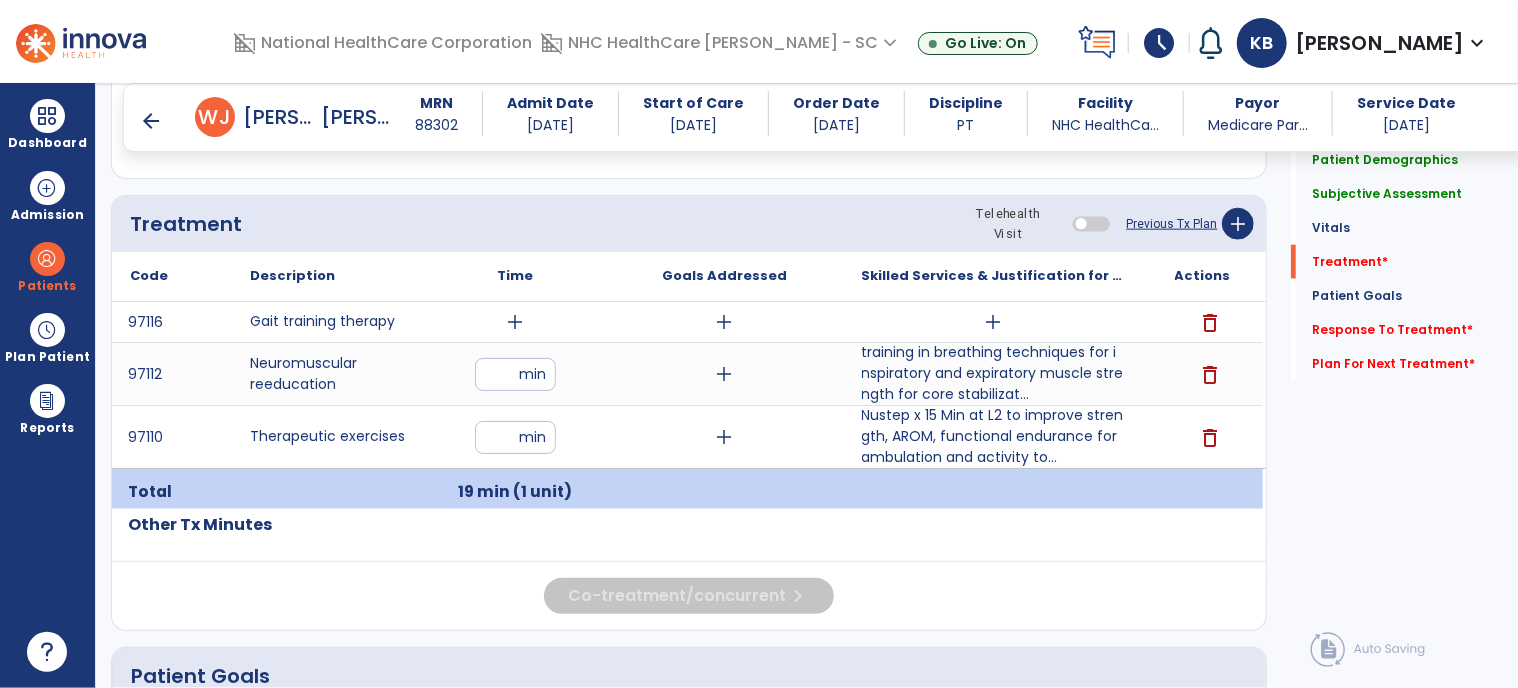 scroll, scrollTop: 1161, scrollLeft: 0, axis: vertical 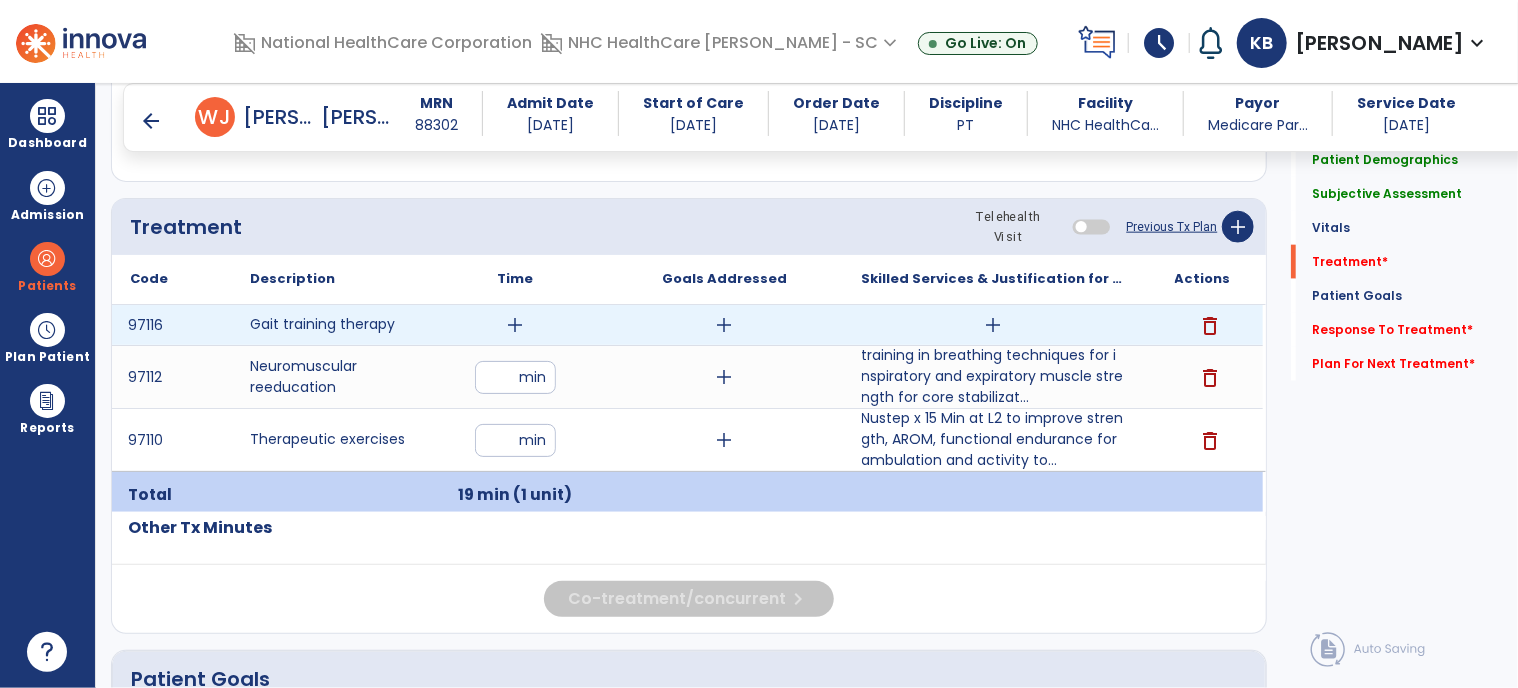 click on "add" at bounding box center [993, 325] 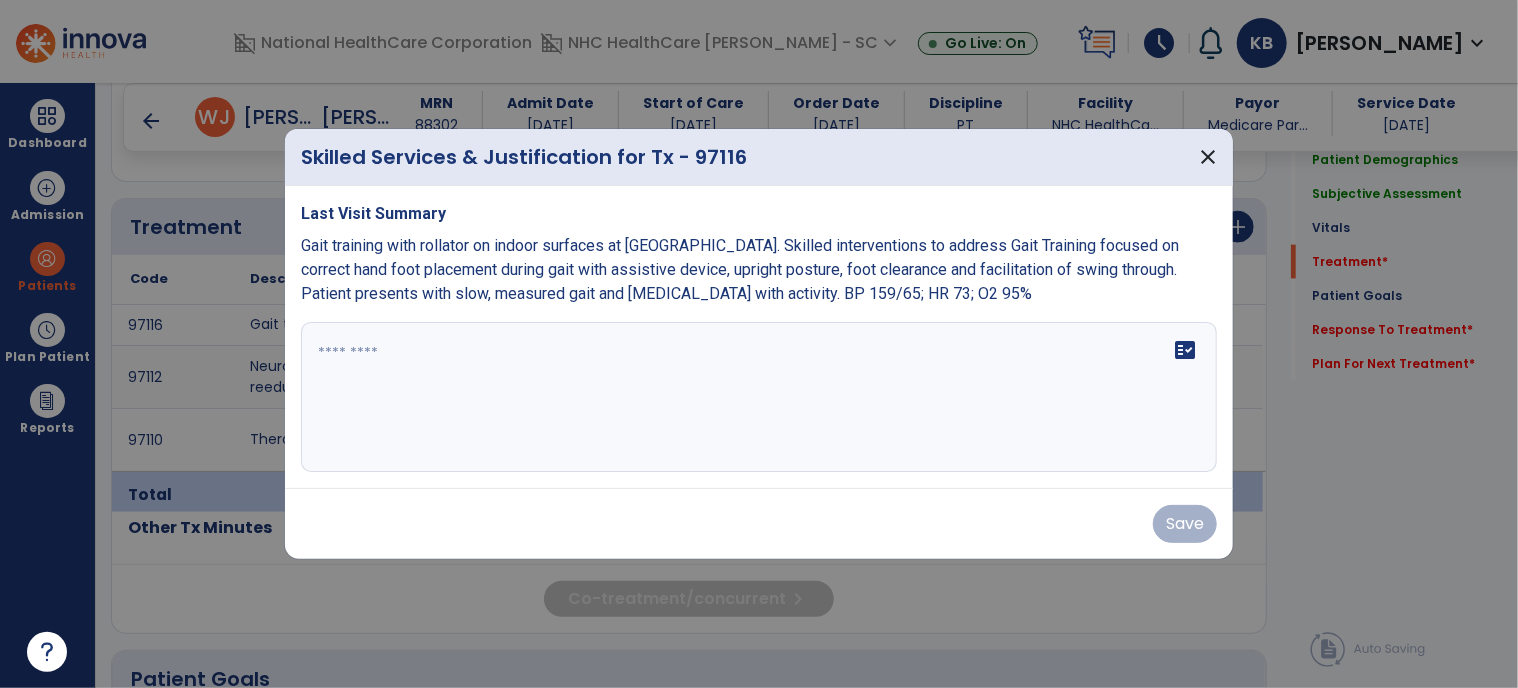 click on "Gait training with rollator on indoor surfaces at [GEOGRAPHIC_DATA]. Skilled interventions to address Gait Training focused on correct hand foot placement during gait with assistive device, upright posture, foot clearance and facilitation of swing through. Patient presents with slow, measured gait and [MEDICAL_DATA] with activity. BP 159/65; HR 73; O2 95%" at bounding box center (740, 269) 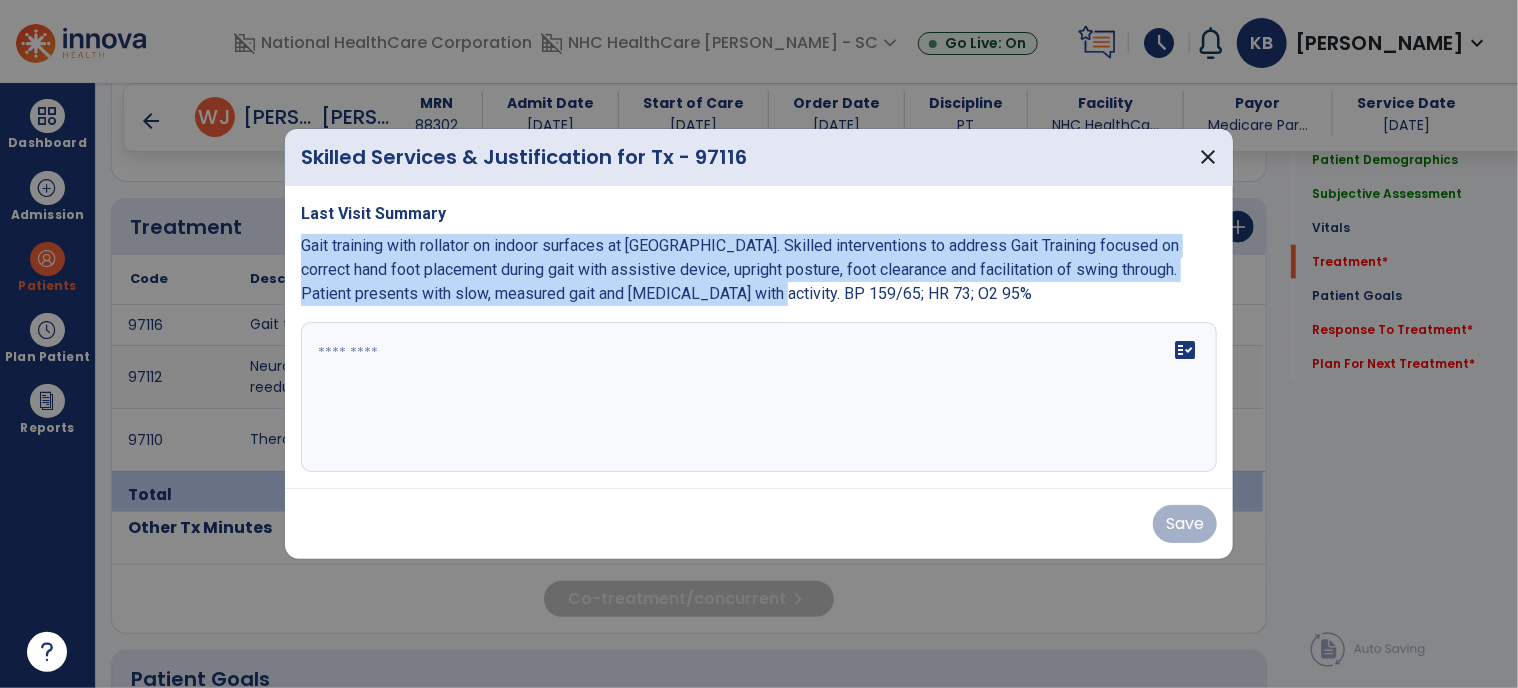 drag, startPoint x: 704, startPoint y: 294, endPoint x: 291, endPoint y: 245, distance: 415.89664 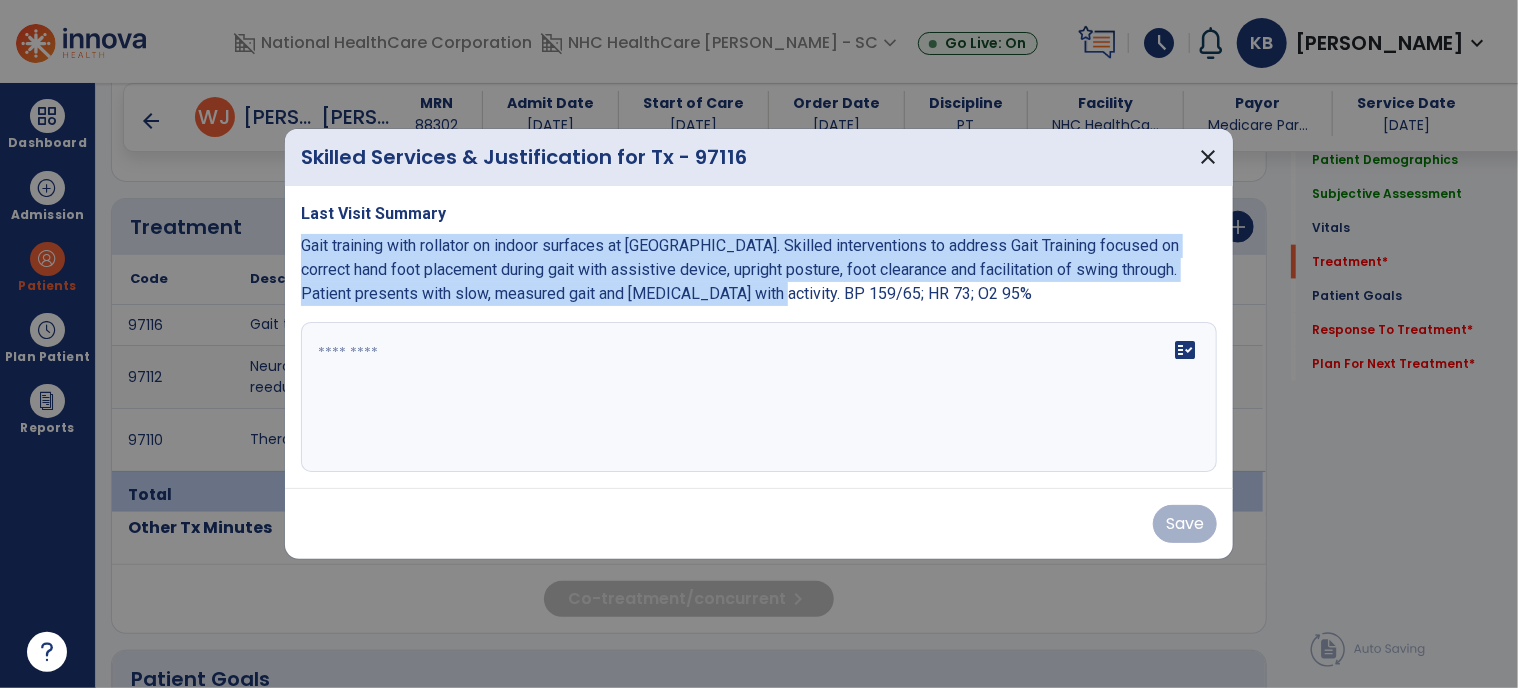 click on "Last Visit Summary Gait training with rollator on indoor surfaces at [GEOGRAPHIC_DATA]. Skilled interventions to address Gait Training focused on correct hand foot placement during gait with assistive device, upright posture, foot clearance and facilitation of swing through. Patient presents with slow, measured gait and [MEDICAL_DATA] with activity. BP 159/65; HR 73; O2 95%   fact_check" at bounding box center [759, 337] 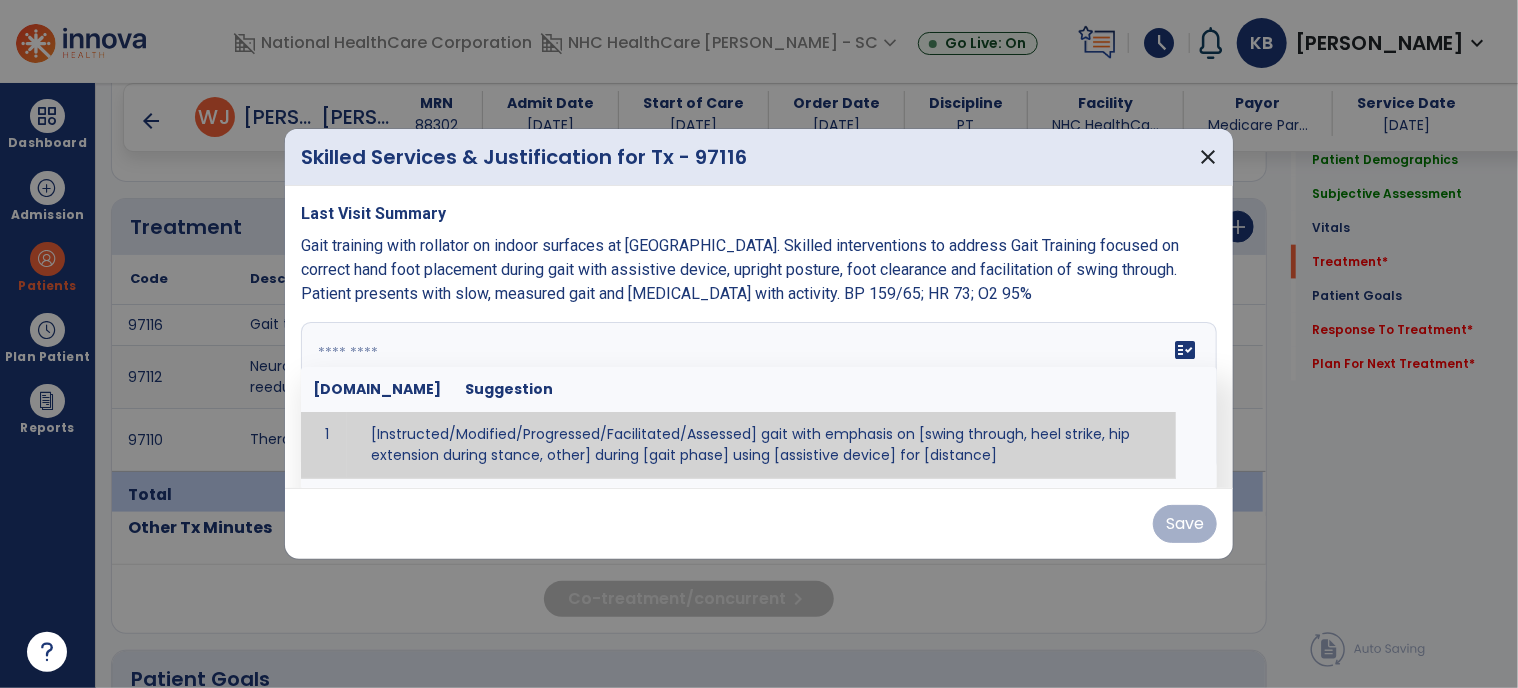 click on "fact_check  [DOMAIN_NAME] Suggestion 1 [Instructed/Modified/Progressed/Facilitated/Assessed] gait with emphasis on [swing through, heel strike, hip extension during stance, other] during [gait phase] using [assistive device] for [distance] 2 [Instructed/Modified/Progressed/Facilitated/Assessed] use of [assistive device] and [NWB, PWB, step-to gait pattern, step through gait pattern] 3 [Instructed/Modified/Progressed/Facilitated/Assessed] patient's ability to [ascend/descend # of steps, perform directional changes, walk on even/uneven surfaces, pick-up objects off floor, velocity changes, other] using [assistive device]. 4 [Instructed/Modified/Progressed/Facilitated/Assessed] pre-gait activities including [identify exercise] in order to prepare for gait training. 5" at bounding box center [759, 397] 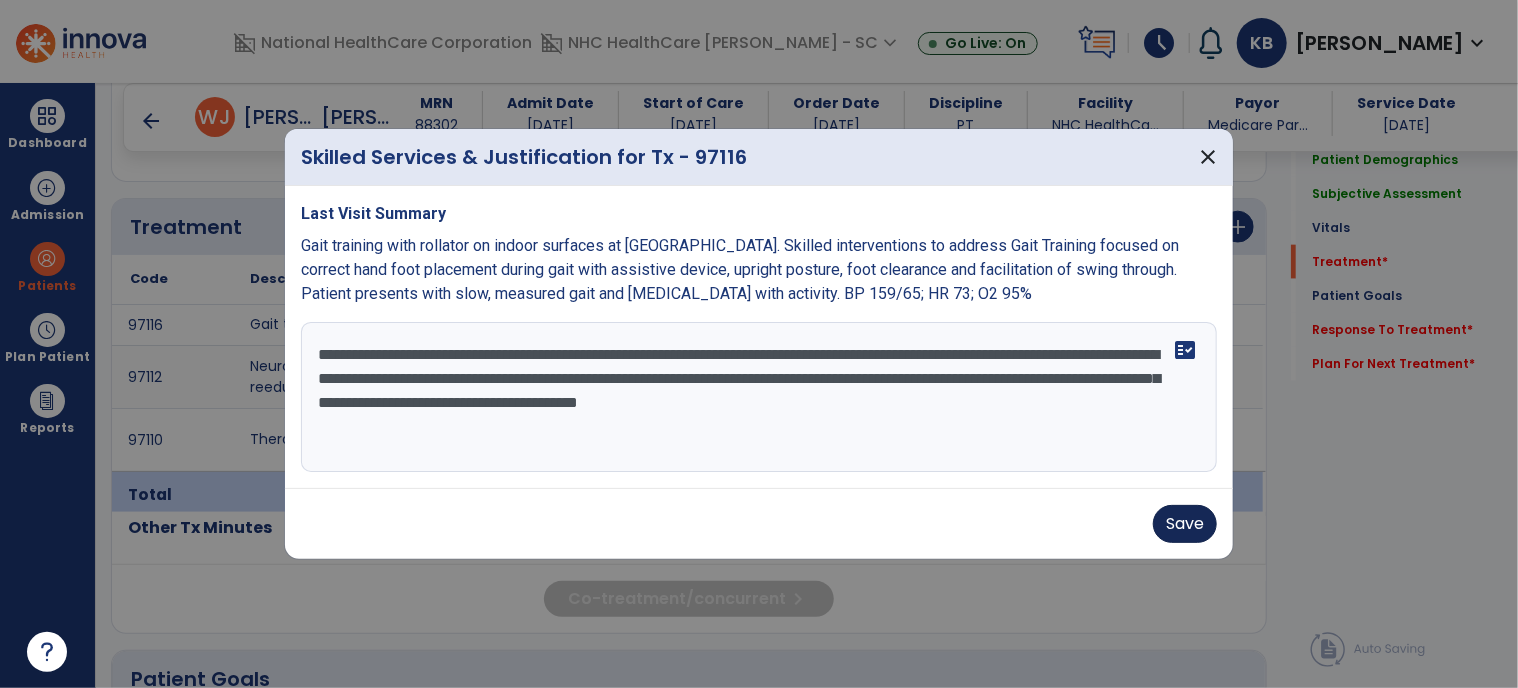 type on "**********" 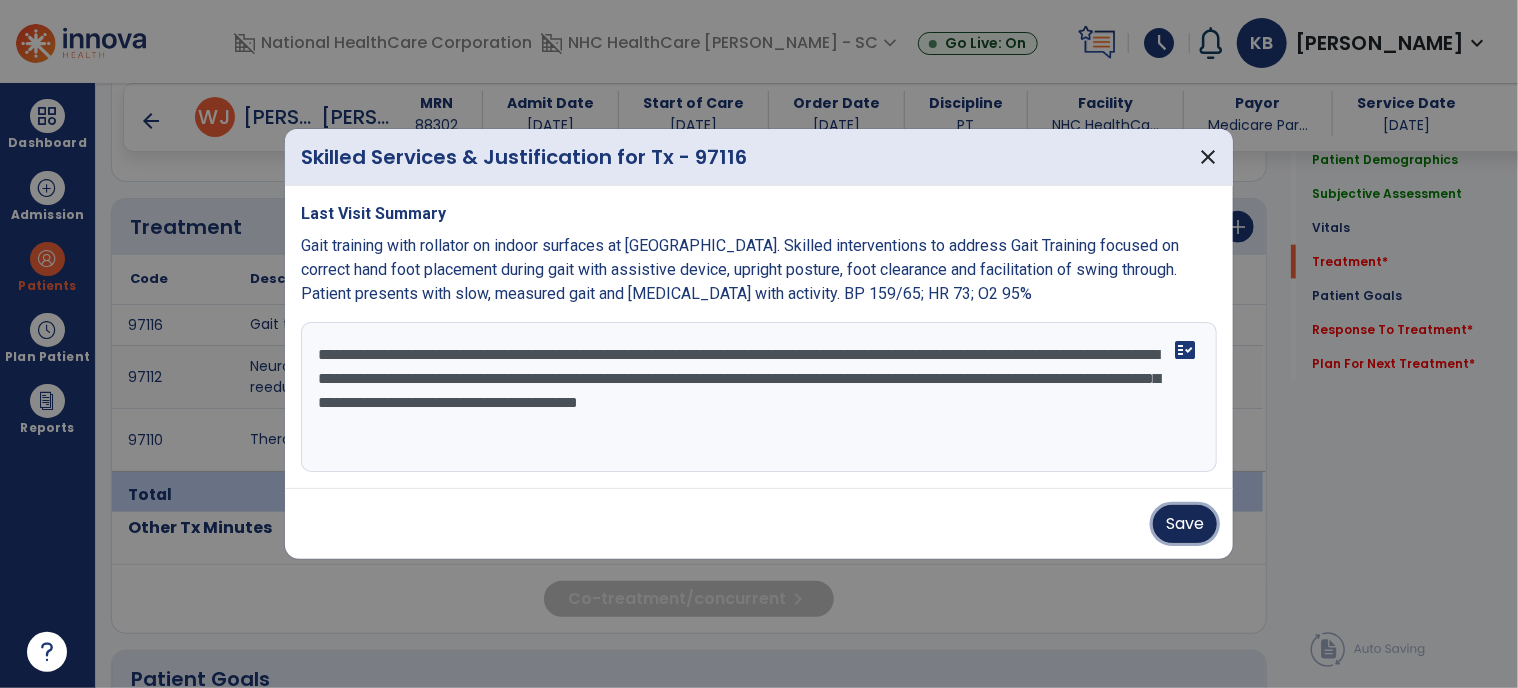 click on "Save" at bounding box center (1185, 524) 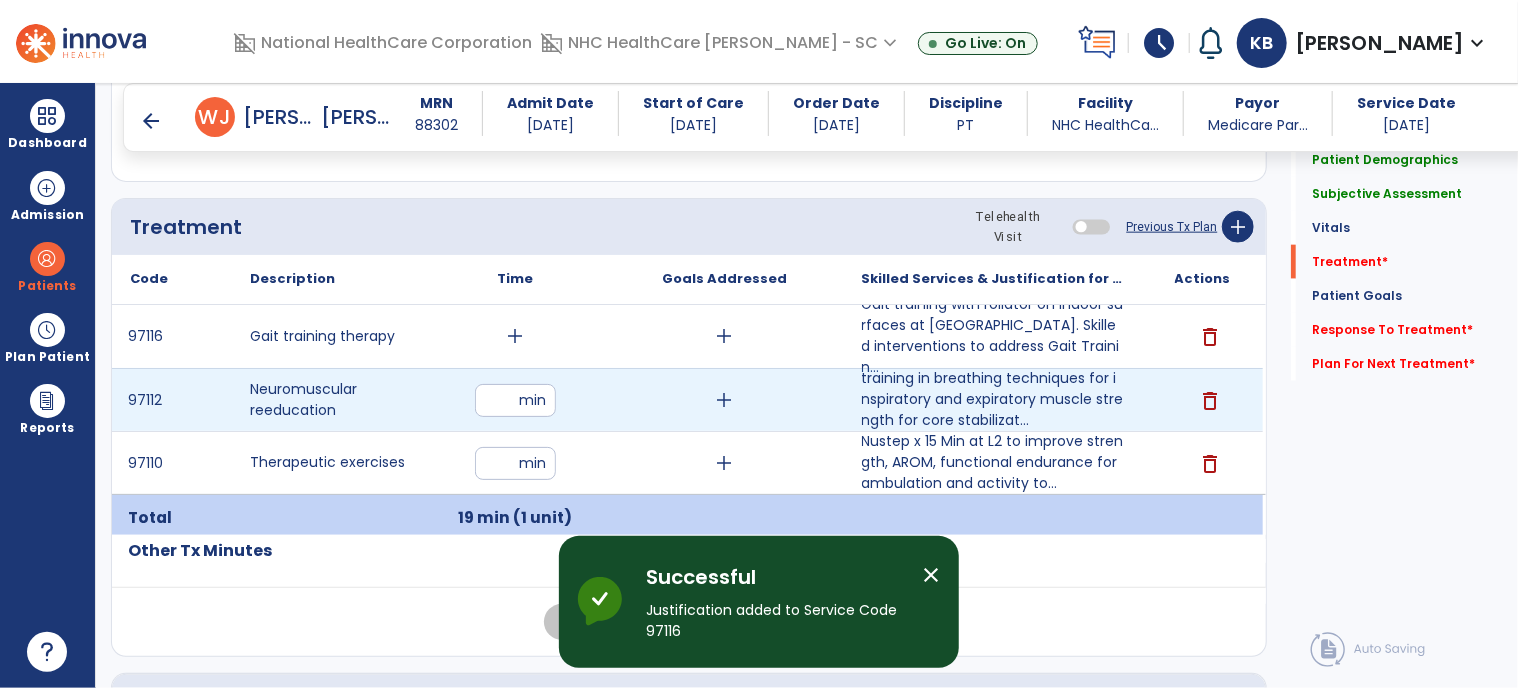 click on "*" at bounding box center [515, 400] 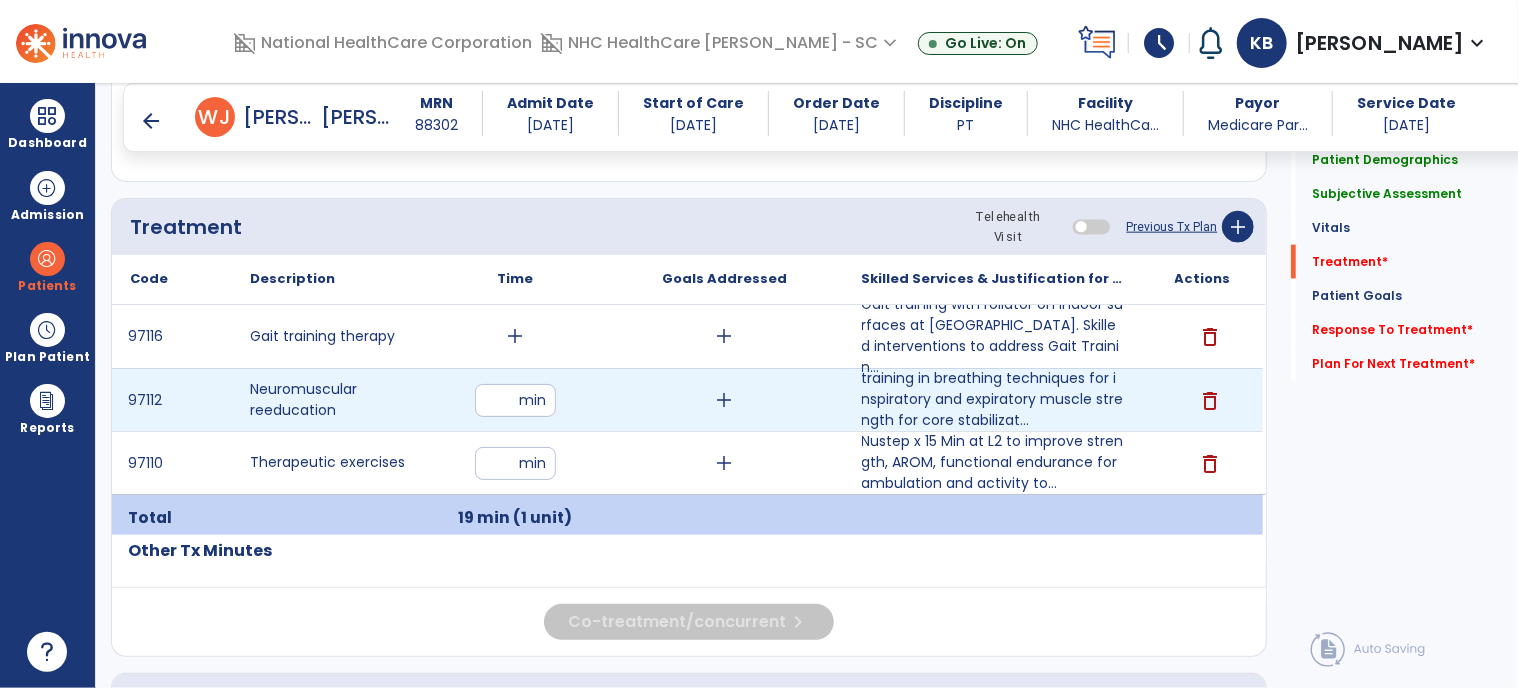 type on "**" 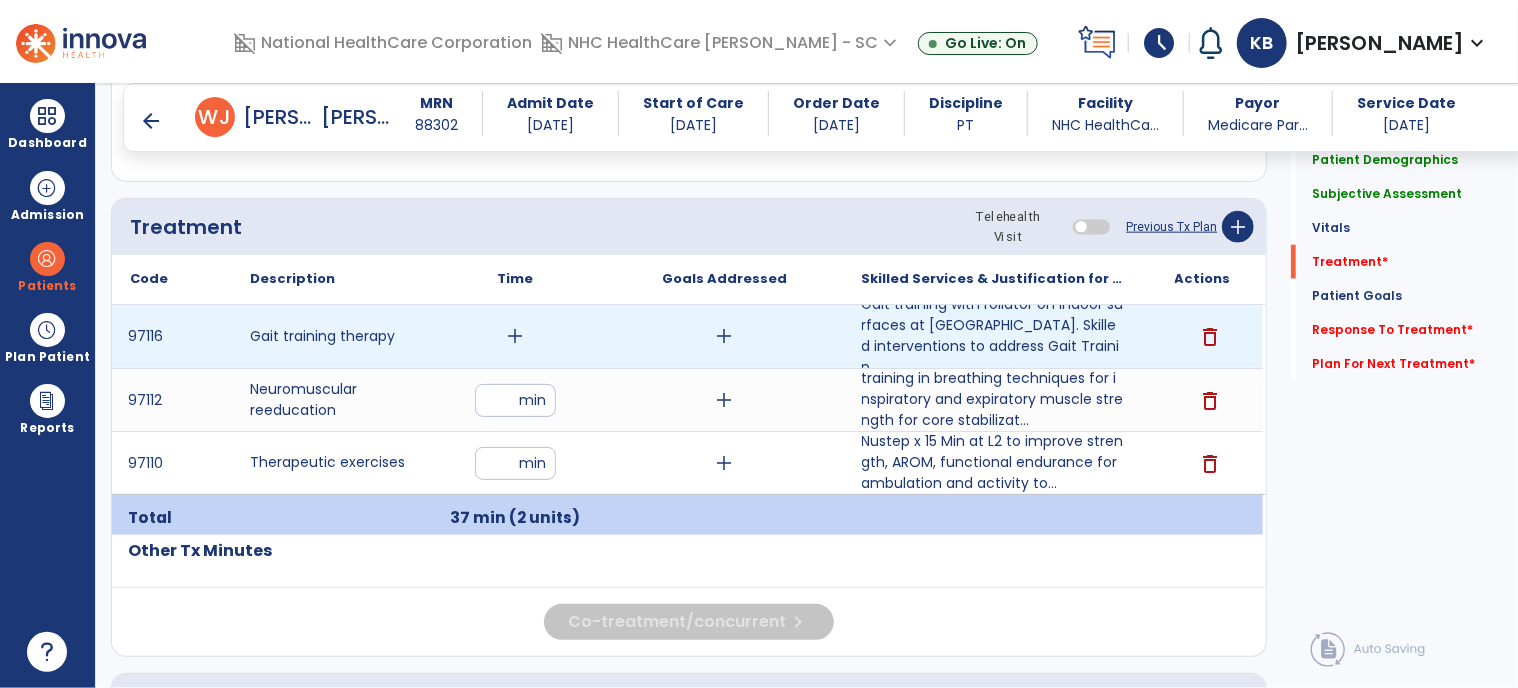 click on "add" at bounding box center (515, 336) 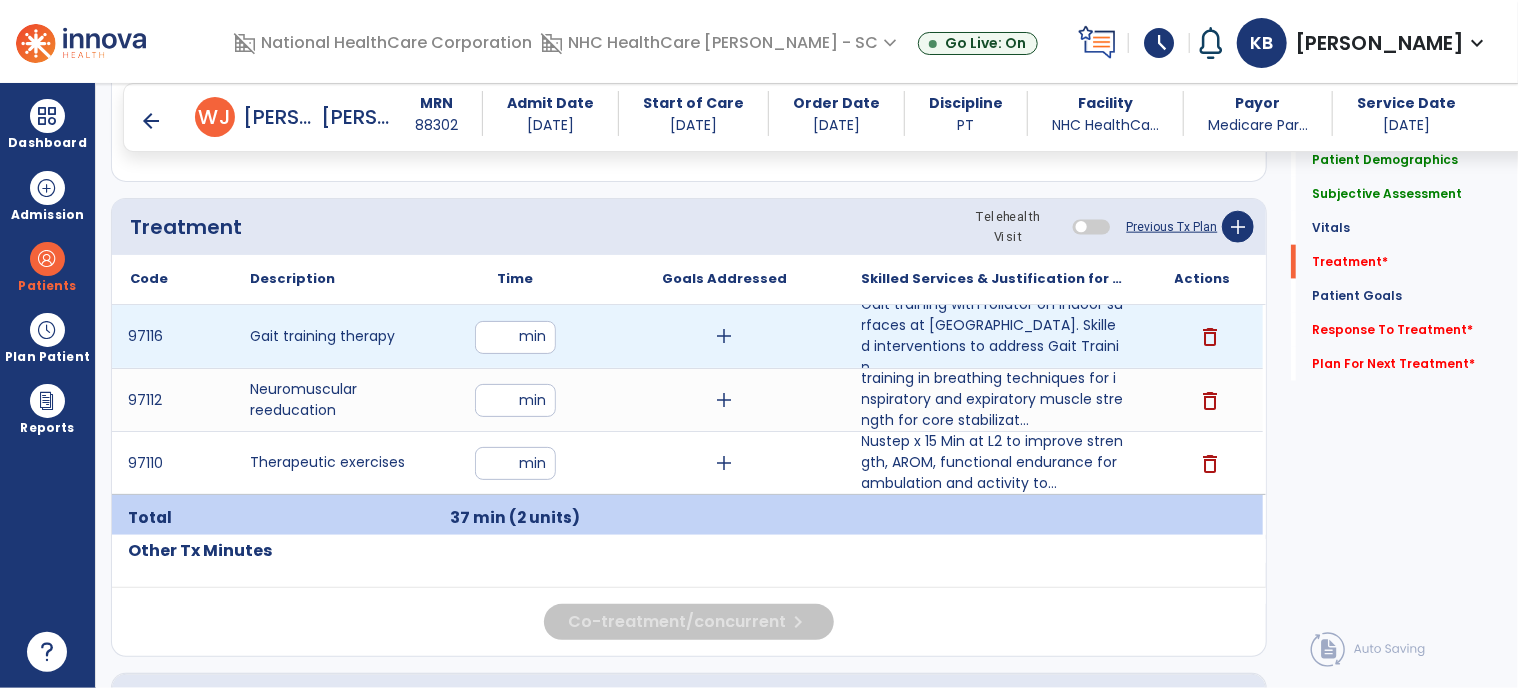 type on "**" 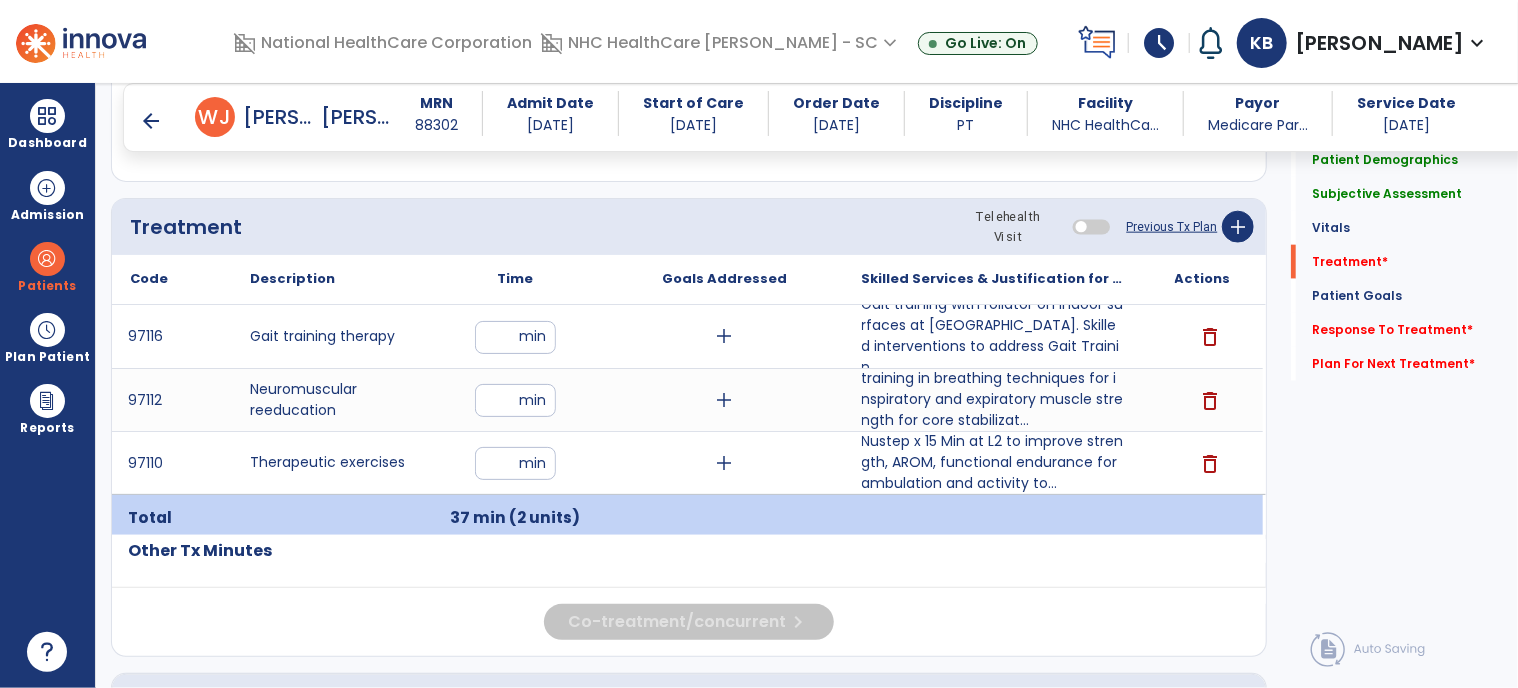 click on "Patient Demographics  Medical Diagnosis   Treatment Diagnosis   Precautions   Contraindications
Code
Description
Pdpm Clinical Category
G70.00" 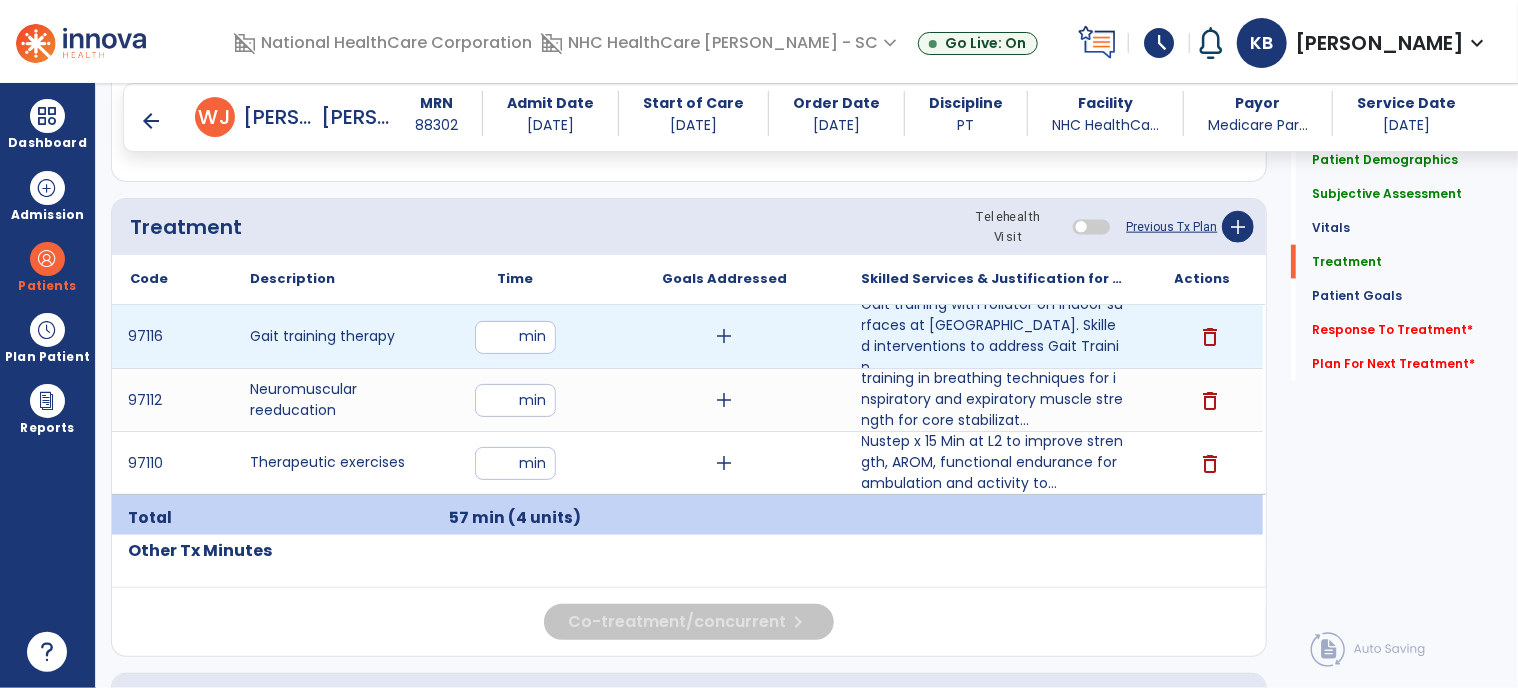 click on "**" at bounding box center [515, 337] 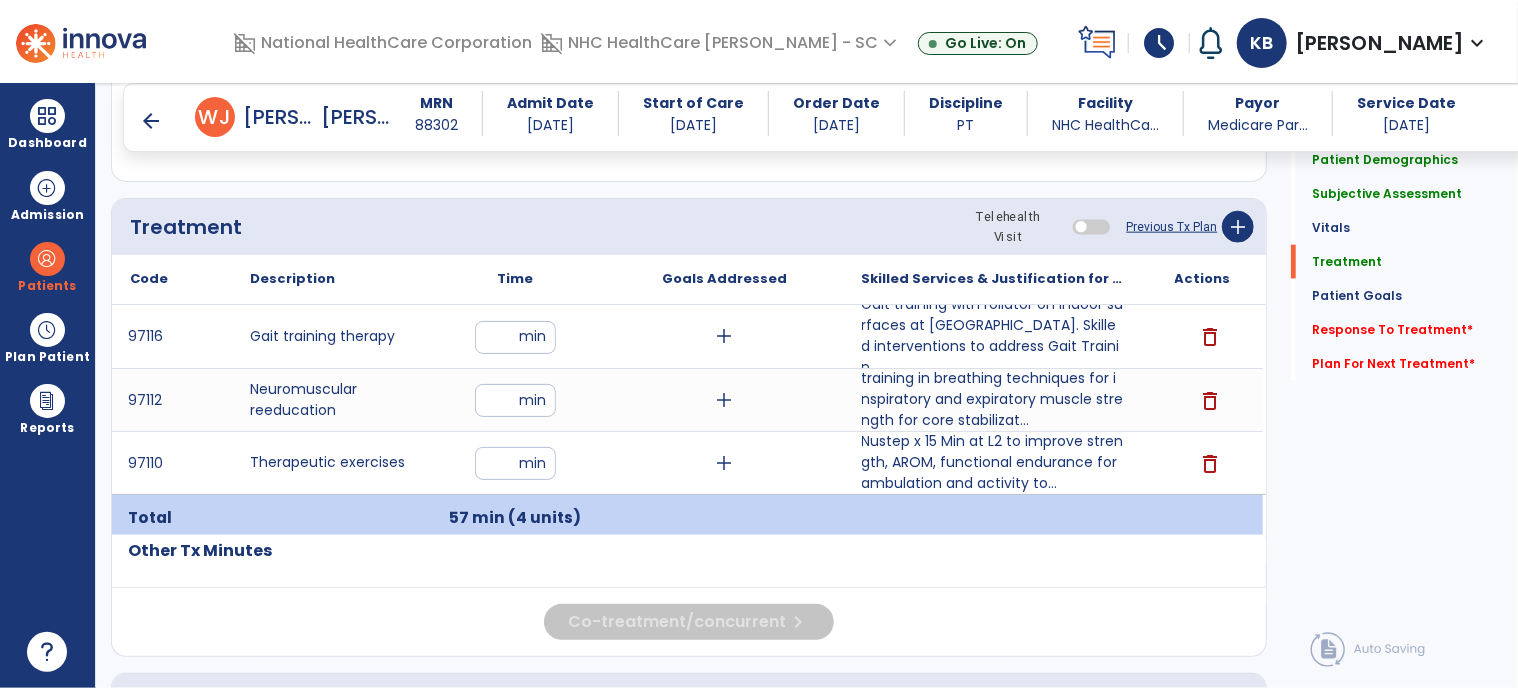 click on "Treatment Telehealth Visit  Previous Tx Plan   add" 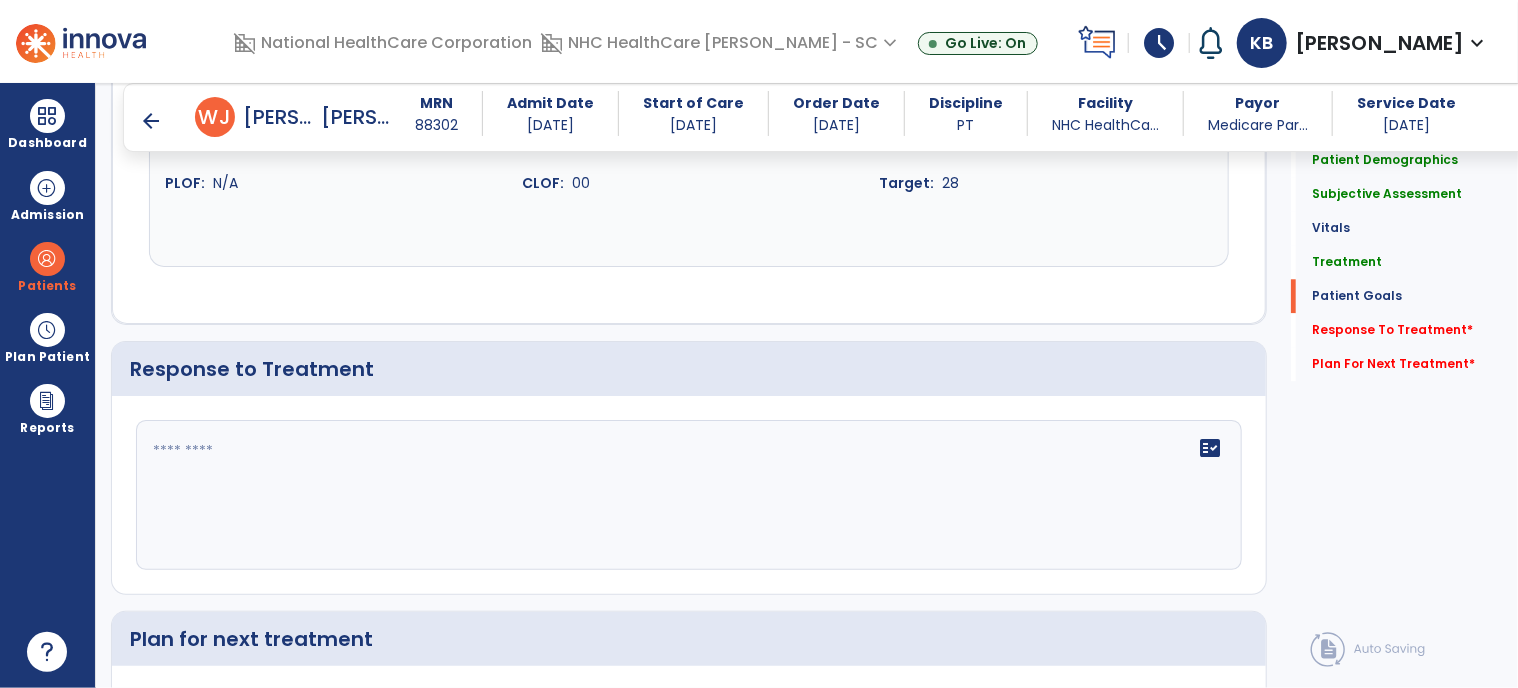 scroll, scrollTop: 2552, scrollLeft: 0, axis: vertical 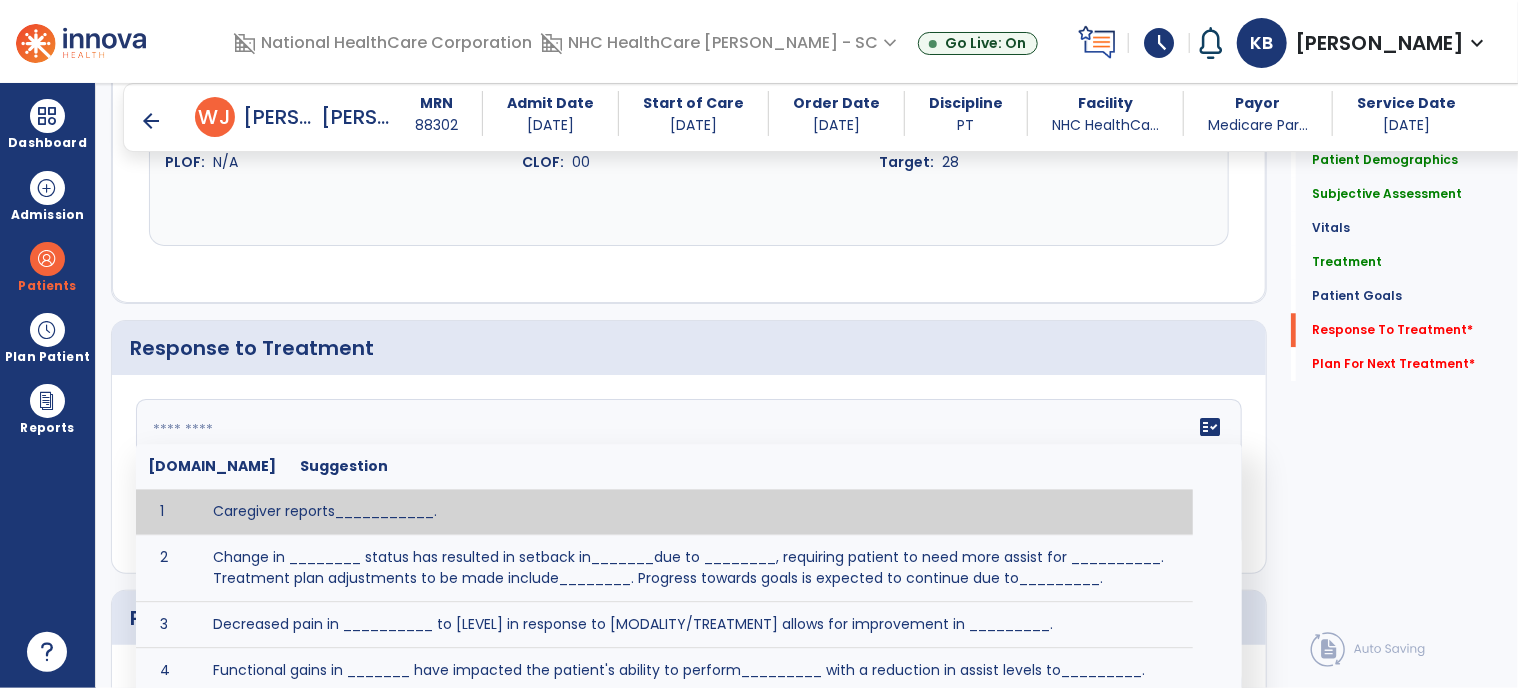 click on "fact_check  [DOMAIN_NAME] Suggestion 1 Caregiver reports___________. 2 Change in ________ status has resulted in setback in_______due to ________, requiring patient to need more assist for __________.   Treatment plan adjustments to be made include________.  Progress towards goals is expected to continue due to_________. 3 Decreased pain in __________ to [LEVEL] in response to [MODALITY/TREATMENT] allows for improvement in _________. 4 Functional gains in _______ have impacted the patient's ability to perform_________ with a reduction in assist levels to_________. 5 Functional progress this week has been significant due to__________. 6 Gains in ________ have improved the patient's ability to perform ______with decreased levels of assist to___________. 7 Improvement in ________allows patient to tolerate higher levels of challenges in_________. 8 Pain in [AREA] has decreased to [LEVEL] in response to [TREATMENT/MODALITY], allowing fore ease in completing__________. 9 10 11 12 13 14 15 16 17 18 19 20 21" 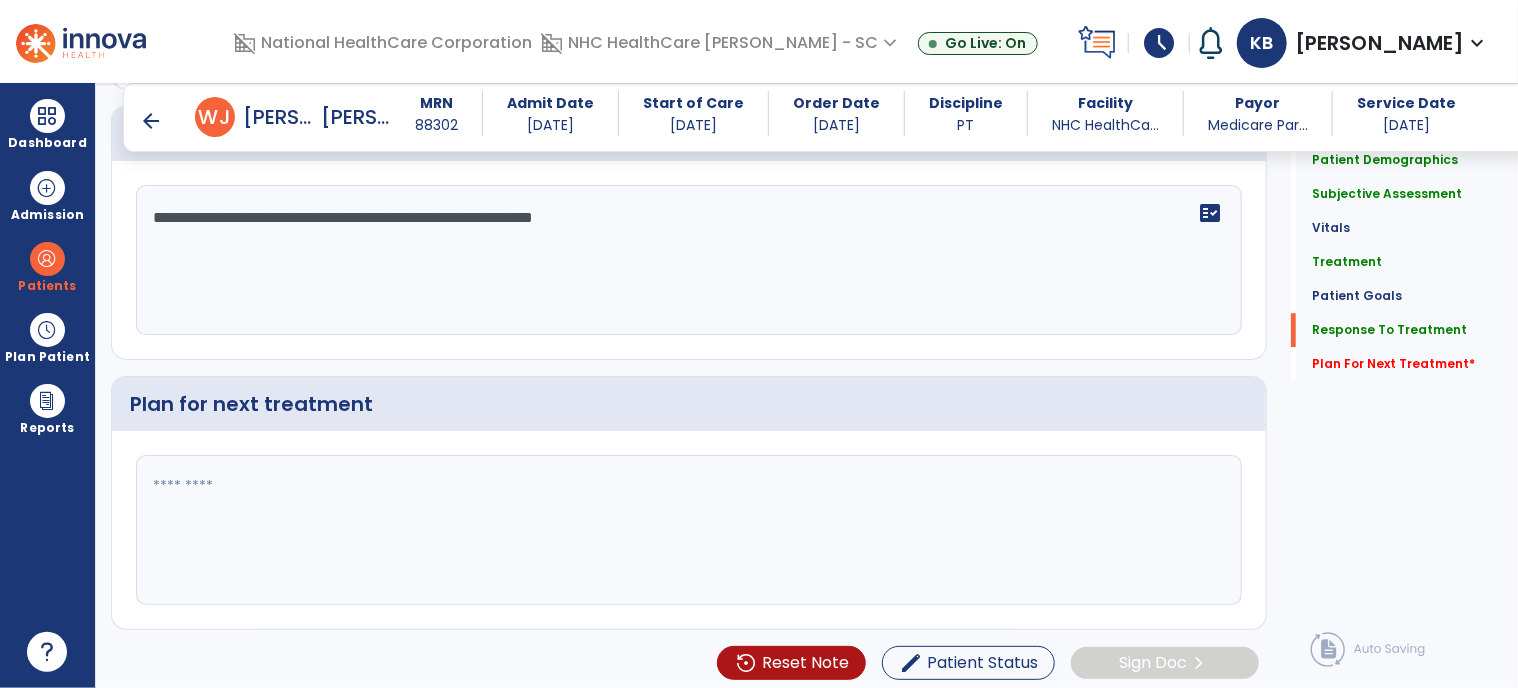 scroll, scrollTop: 2767, scrollLeft: 0, axis: vertical 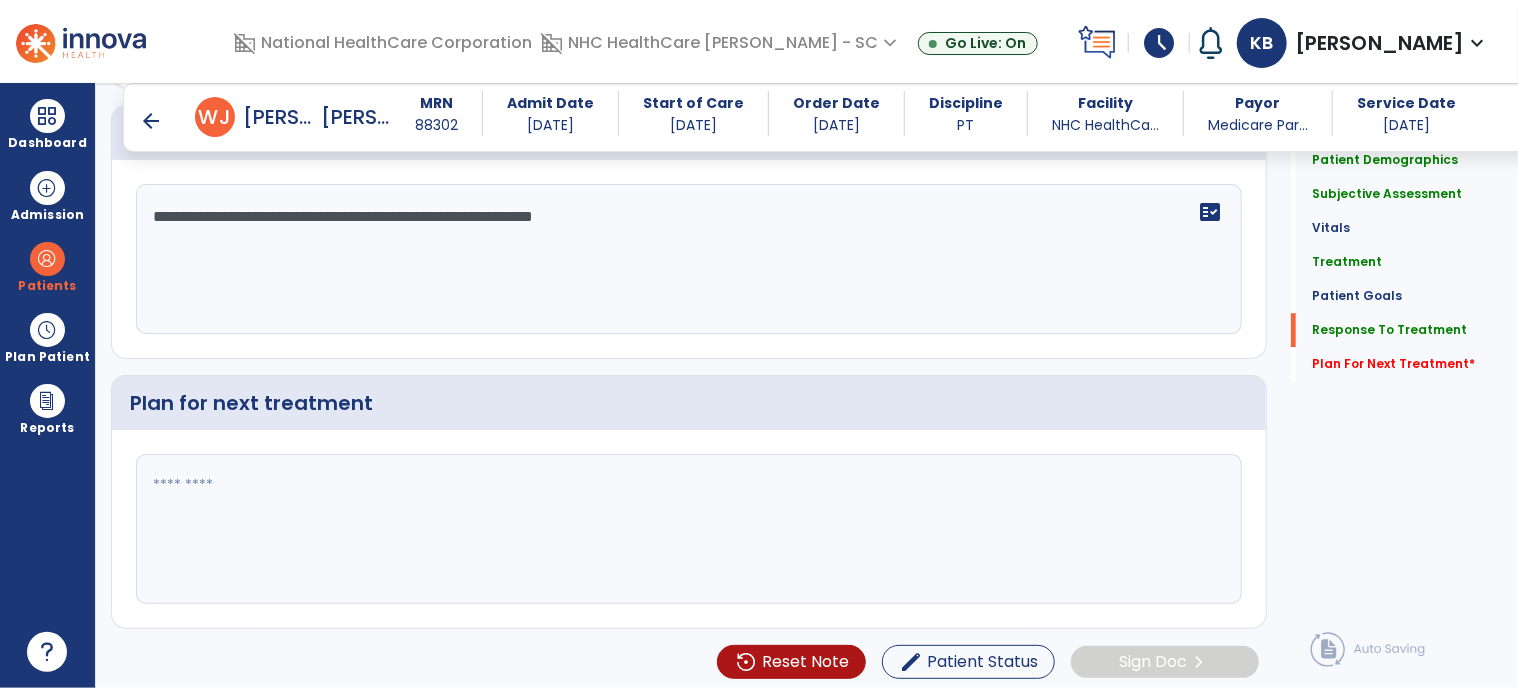 type on "**********" 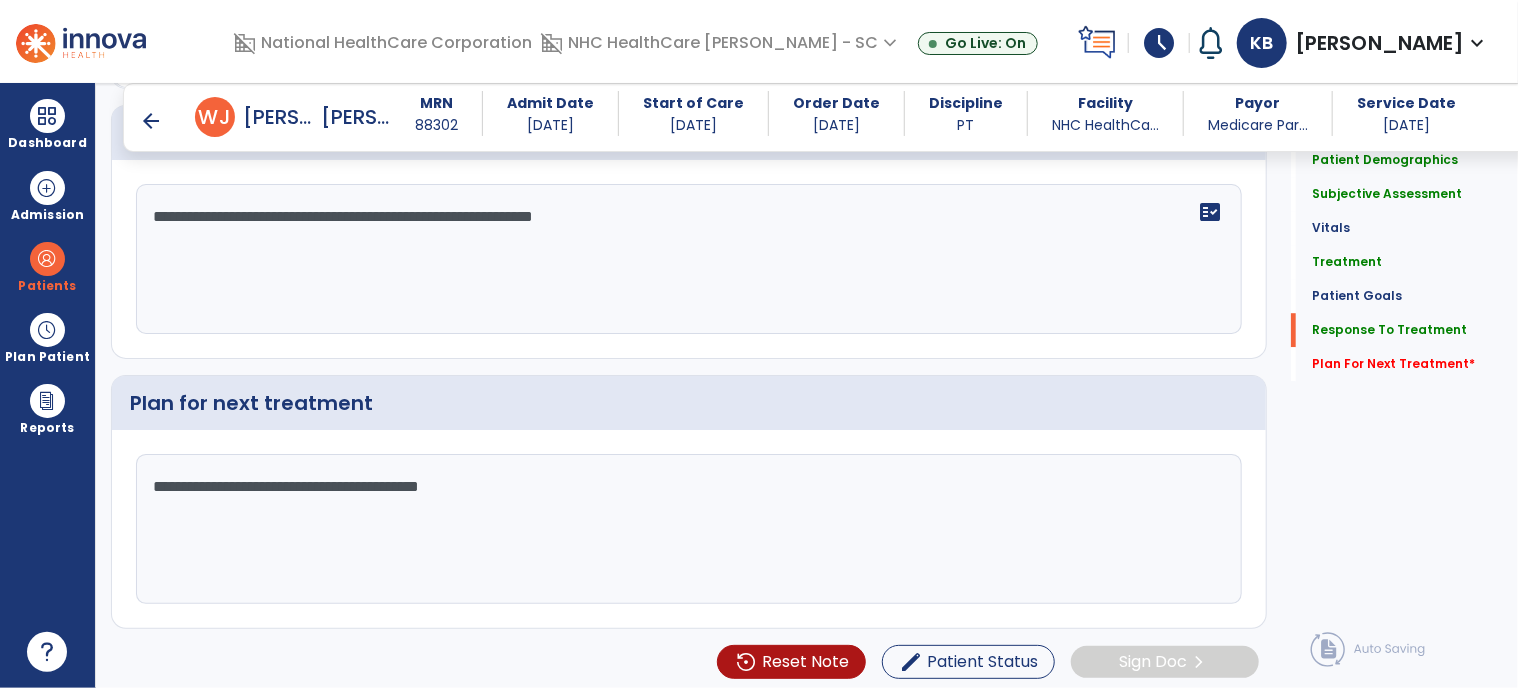 type on "**********" 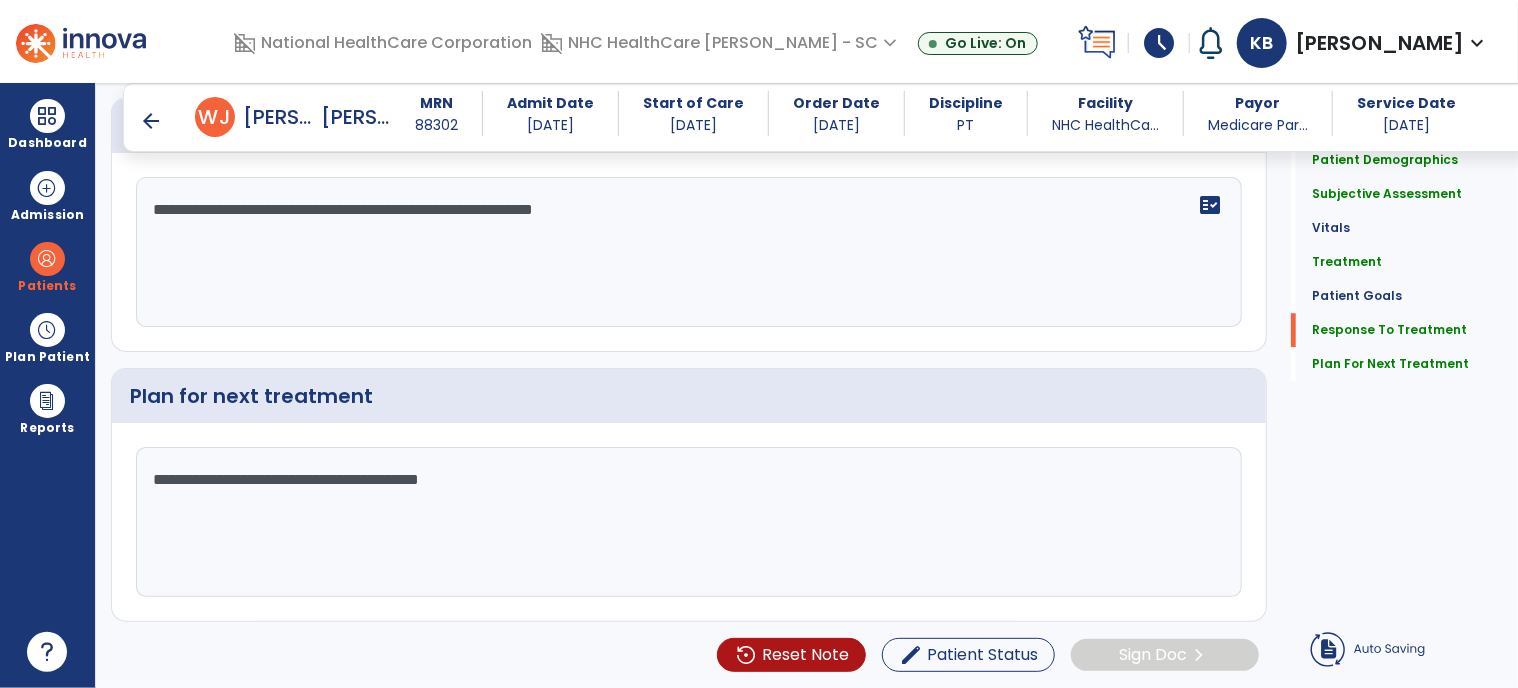 click on "Plan for next treatment" 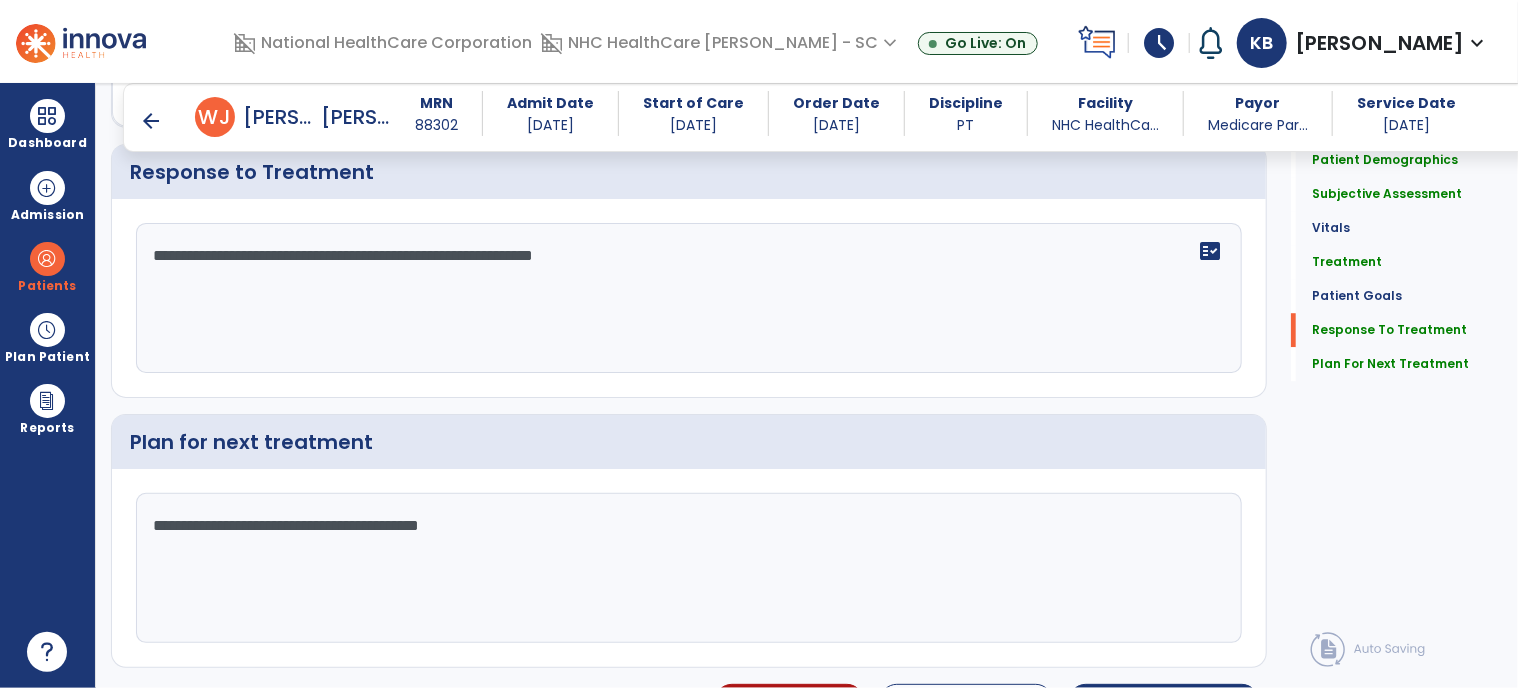scroll, scrollTop: 2768, scrollLeft: 0, axis: vertical 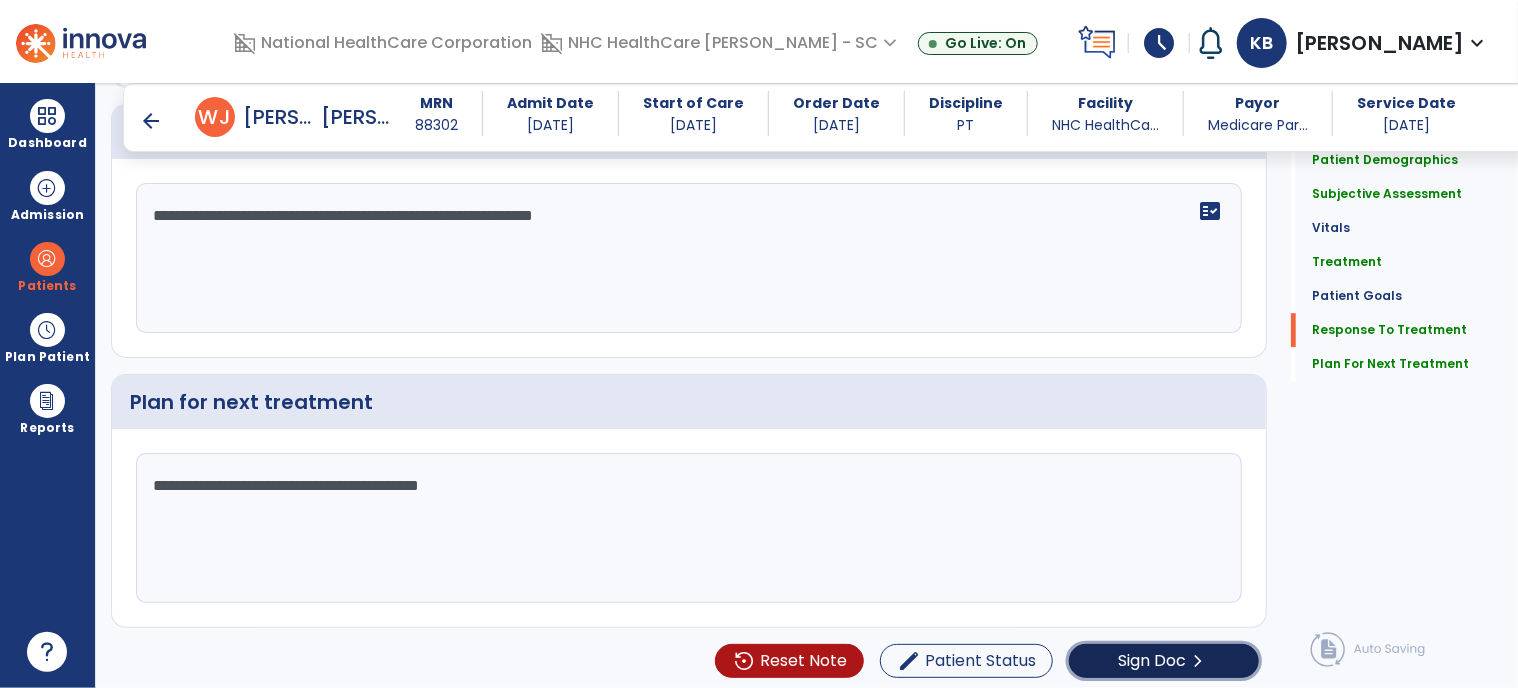 click on "Sign Doc" 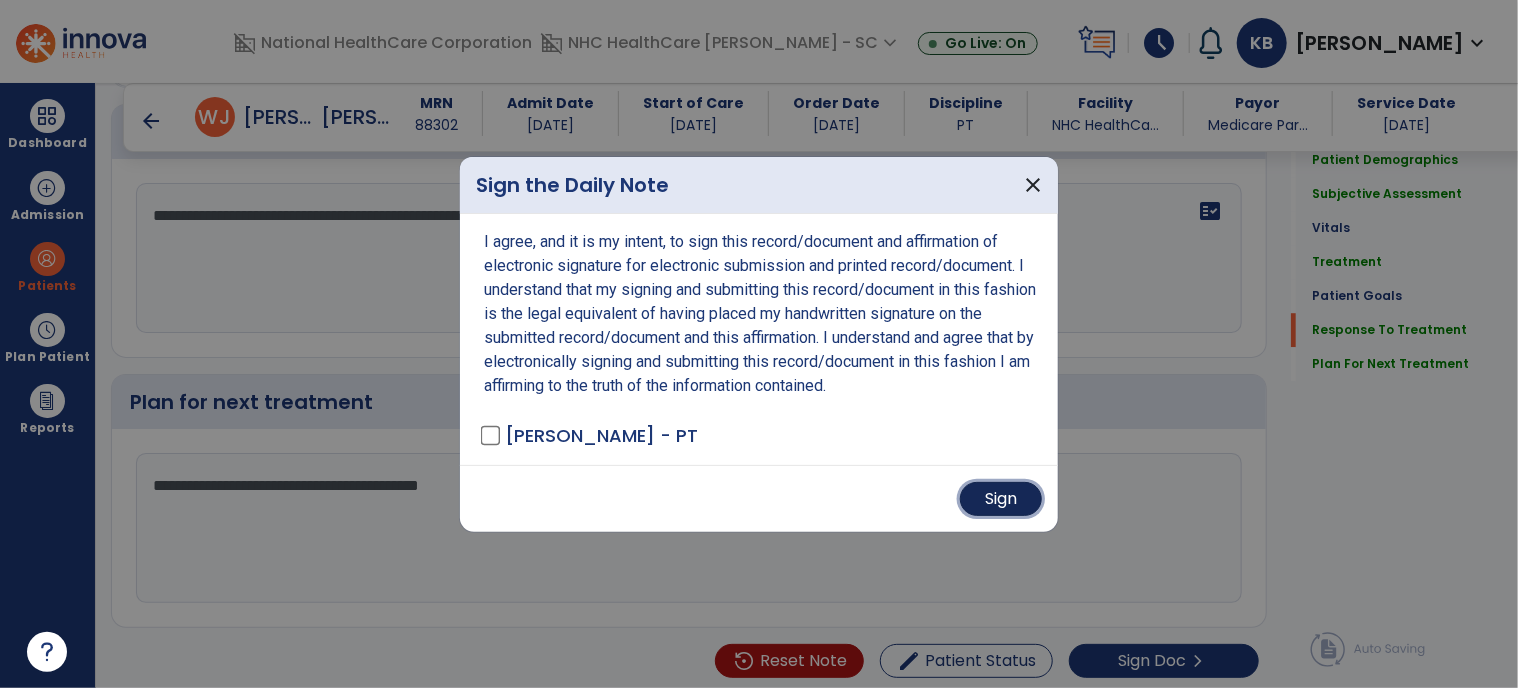 click on "Sign" at bounding box center [1001, 499] 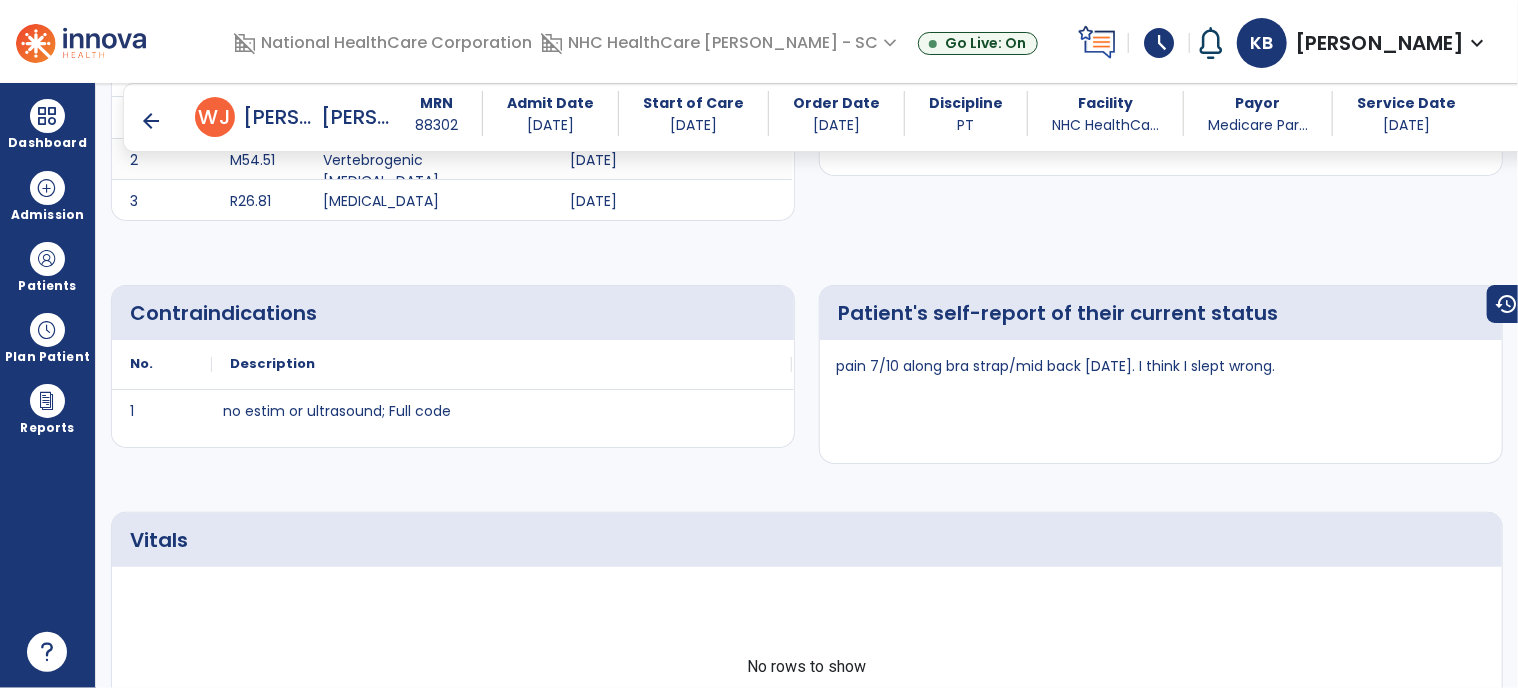 scroll, scrollTop: 0, scrollLeft: 0, axis: both 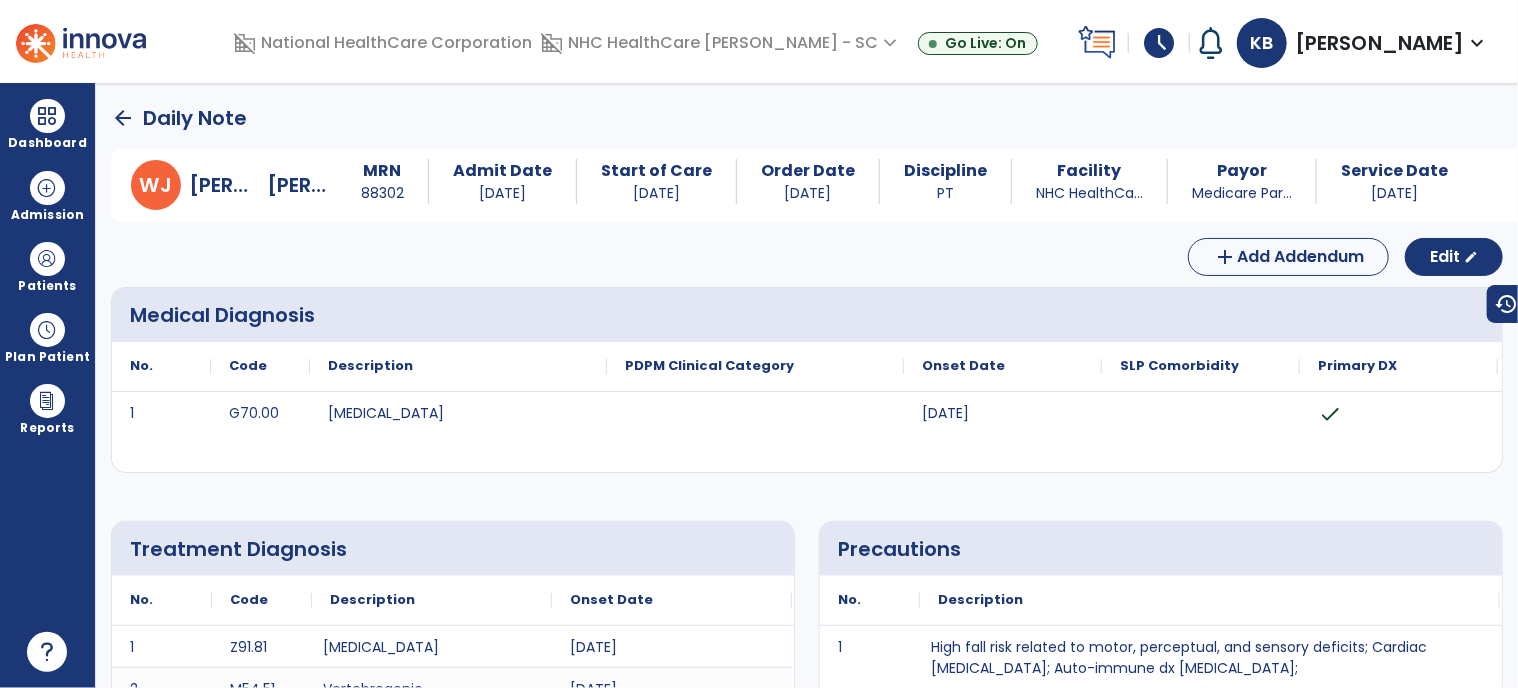 click on "arrow_back" 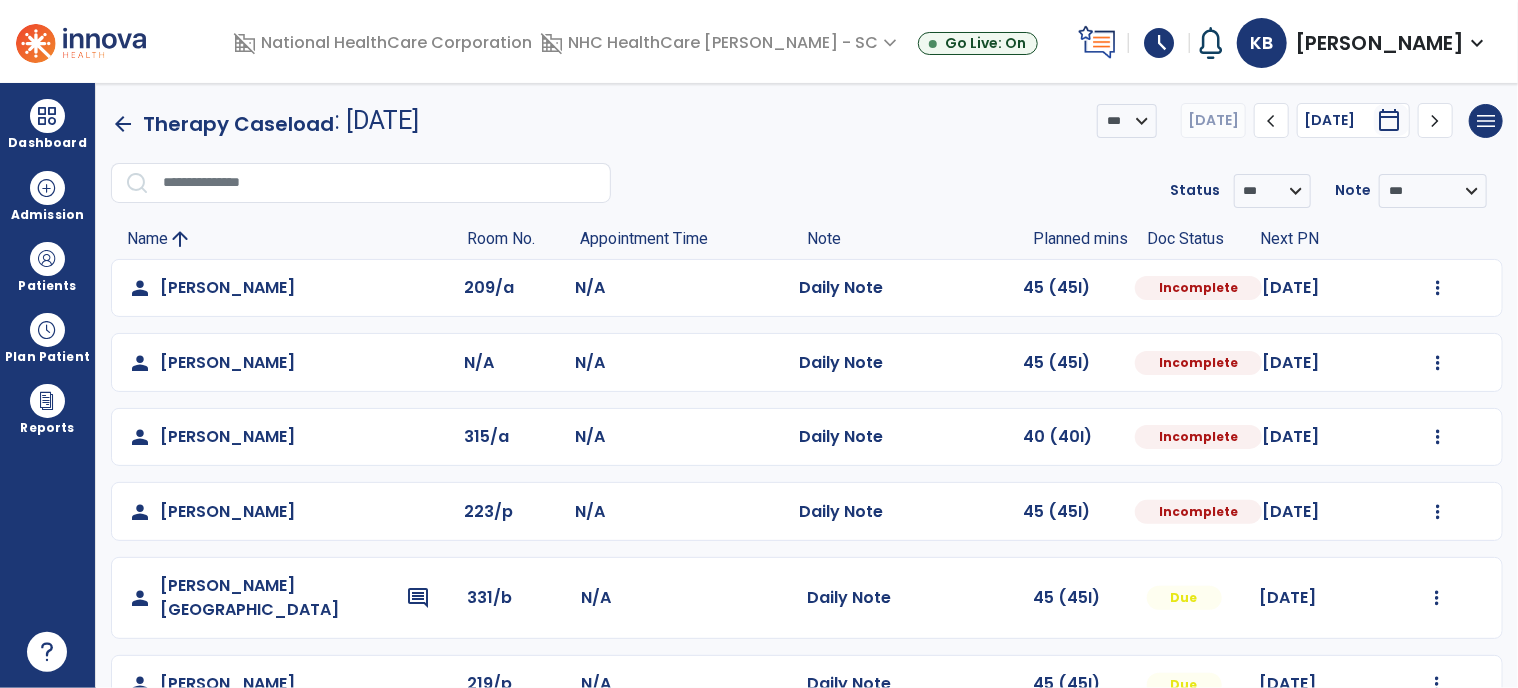 scroll, scrollTop: 101, scrollLeft: 0, axis: vertical 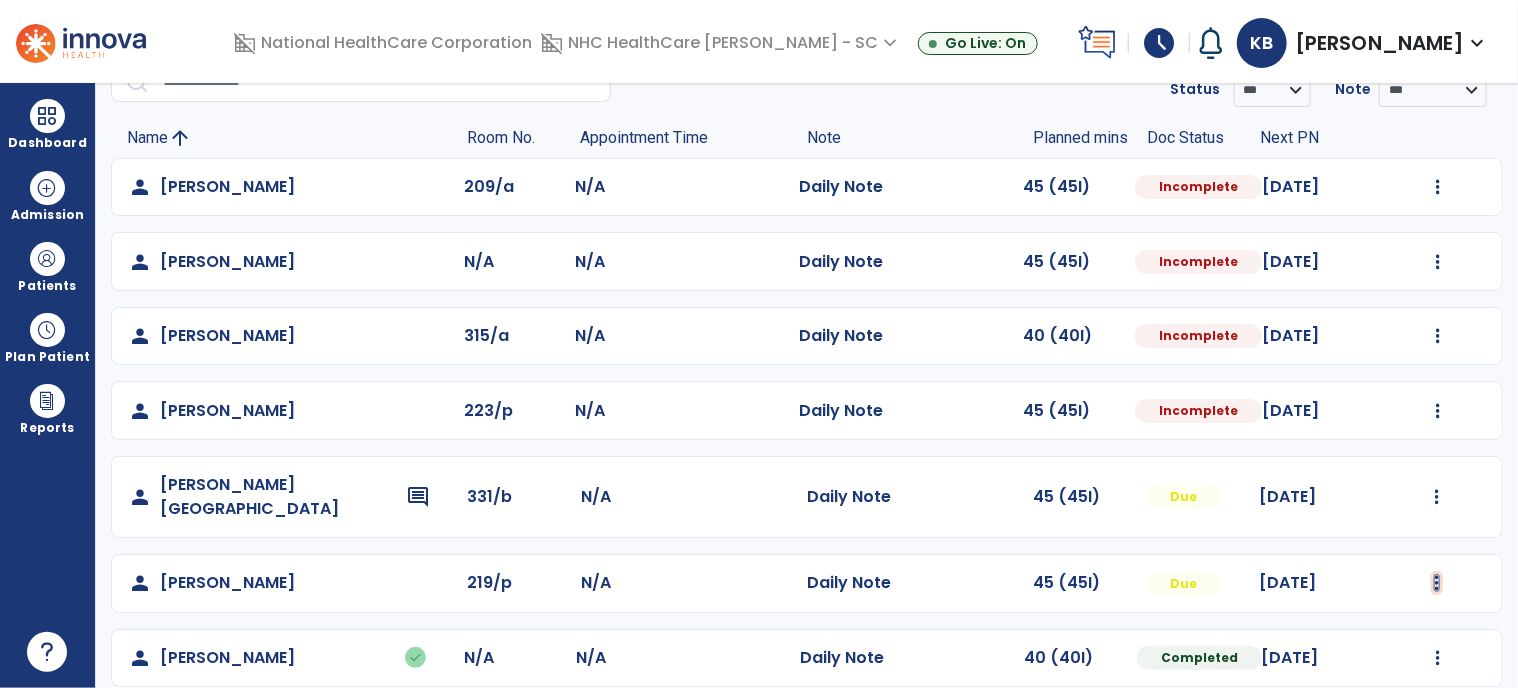 click at bounding box center (1438, 187) 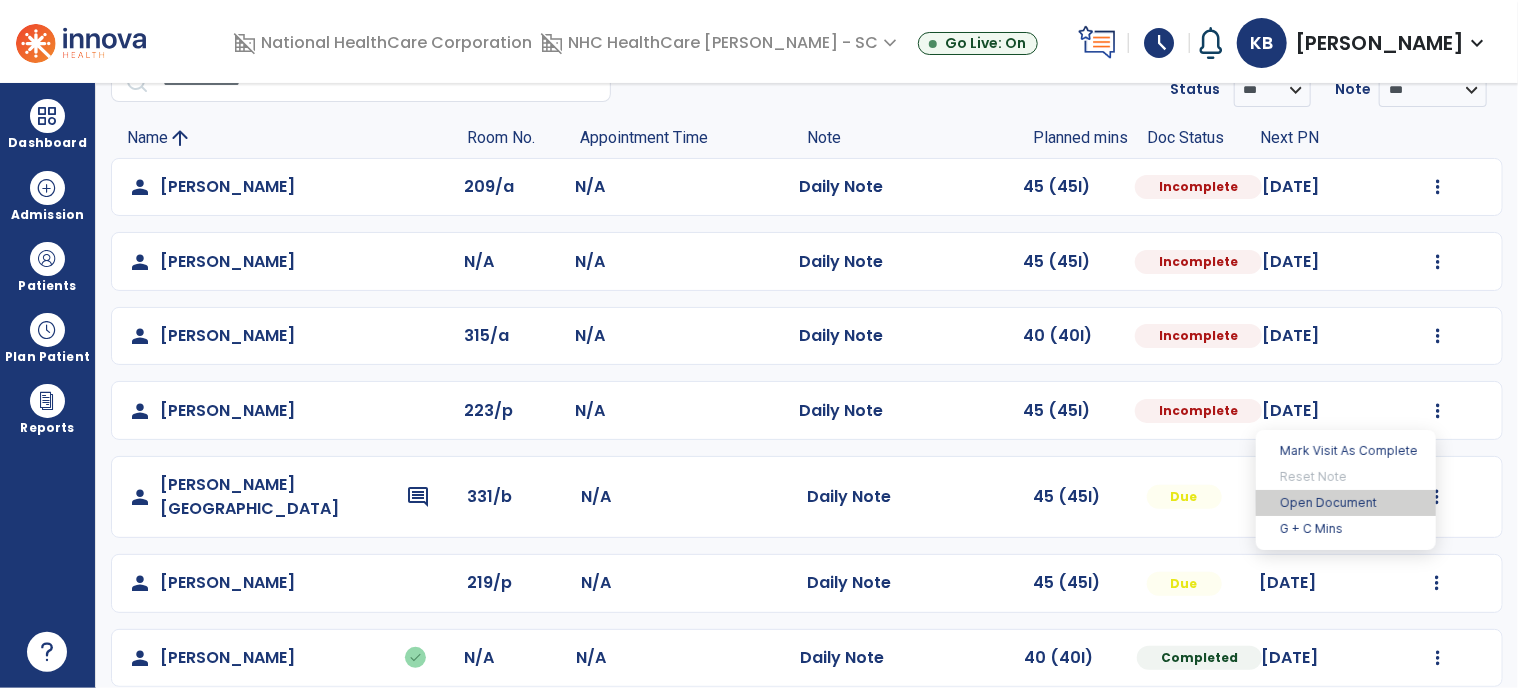 click on "Open Document" at bounding box center (1346, 503) 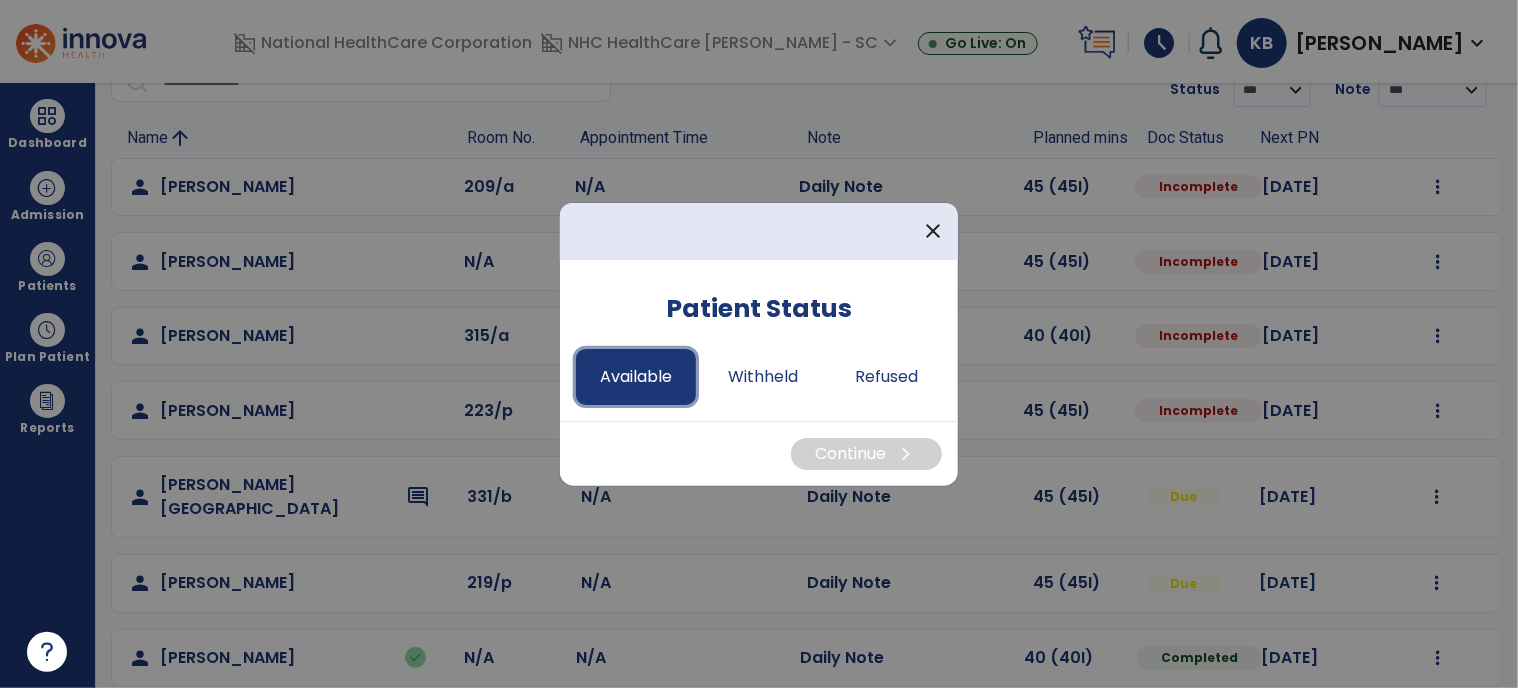 click on "Available" at bounding box center (636, 377) 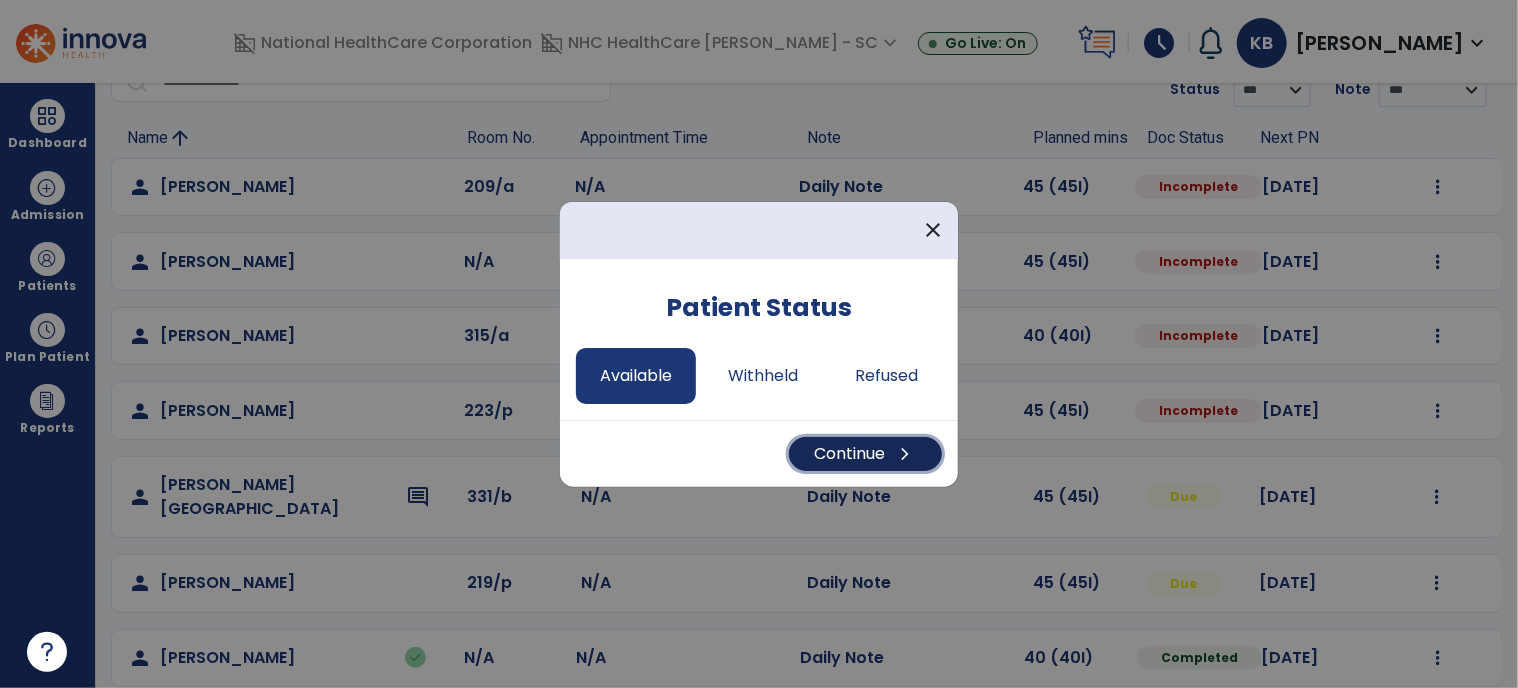 click on "Continue   chevron_right" at bounding box center [865, 454] 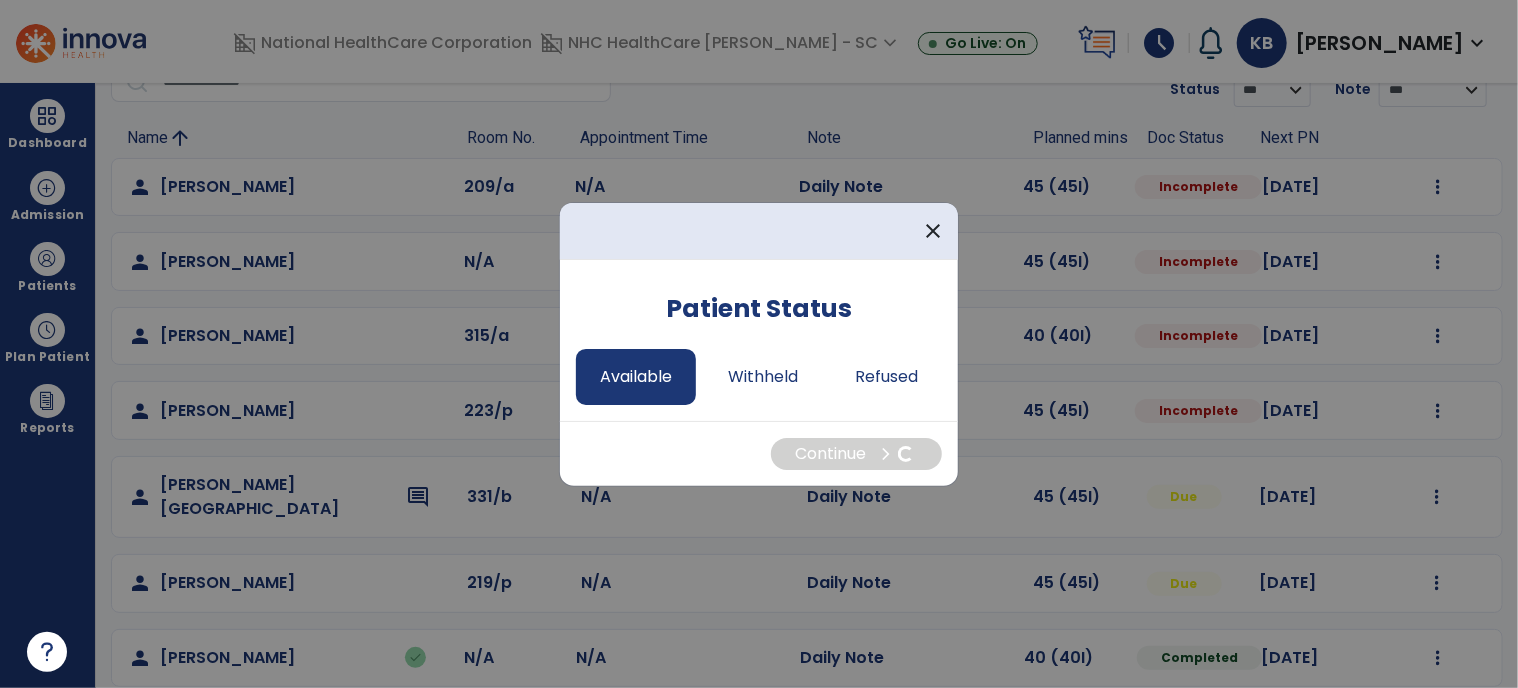 select on "*" 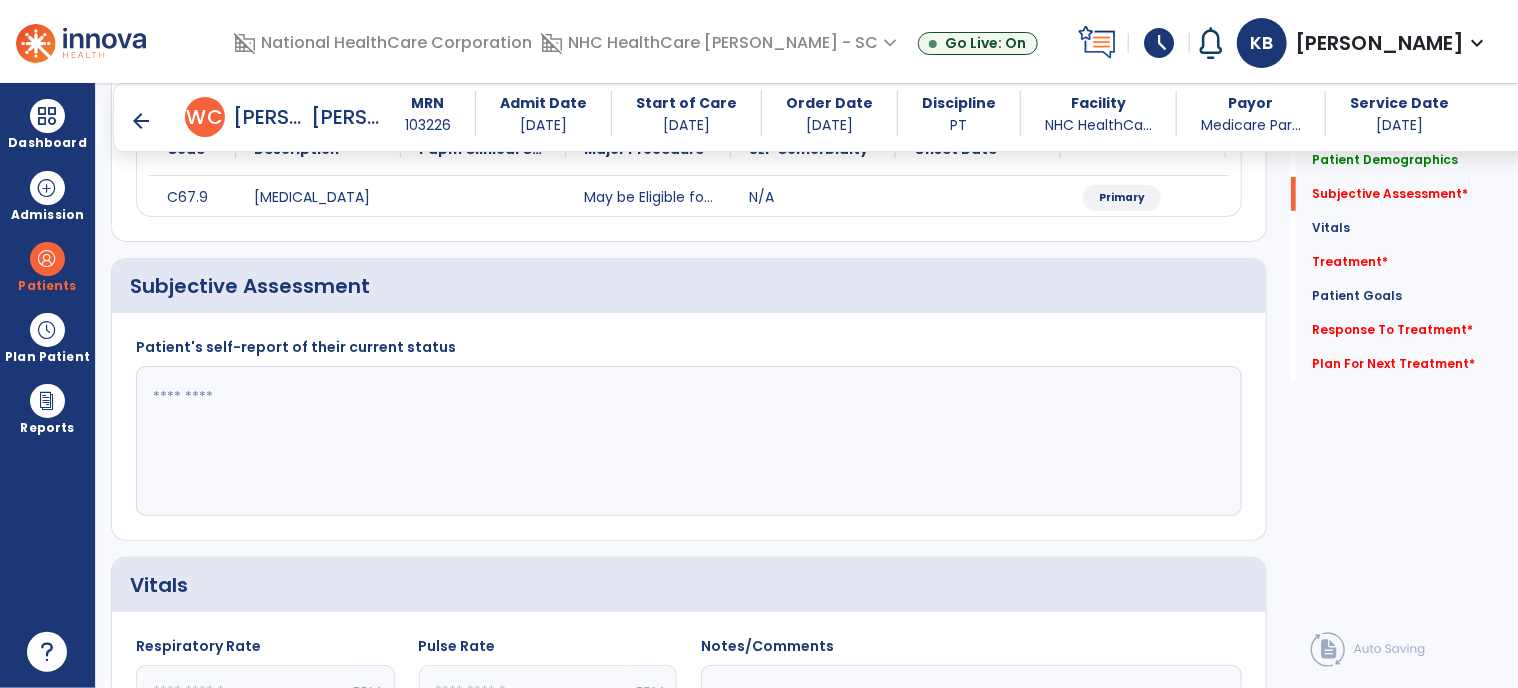 scroll, scrollTop: 273, scrollLeft: 0, axis: vertical 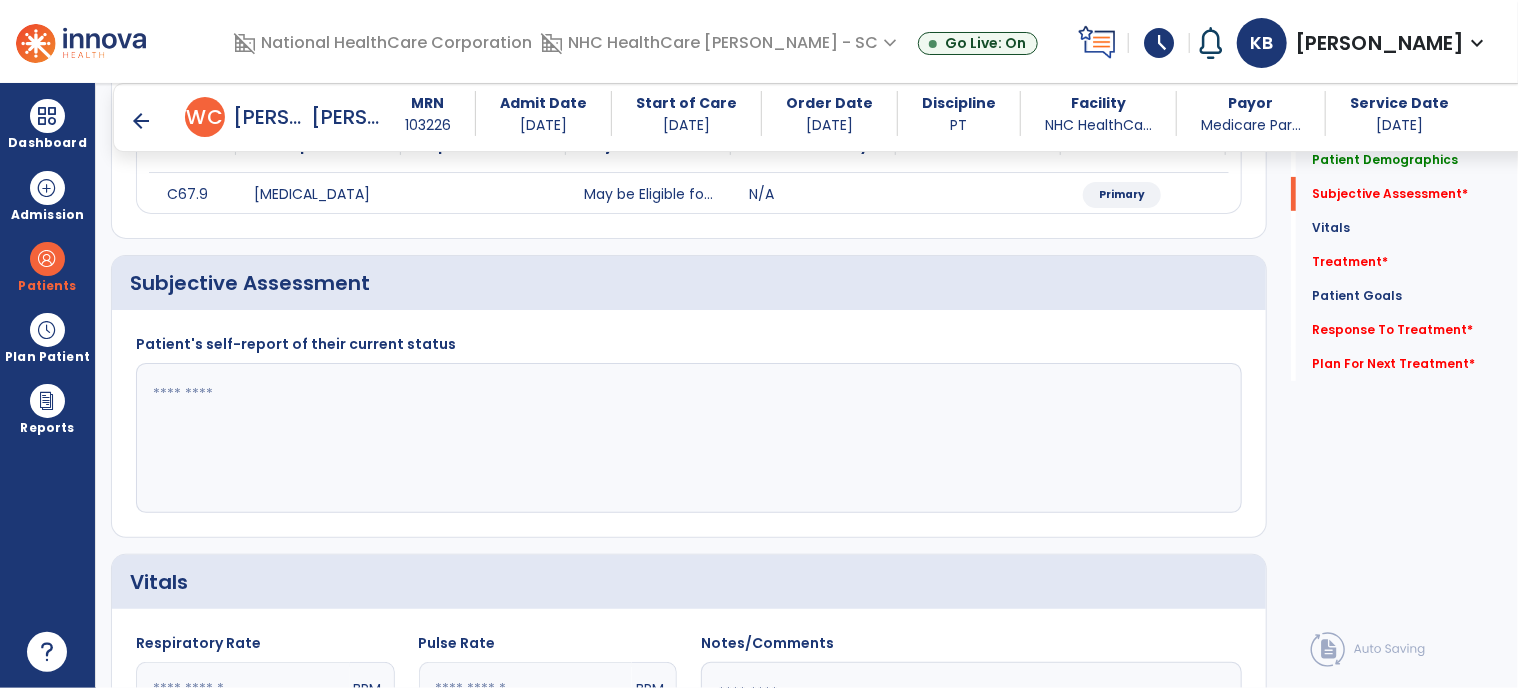 click 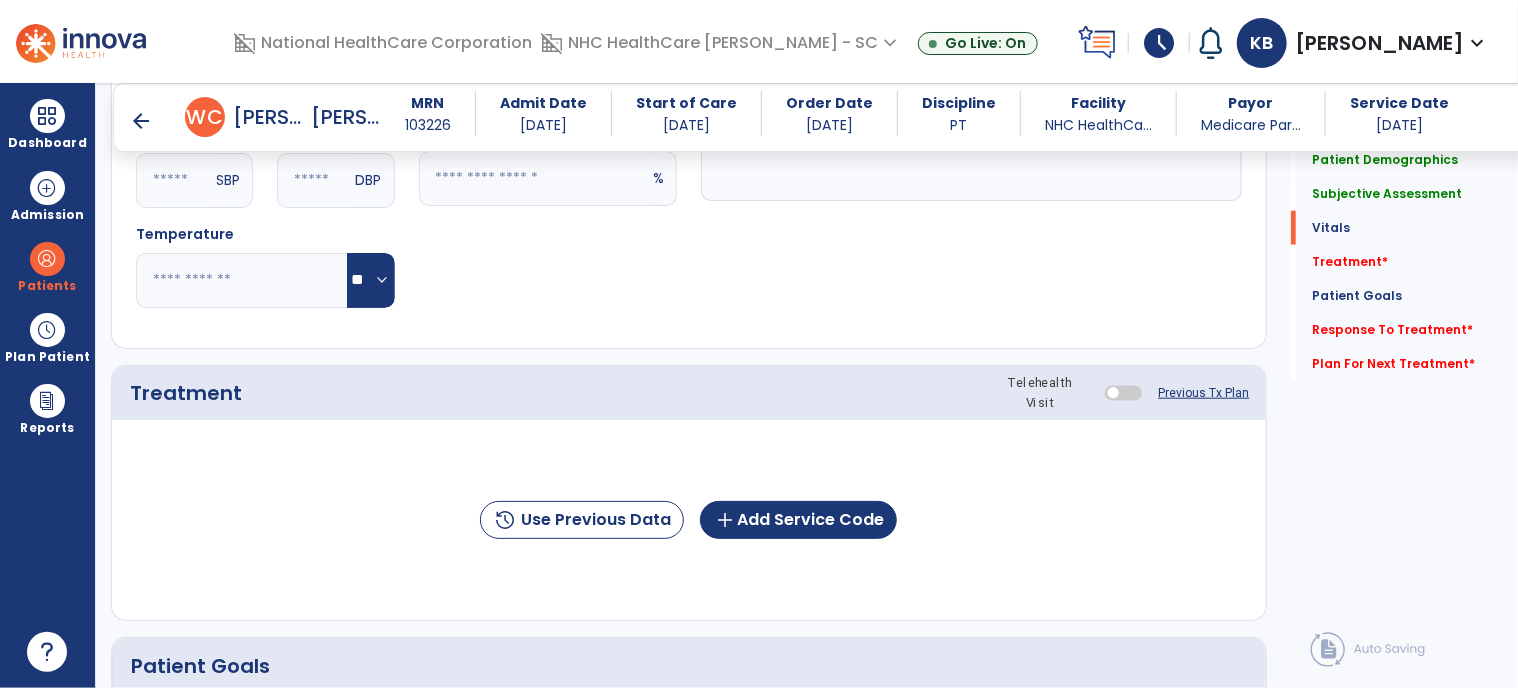 scroll, scrollTop: 892, scrollLeft: 0, axis: vertical 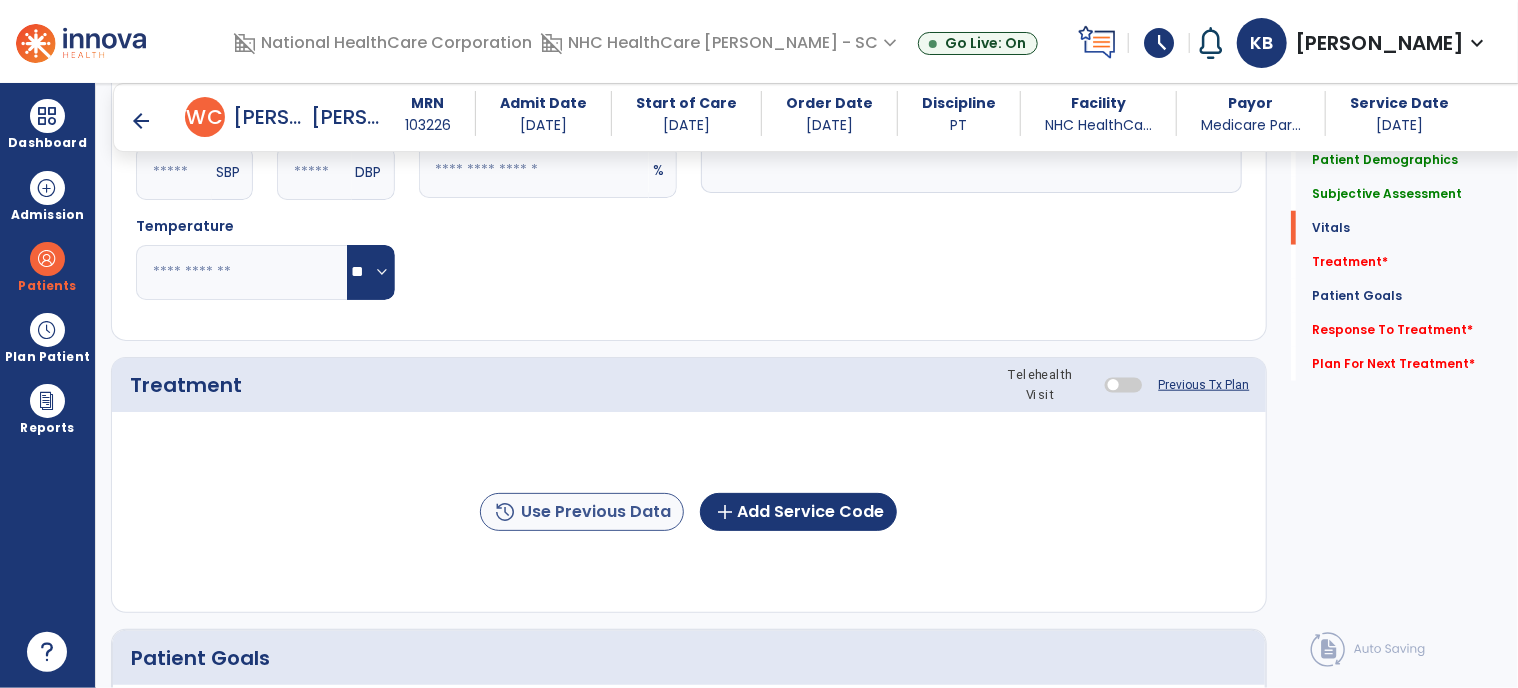 type on "**********" 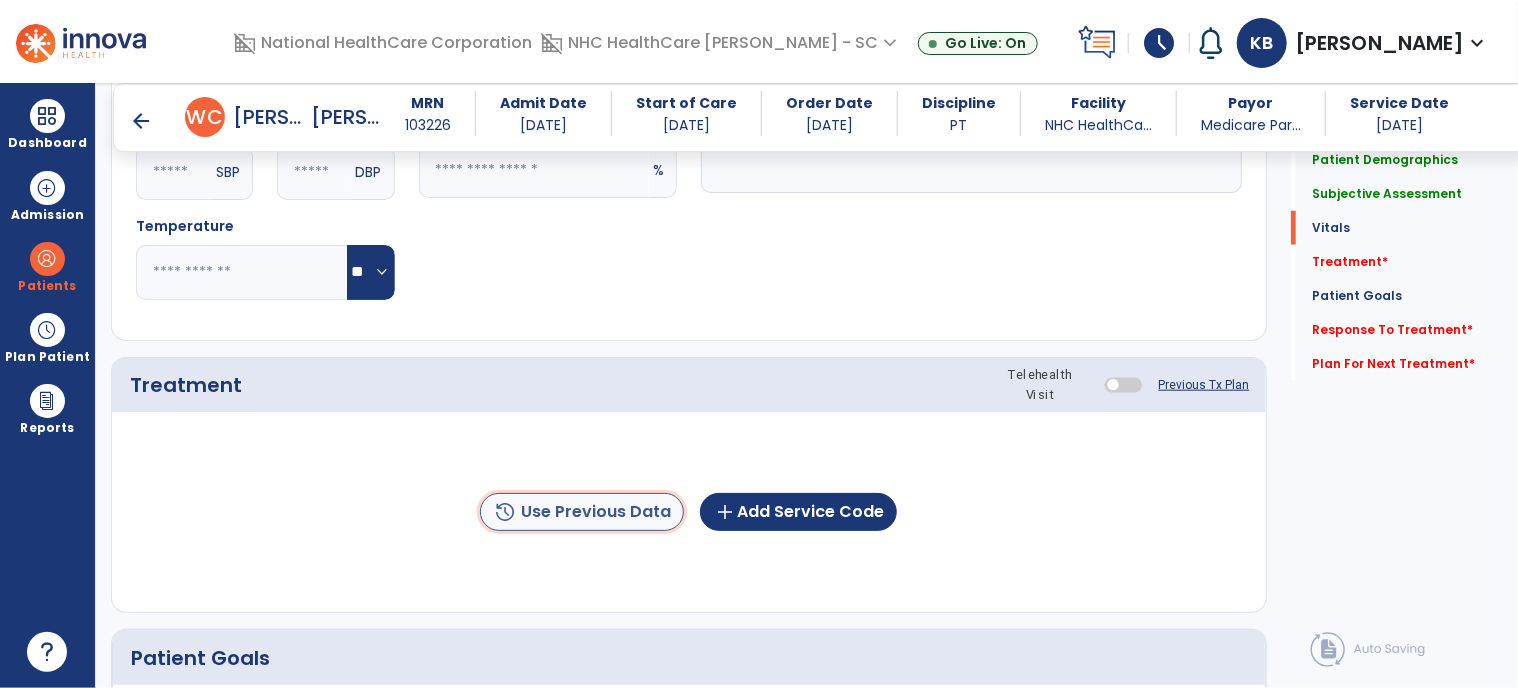 click on "history  Use Previous Data" 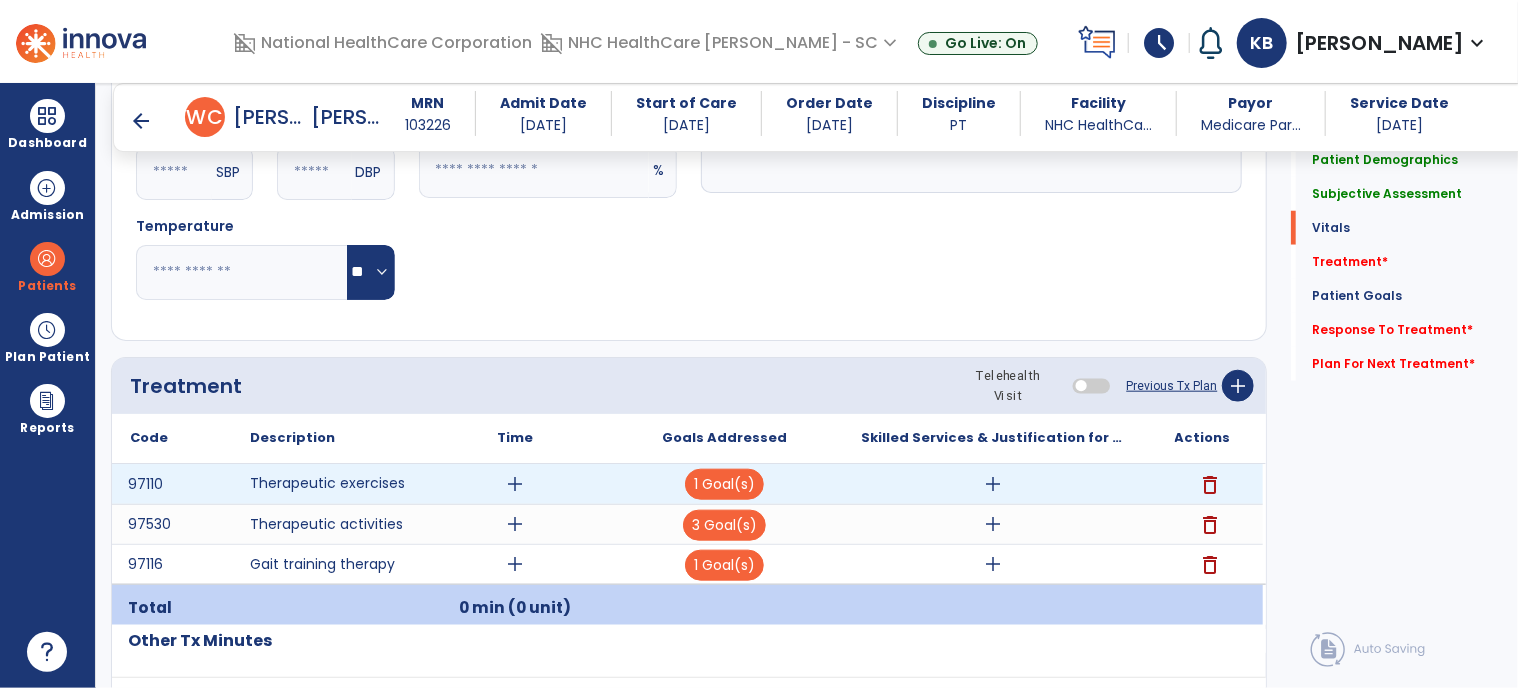 click on "add" at bounding box center [993, 484] 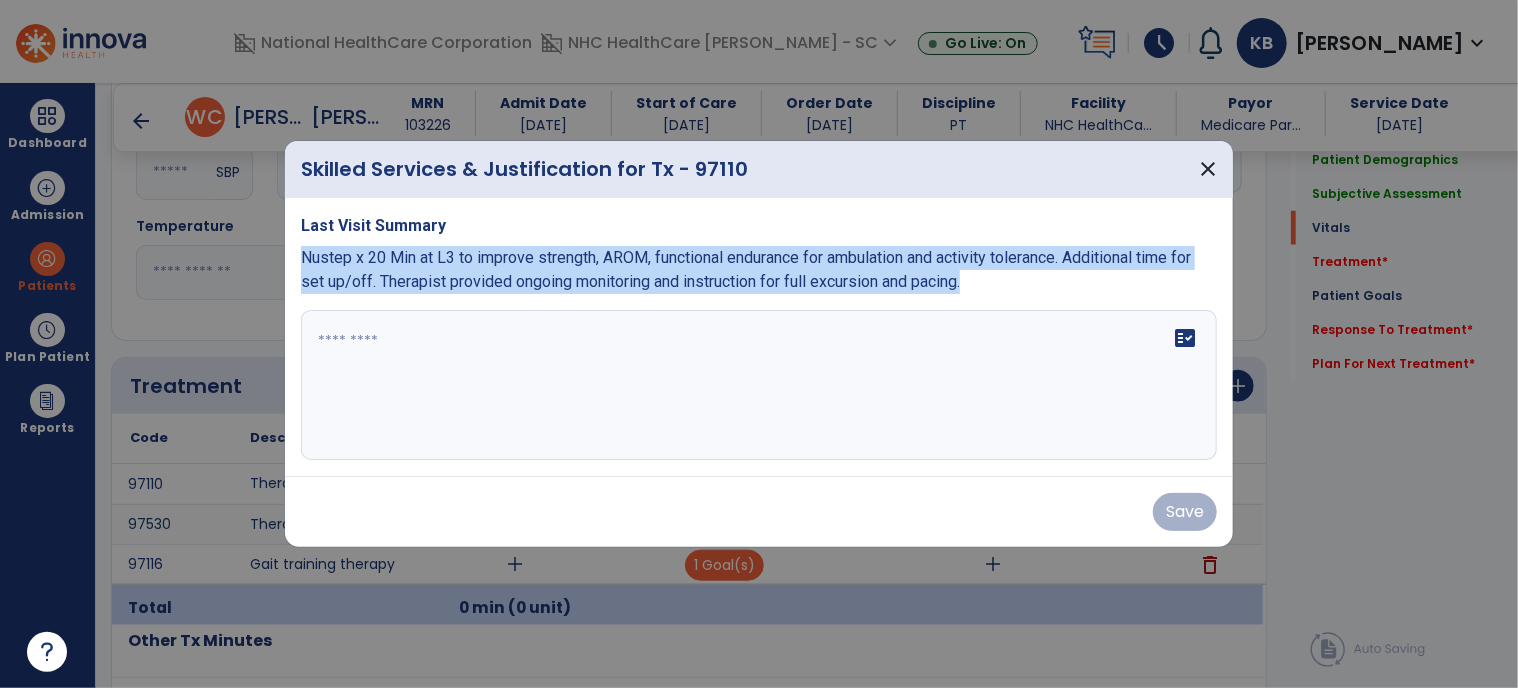 drag, startPoint x: 988, startPoint y: 288, endPoint x: 298, endPoint y: 267, distance: 690.3195 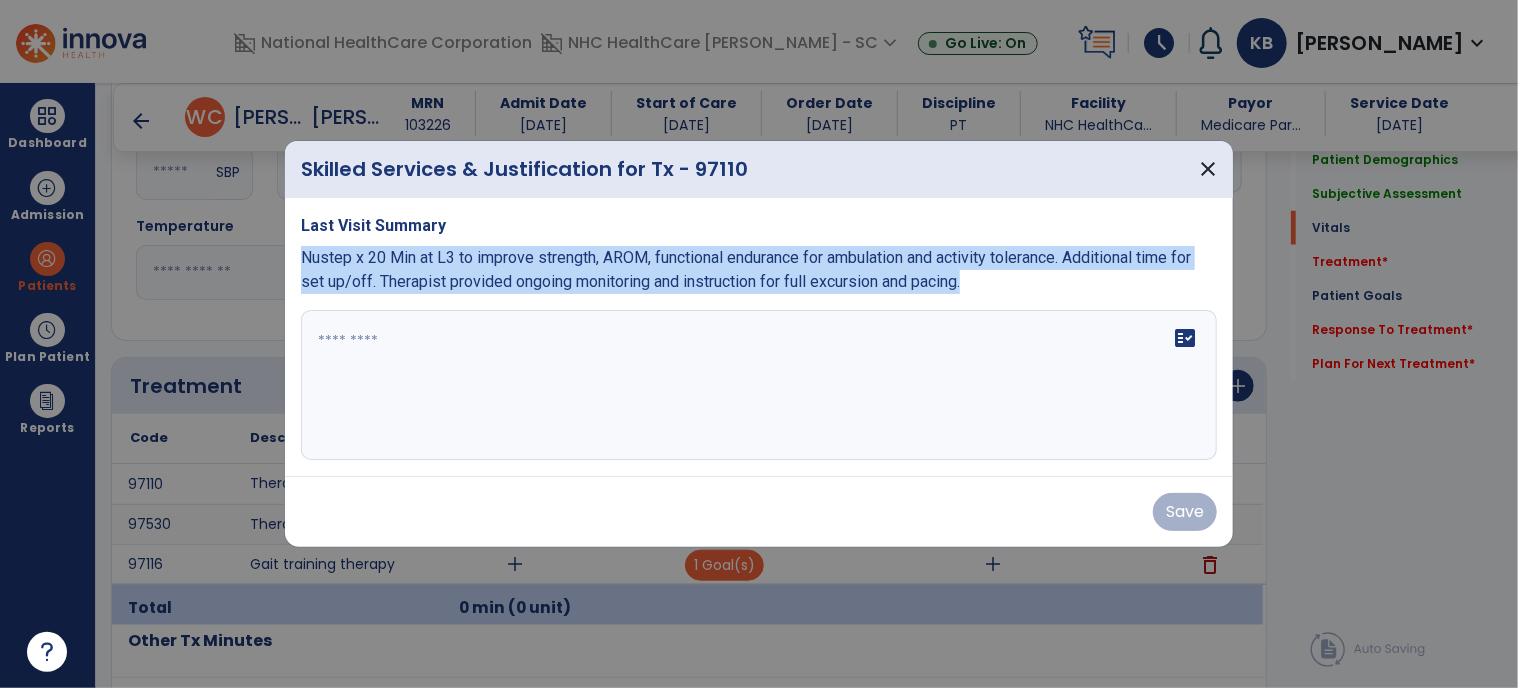 click on "Last Visit Summary Nustep x 20  Min  at L3  to improve strength, AROM, functional endurance for ambulation and activity tolerance. Additional time for set up/off. Therapist provided ongoing monitoring and instruction for full excursion and pacing.
fact_check" at bounding box center (759, 337) 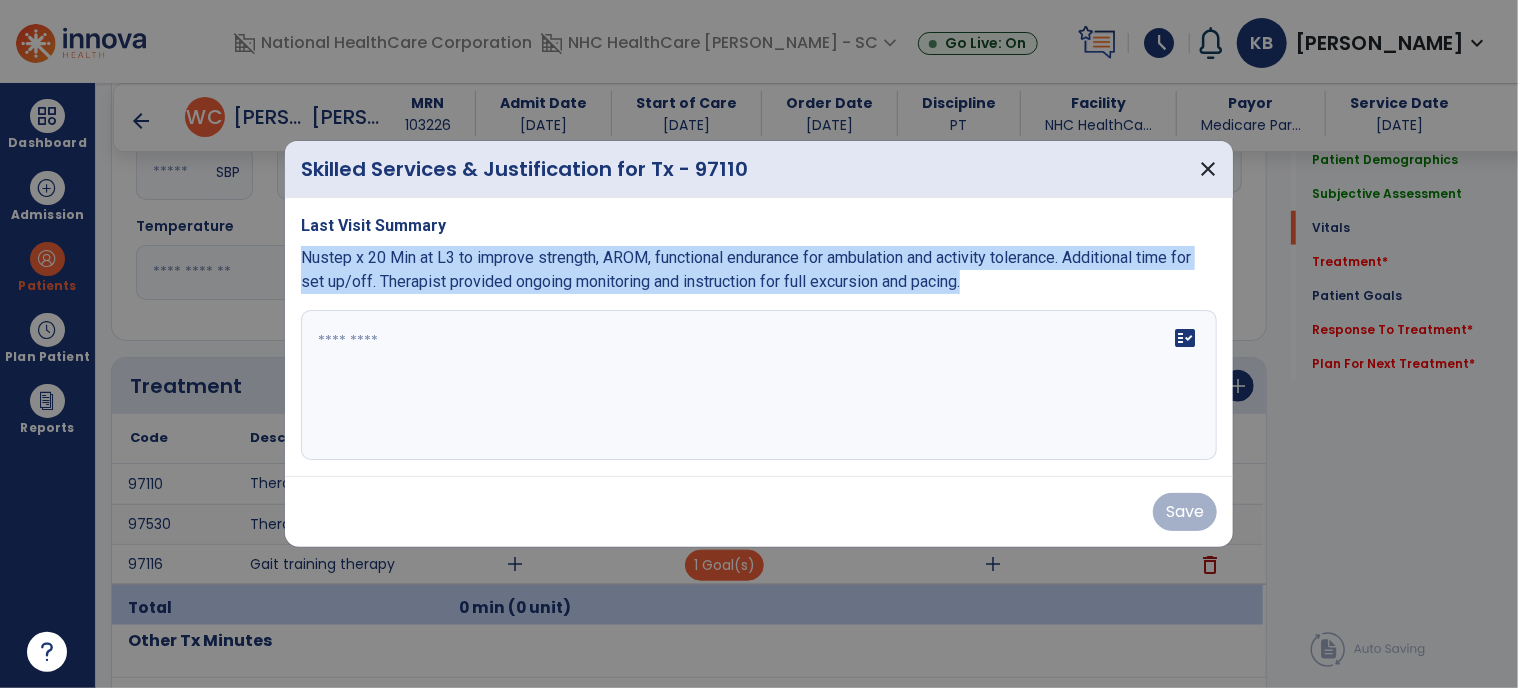copy on "Nustep x 20  Min  at L3  to improve strength, AROM, functional endurance for ambulation and activity tolerance. Additional time for set up/off. Therapist provided ongoing monitoring and instruction for full excursion and pacing." 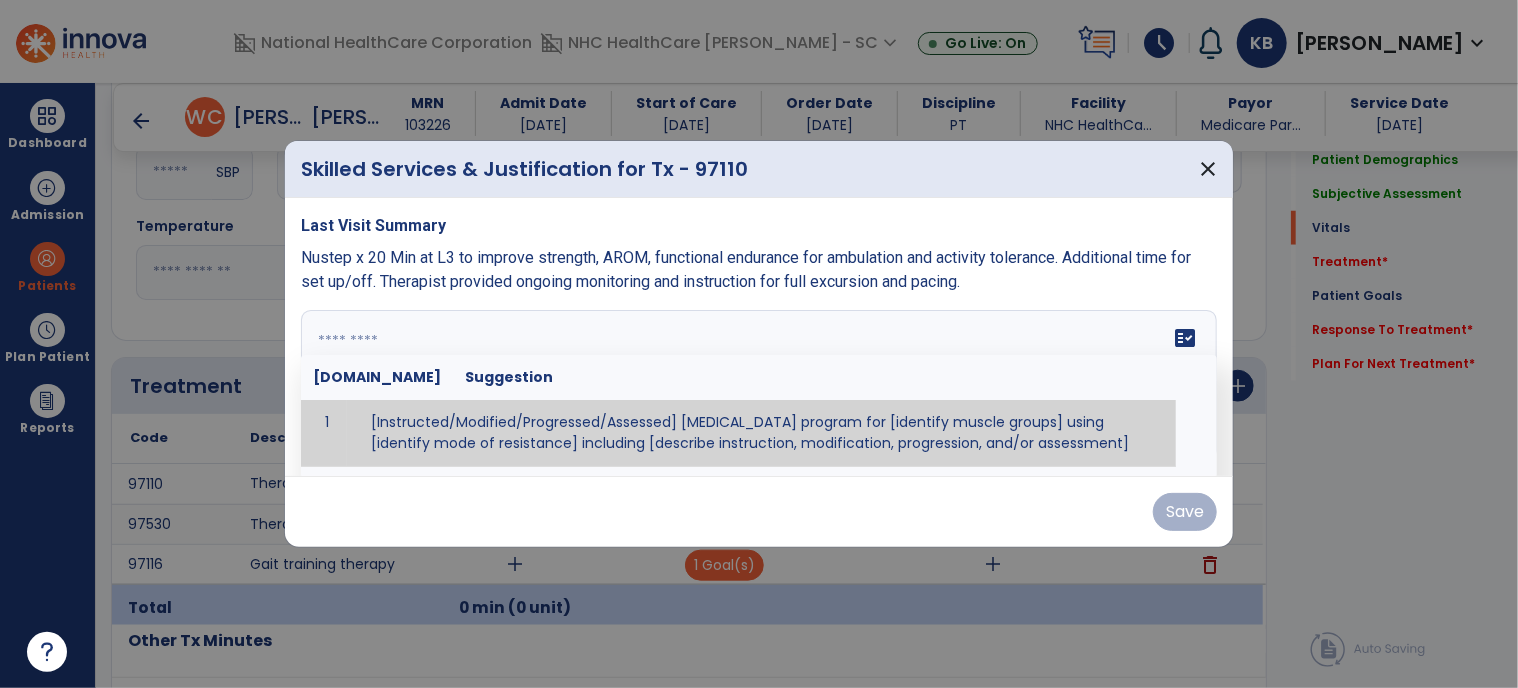 click on "fact_check  [DOMAIN_NAME] Suggestion 1 [Instructed/Modified/Progressed/Assessed] [MEDICAL_DATA] program for [identify muscle groups] using [identify mode of resistance] including [describe instruction, modification, progression, and/or assessment] 2 [Instructed/Modified/Progressed/Assessed] aerobic exercise program using [identify equipment/mode] including [describe instruction, modification,progression, and/or assessment] 3 [Instructed/Modified/Progressed/Assessed] [PROM/A/AROM/AROM] program for [identify joint movements] using [contract-relax, over-pressure, inhibitory techniques, other] 4 [Assessed/Tested] aerobic capacity with administration of [aerobic capacity test]" at bounding box center (759, 385) 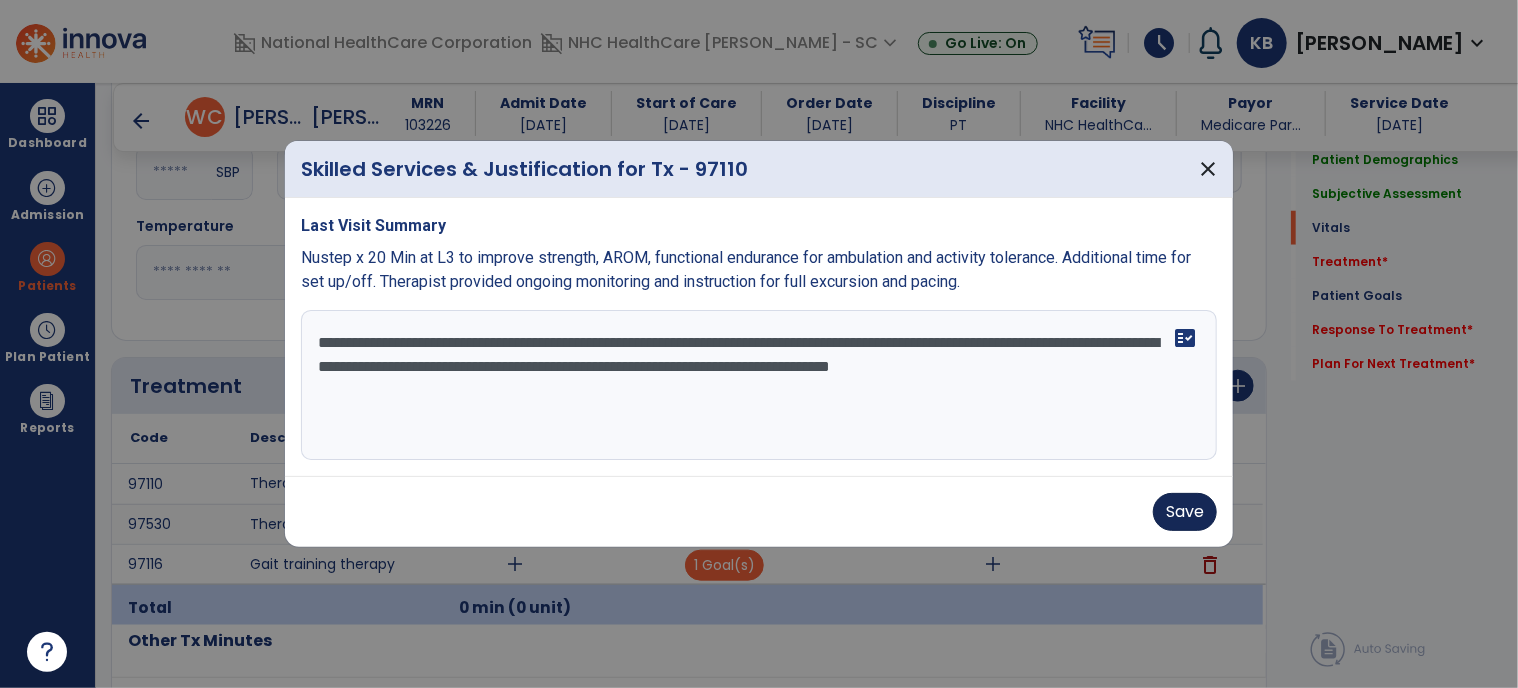 type on "**********" 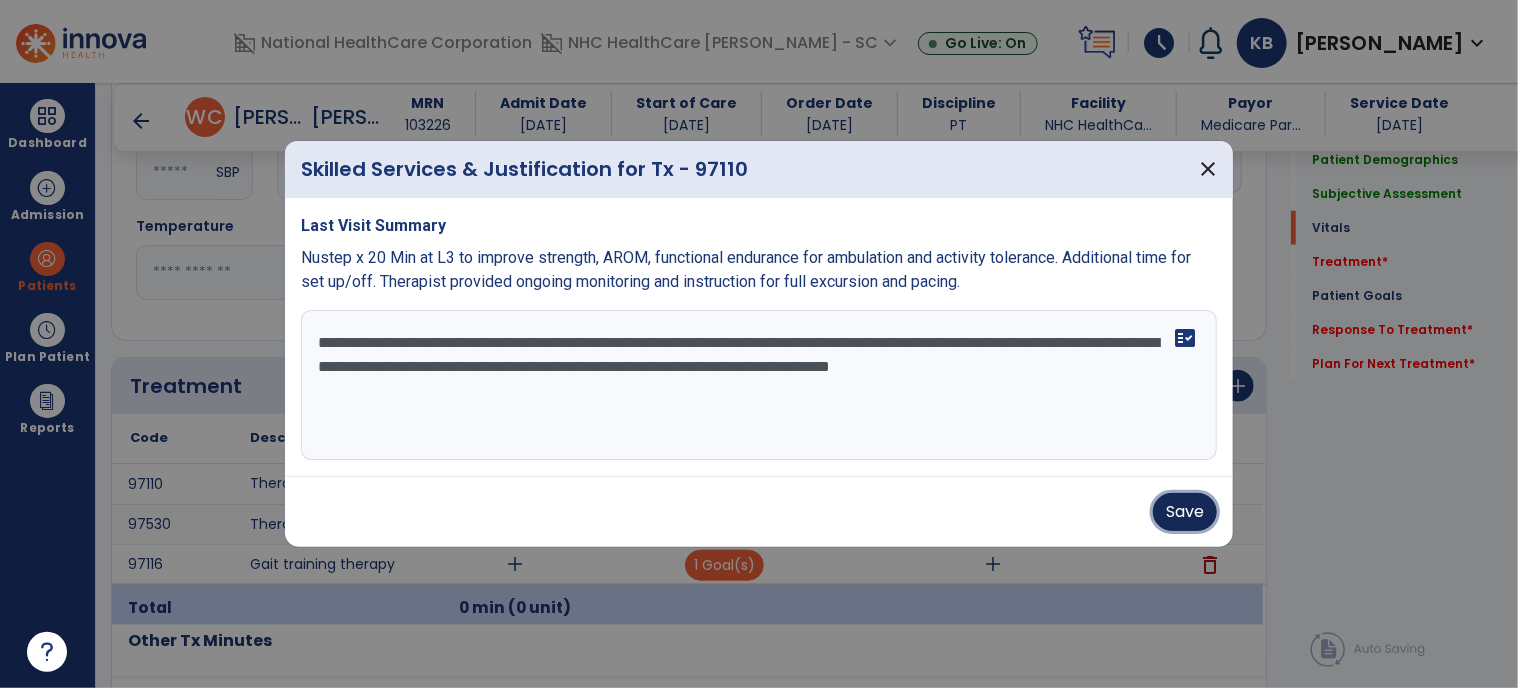 click on "Save" at bounding box center [1185, 512] 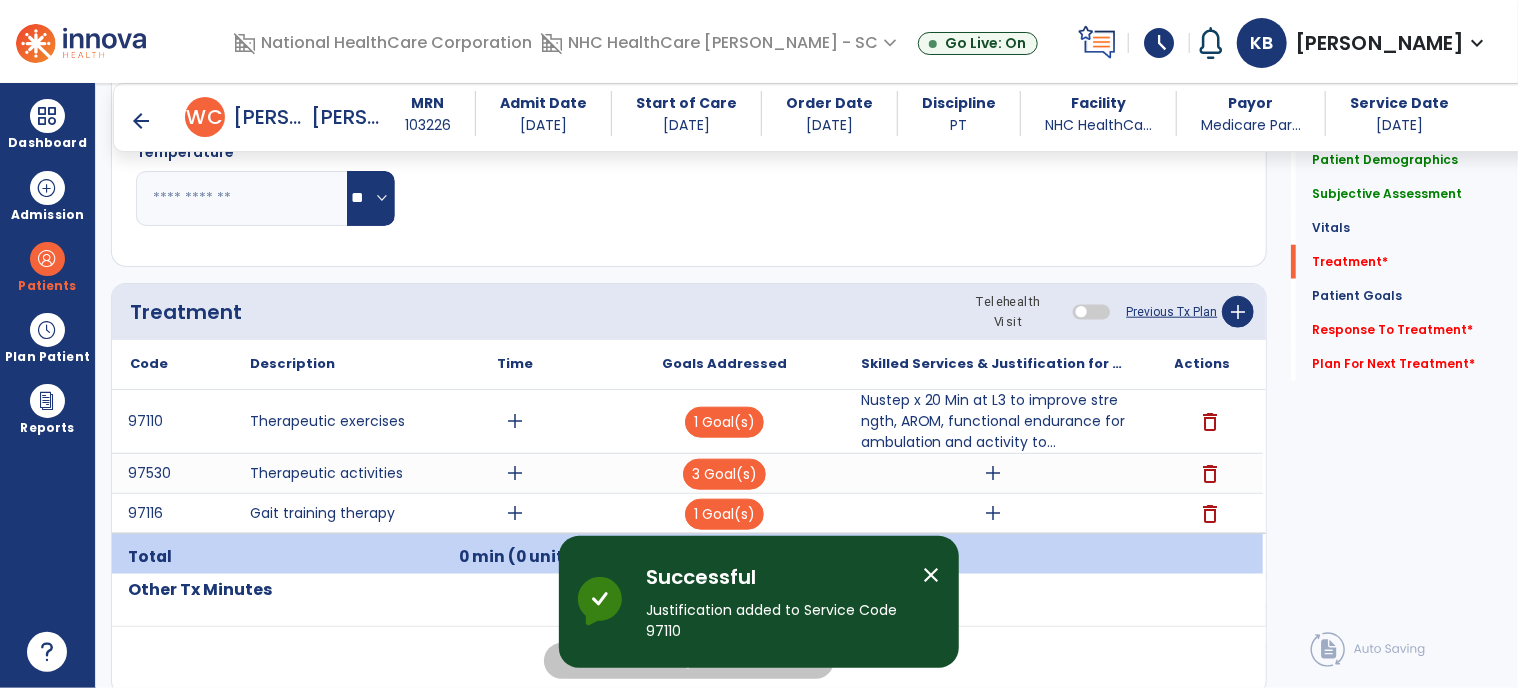 scroll, scrollTop: 969, scrollLeft: 0, axis: vertical 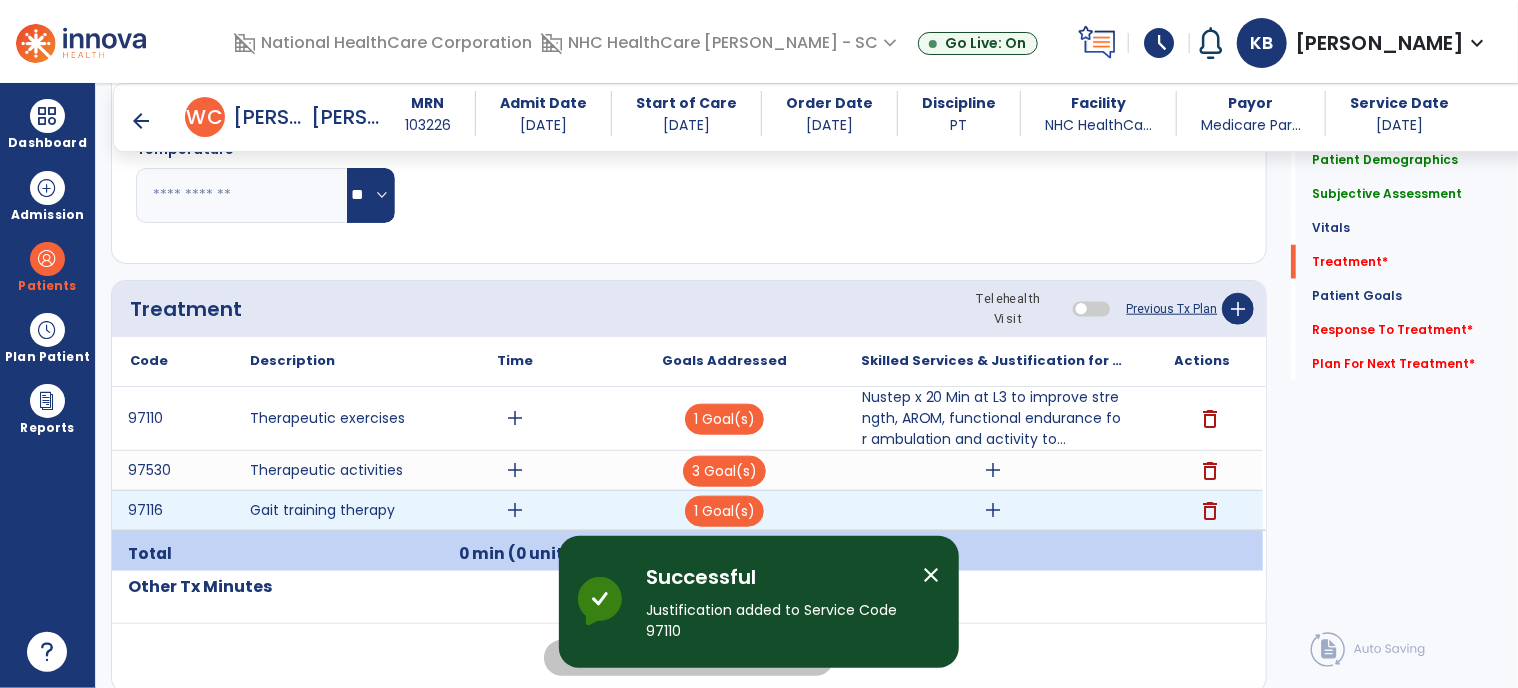 click on "add" at bounding box center [993, 510] 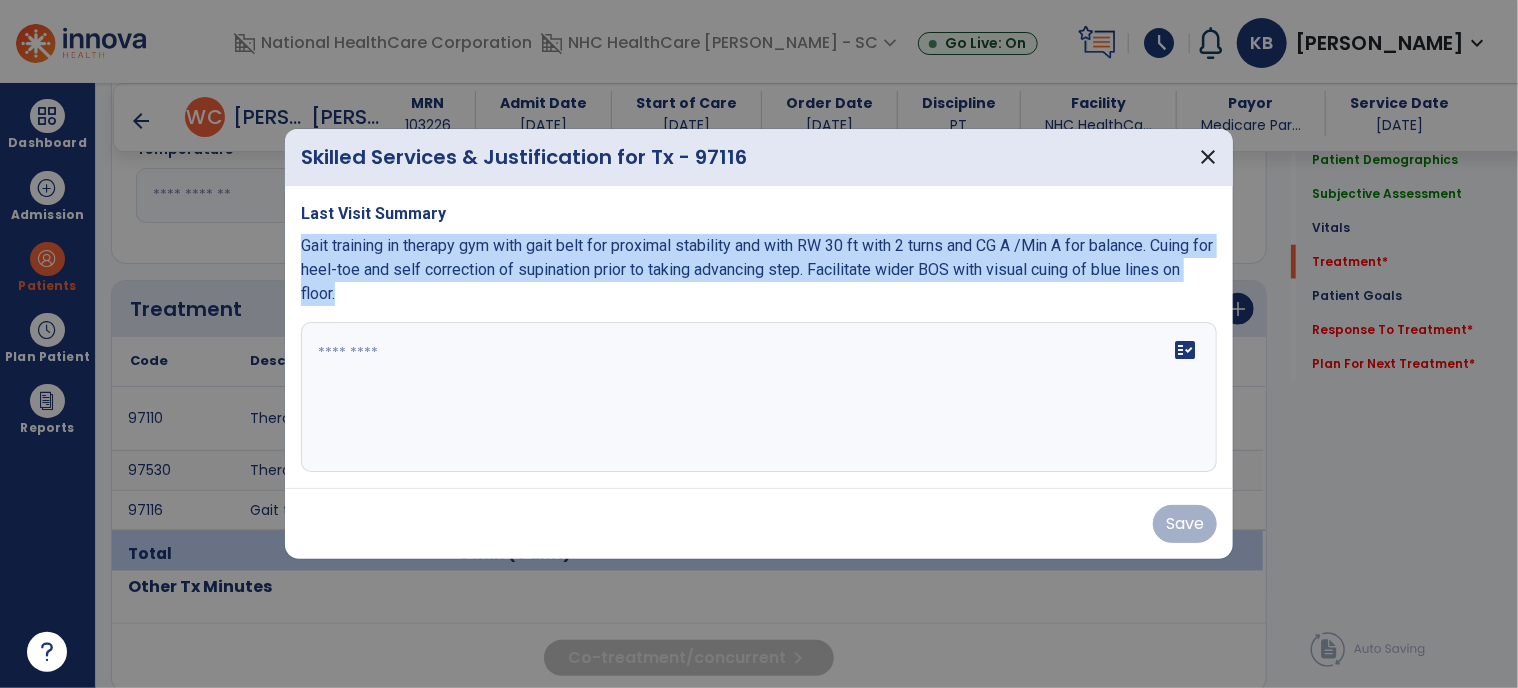 drag, startPoint x: 415, startPoint y: 298, endPoint x: 294, endPoint y: 247, distance: 131.30879 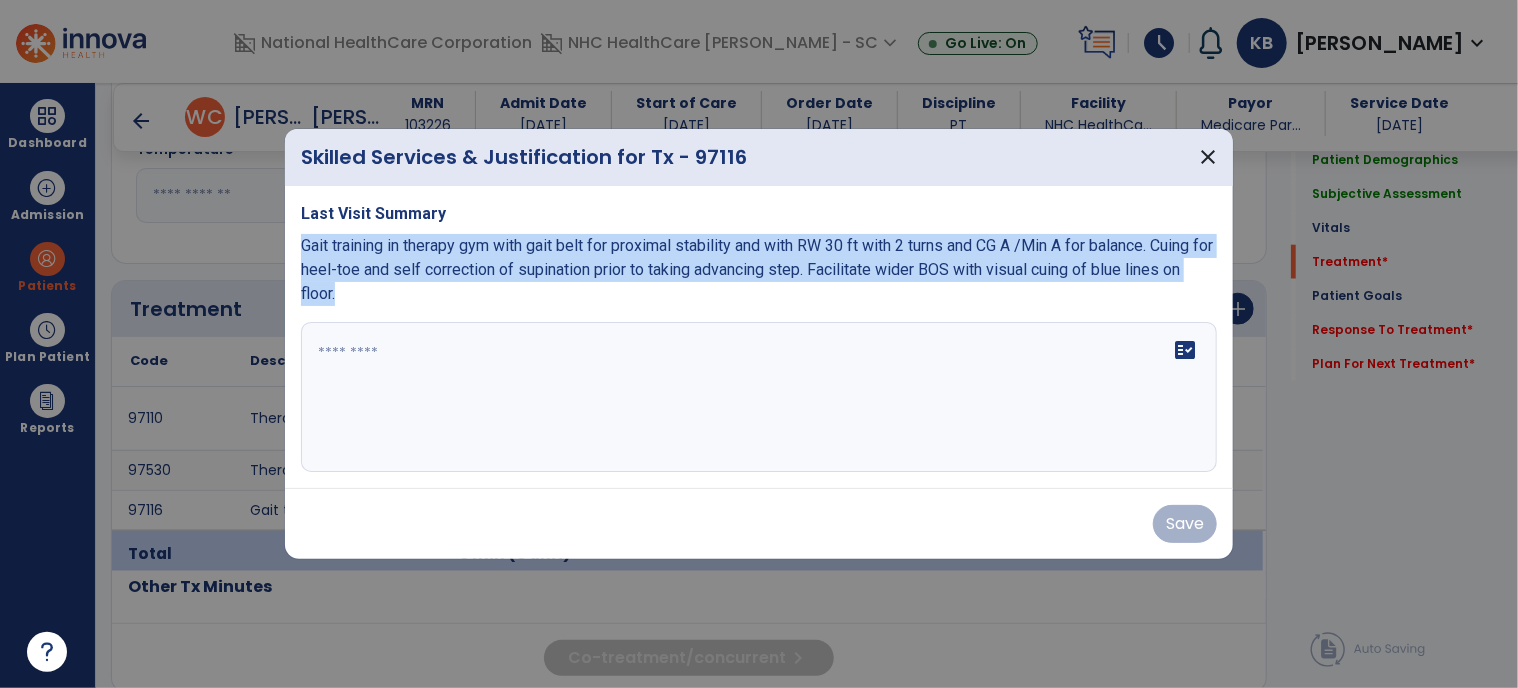 click on "Last Visit Summary Gait training in therapy gym with gait belt for proximal stability and with RW 30 ft with 2 turns and CG A /Min A for balance. Cuing for heel-toe and self correction of supination prior to taking advancing step. Facilitate wider BOS with visual cuing of blue lines on floor.   fact_check" at bounding box center [759, 337] 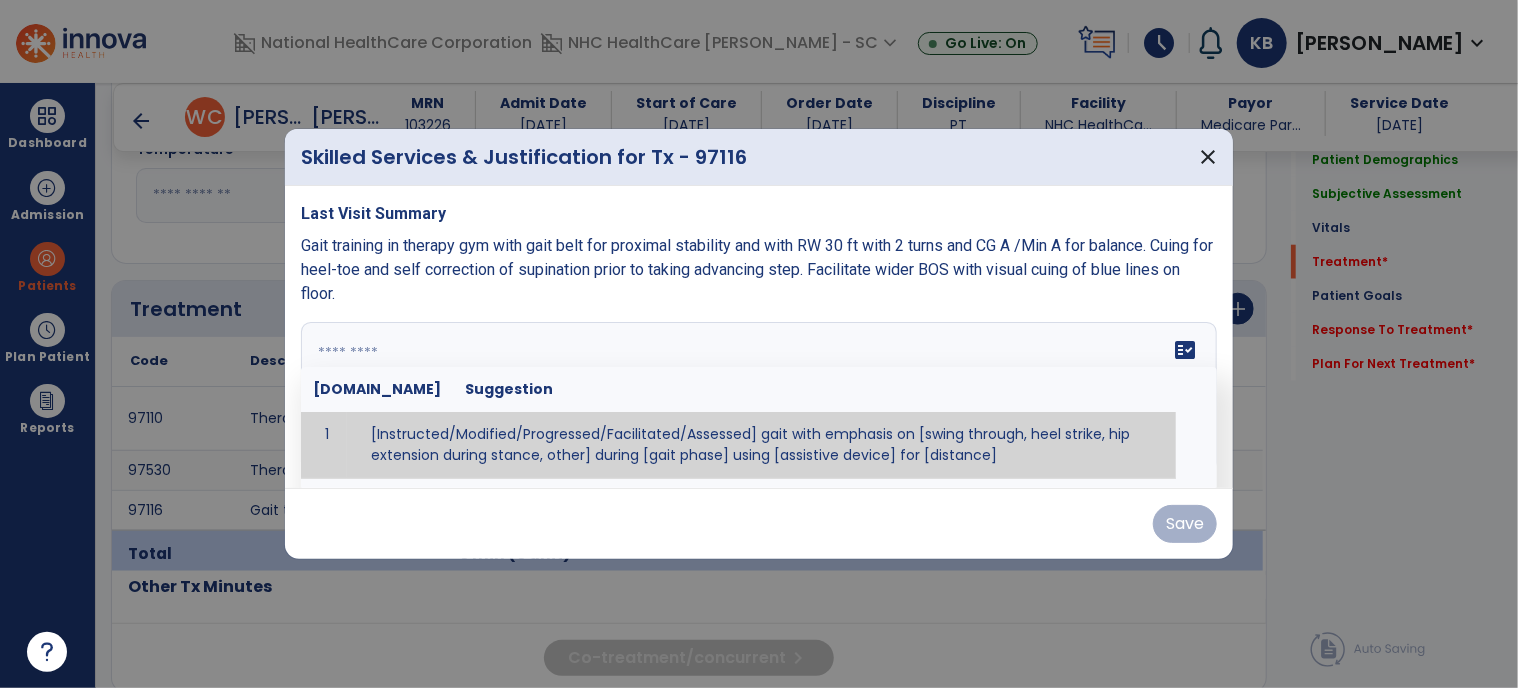 click on "fact_check  [DOMAIN_NAME] Suggestion 1 [Instructed/Modified/Progressed/Facilitated/Assessed] gait with emphasis on [swing through, heel strike, hip extension during stance, other] during [gait phase] using [assistive device] for [distance] 2 [Instructed/Modified/Progressed/Facilitated/Assessed] use of [assistive device] and [NWB, PWB, step-to gait pattern, step through gait pattern] 3 [Instructed/Modified/Progressed/Facilitated/Assessed] patient's ability to [ascend/descend # of steps, perform directional changes, walk on even/uneven surfaces, pick-up objects off floor, velocity changes, other] using [assistive device]. 4 [Instructed/Modified/Progressed/Facilitated/Assessed] pre-gait activities including [identify exercise] in order to prepare for gait training. 5" at bounding box center (759, 397) 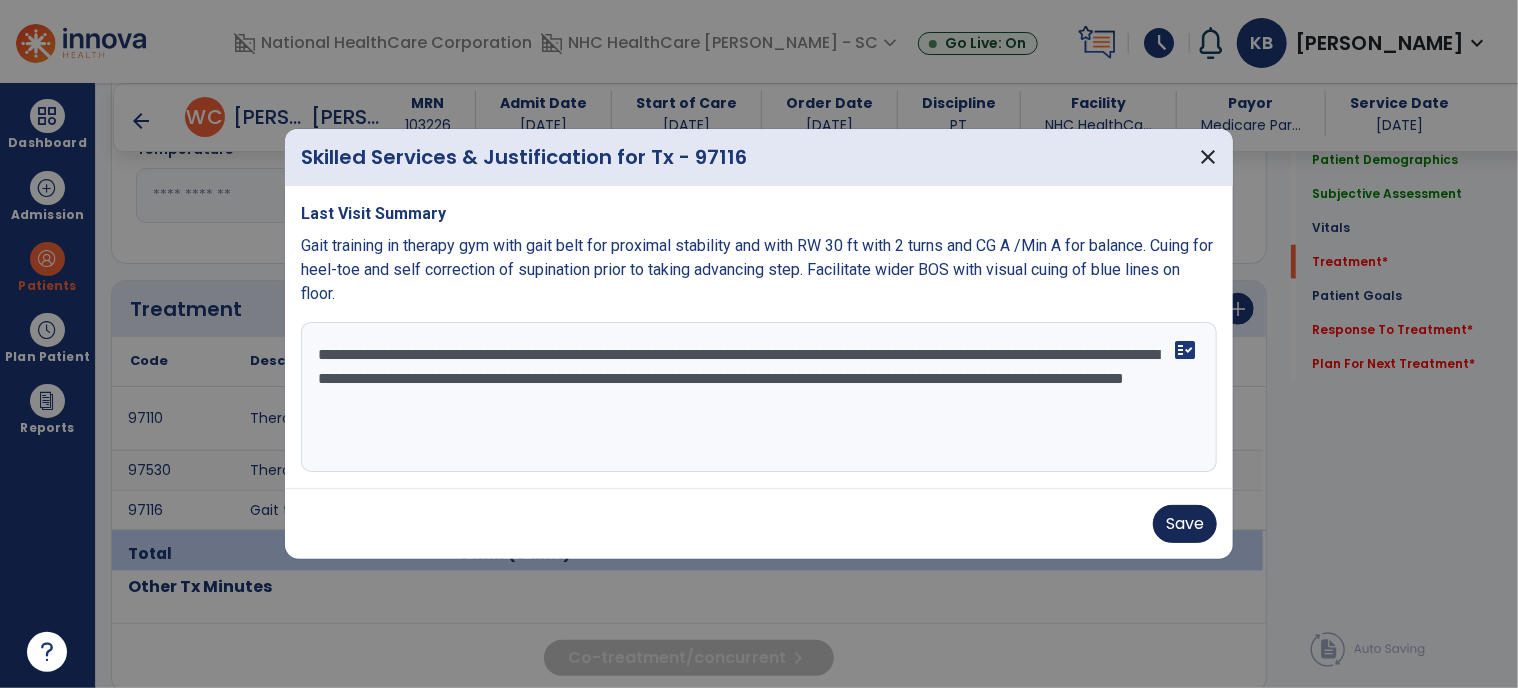 type on "**********" 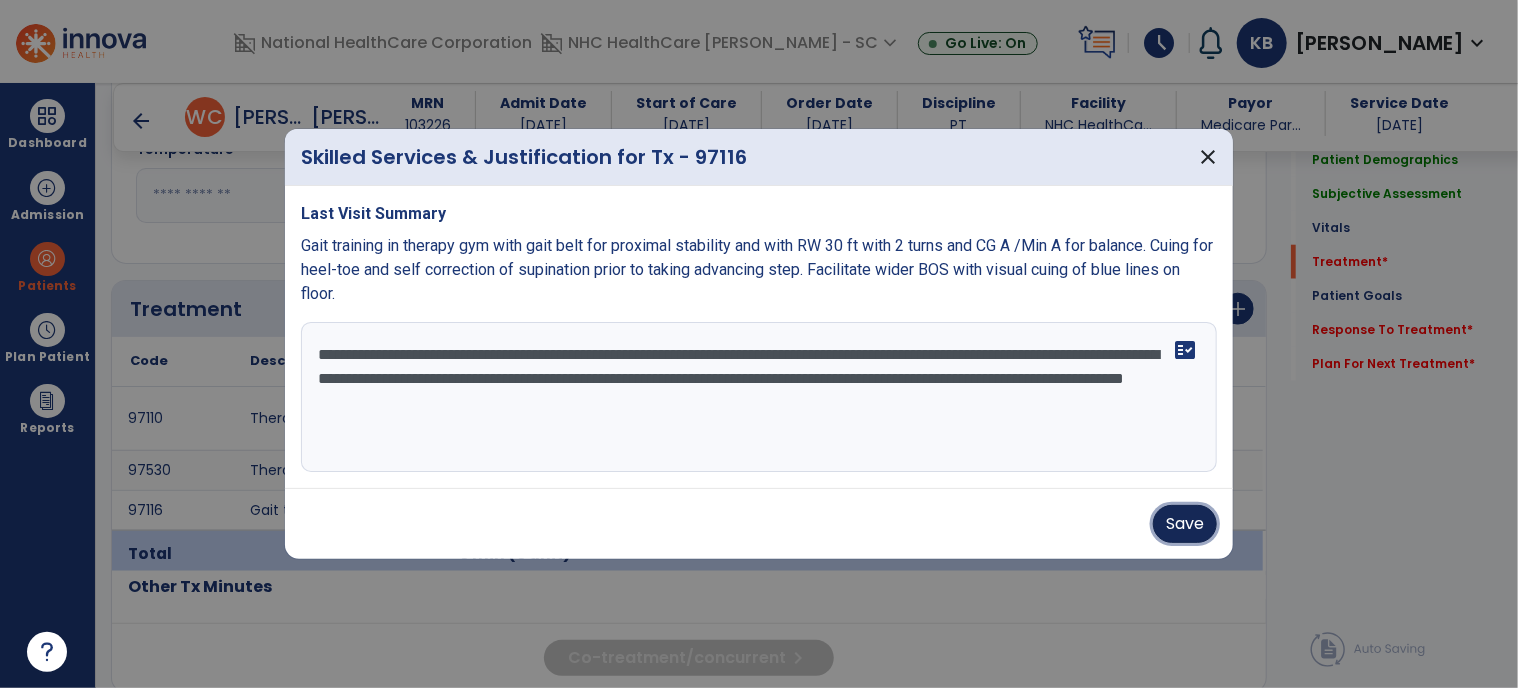 click on "Save" at bounding box center (1185, 524) 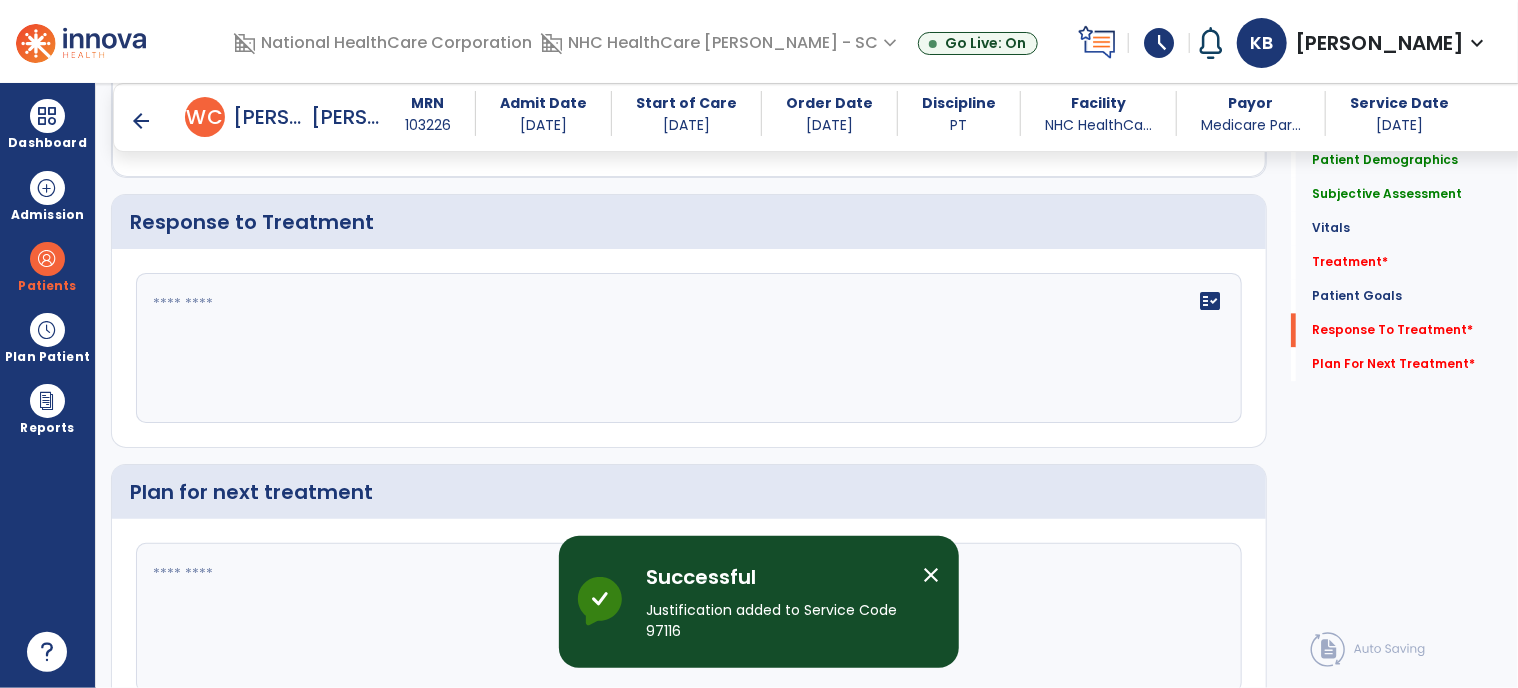 scroll, scrollTop: 2198, scrollLeft: 0, axis: vertical 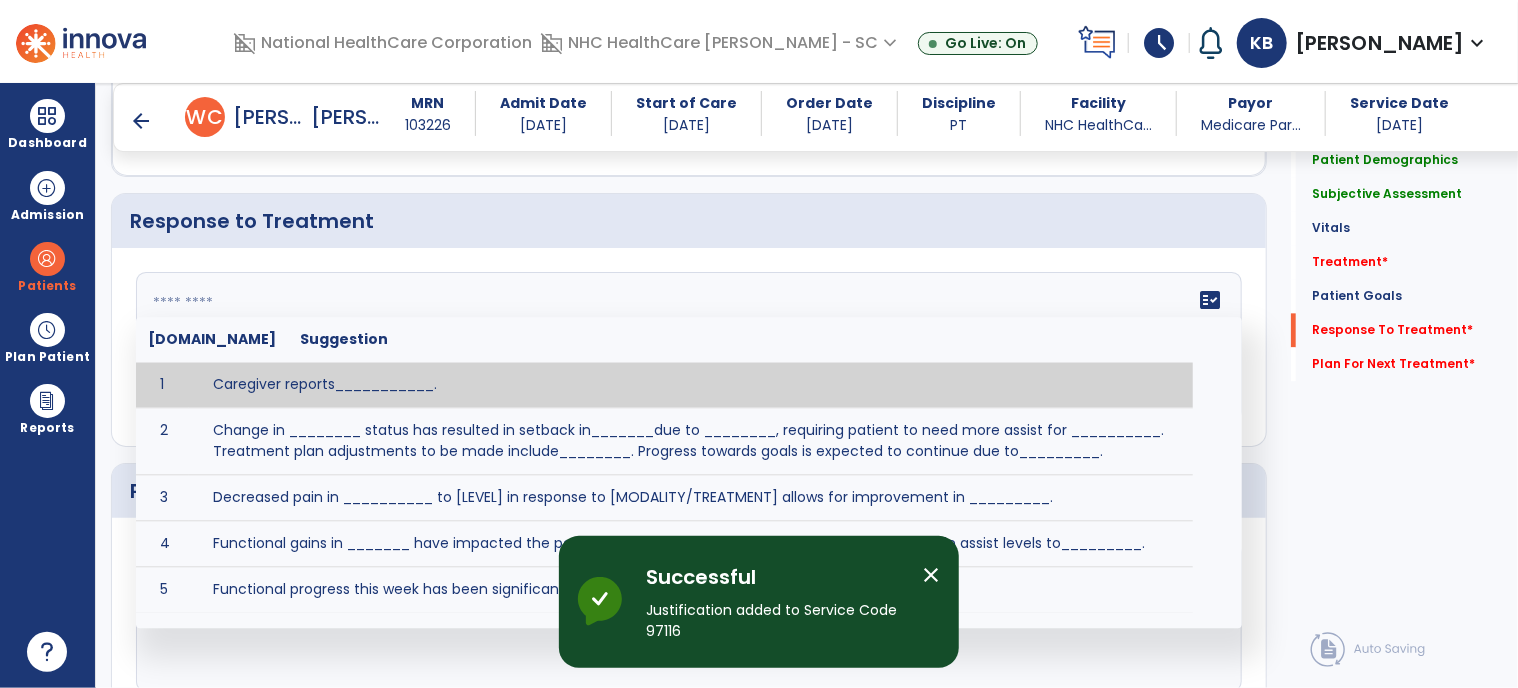 click 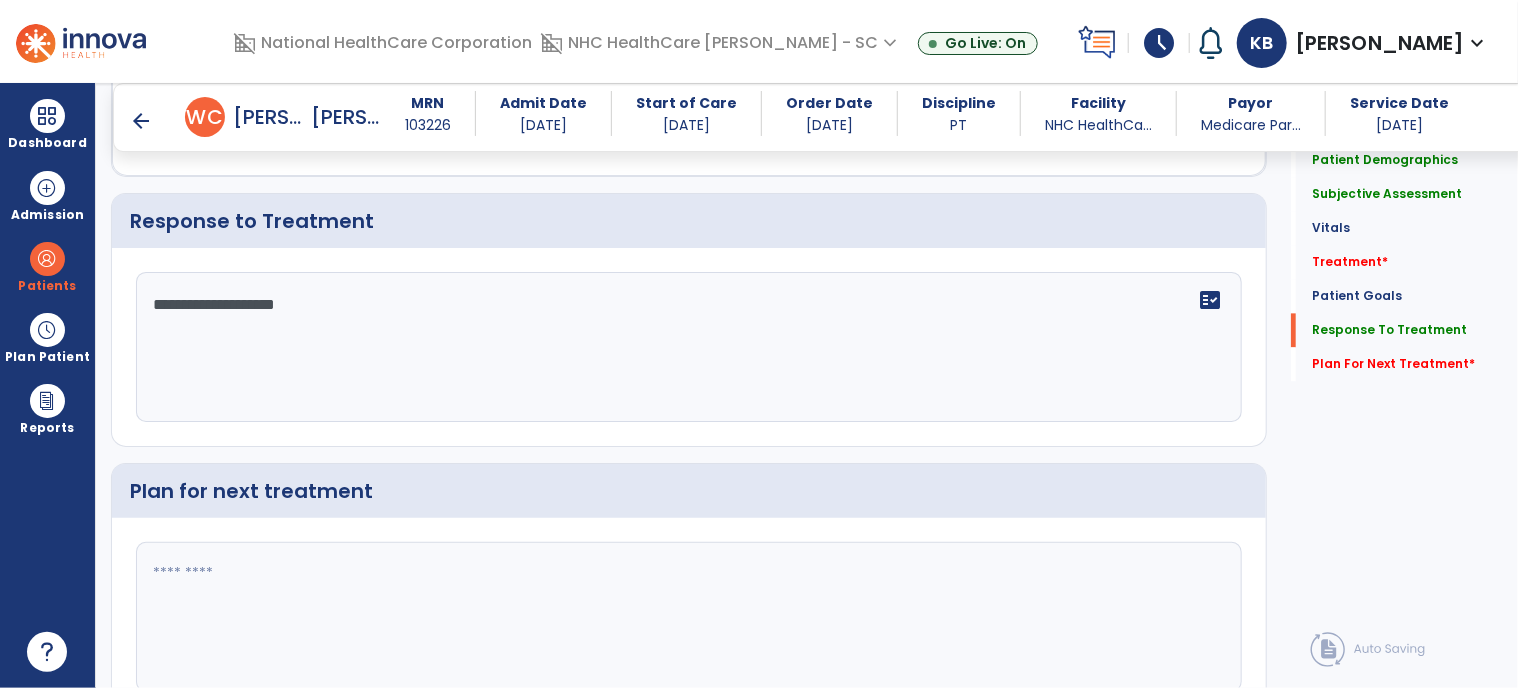 type on "**********" 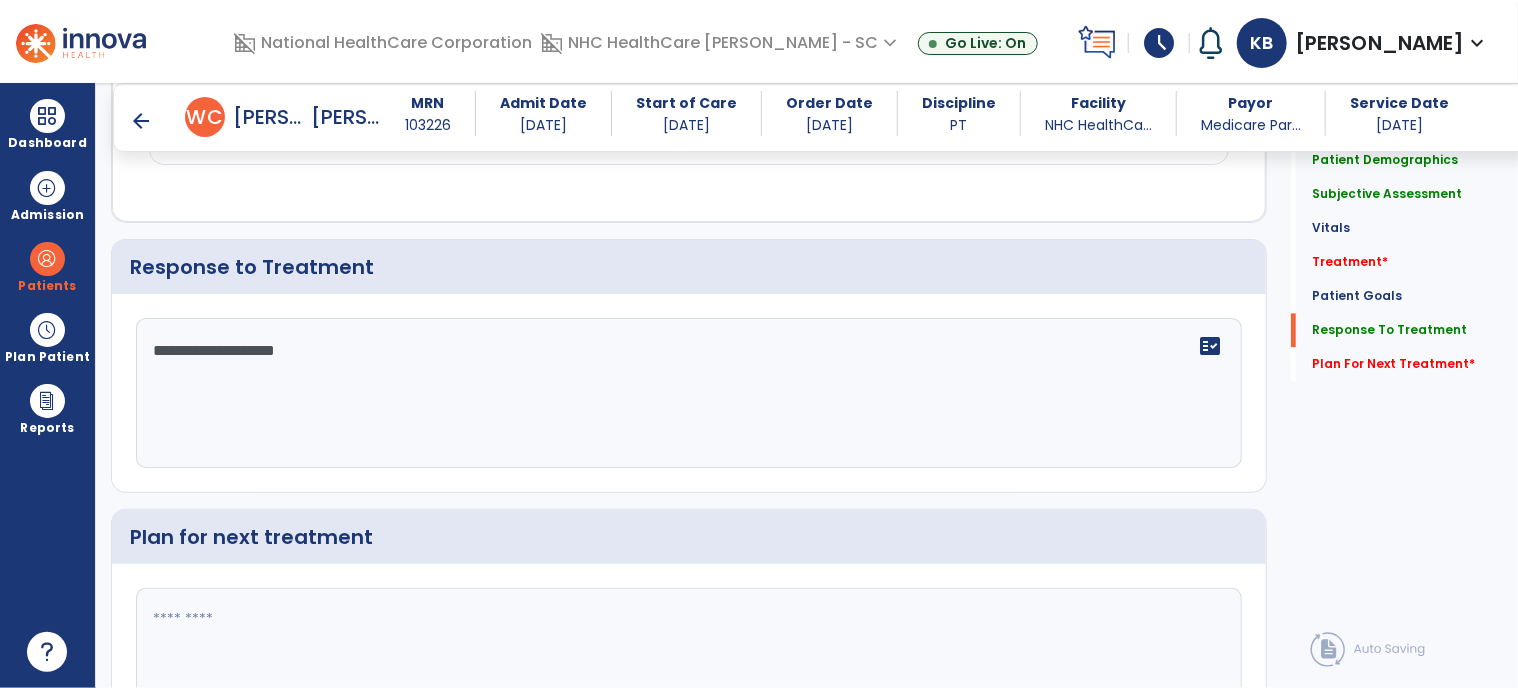 scroll, scrollTop: 2197, scrollLeft: 0, axis: vertical 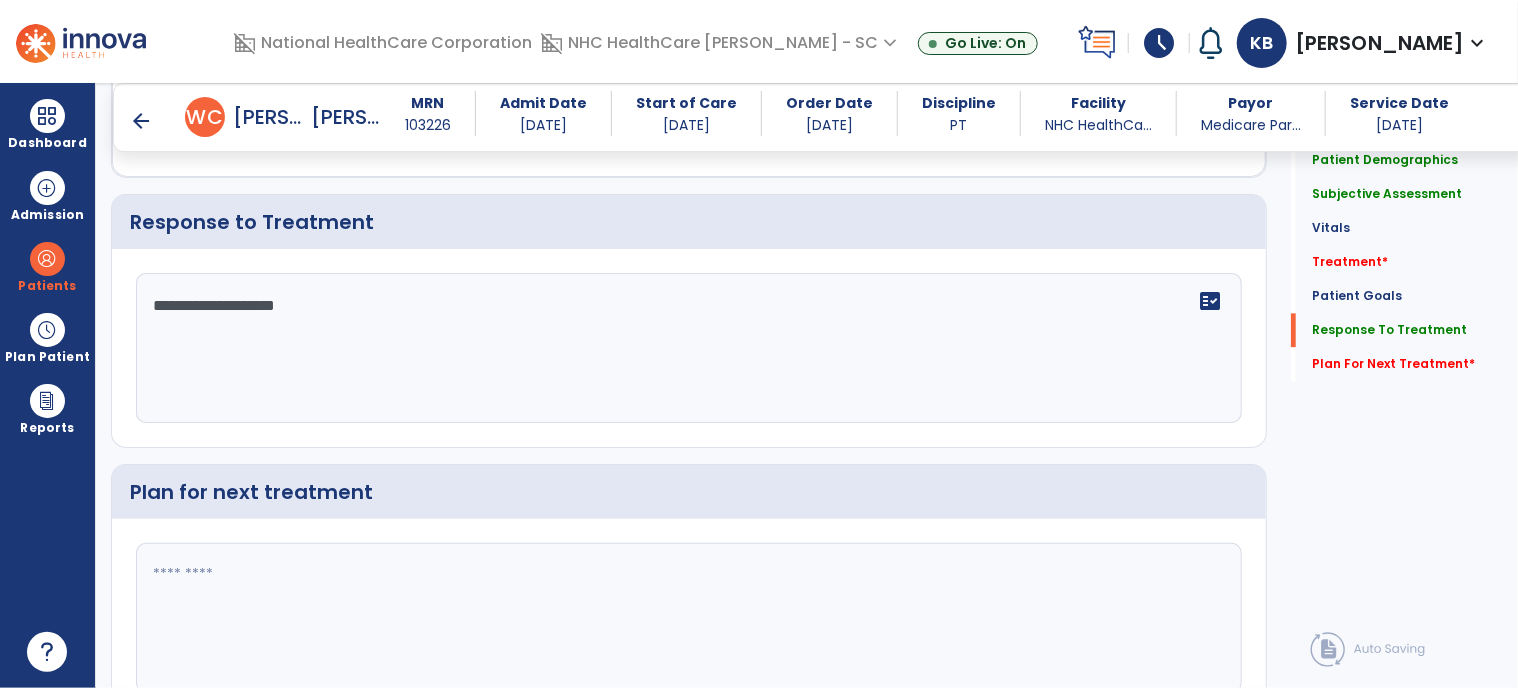 click 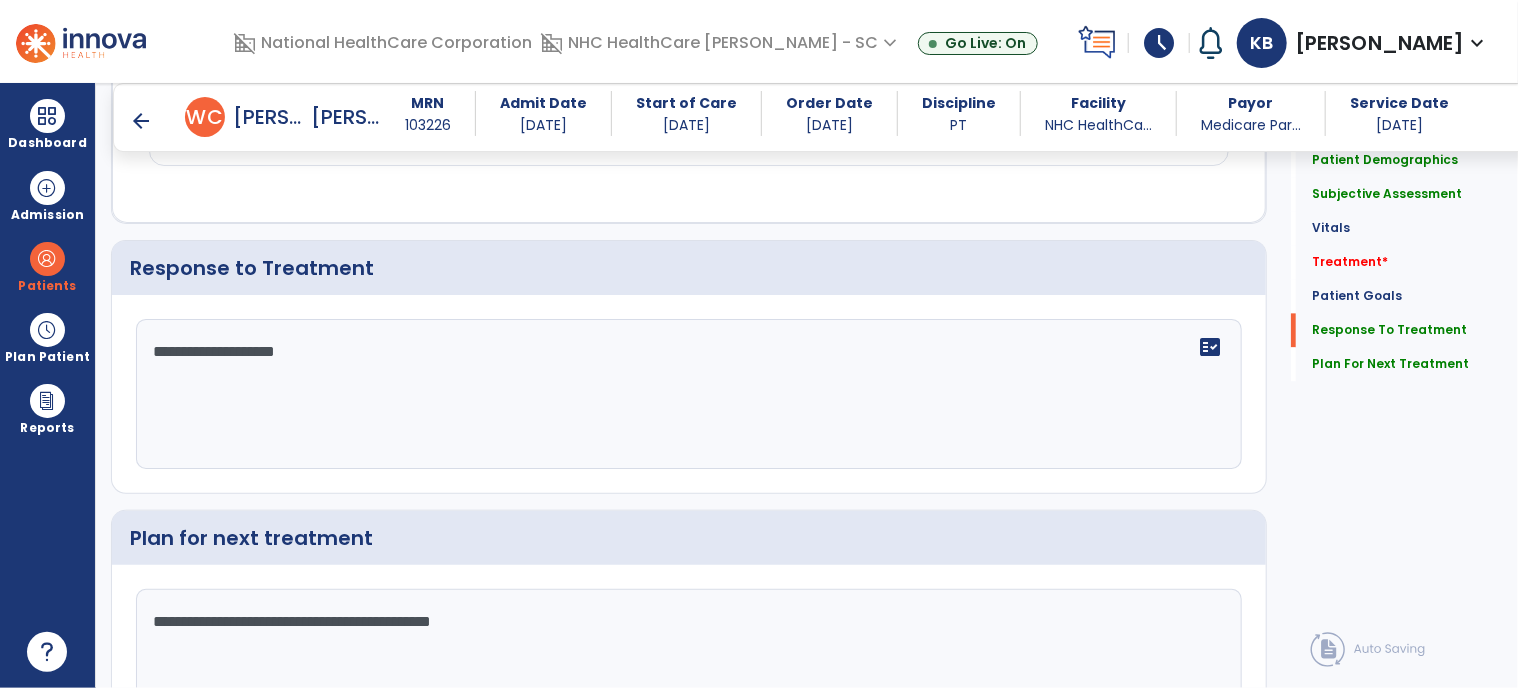 scroll, scrollTop: 2287, scrollLeft: 0, axis: vertical 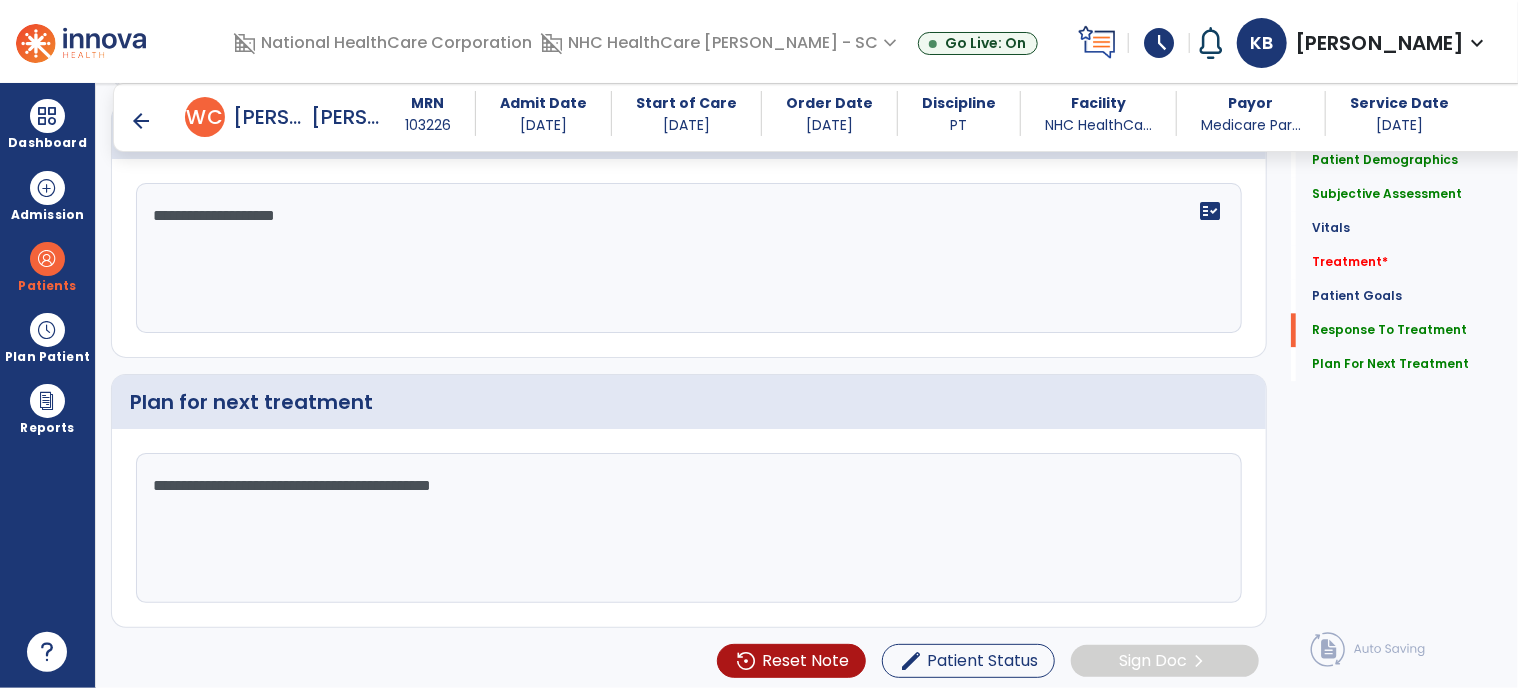 type on "**********" 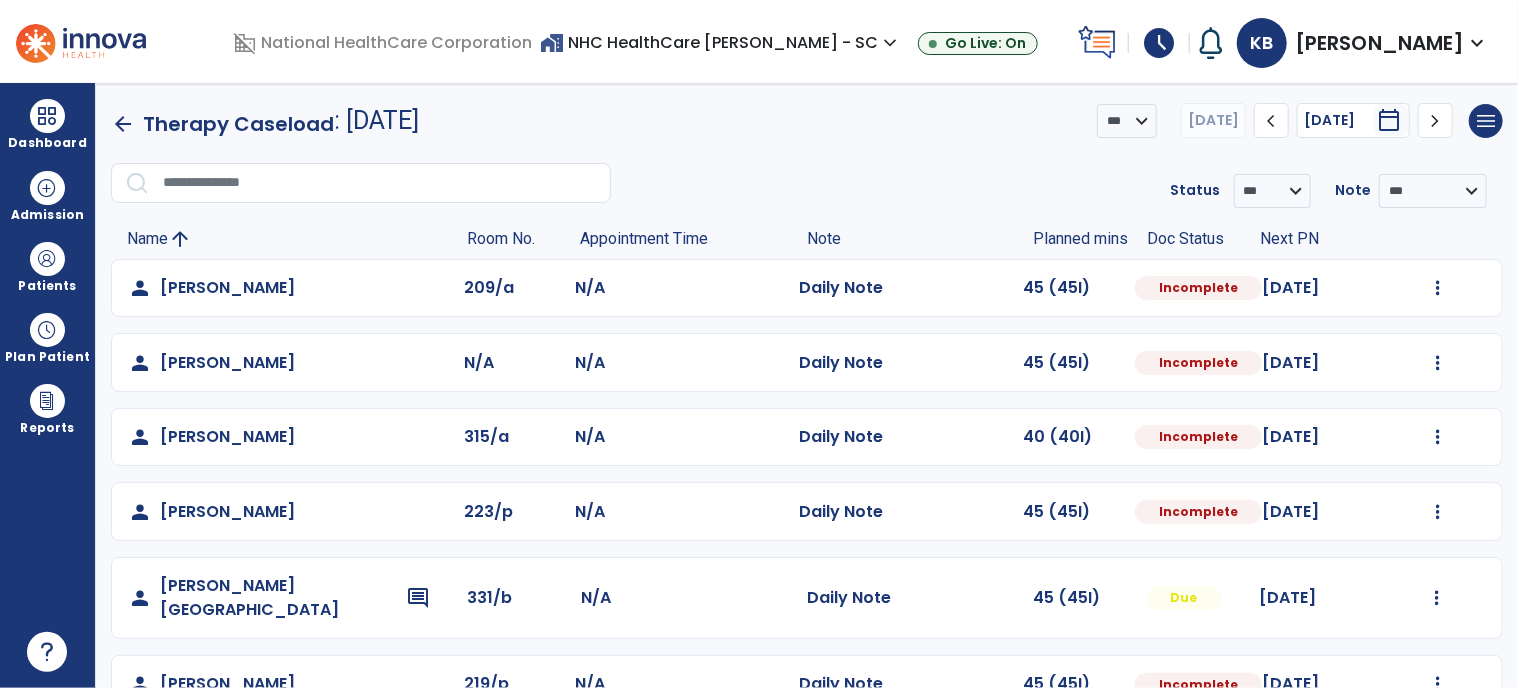 scroll, scrollTop: 0, scrollLeft: 0, axis: both 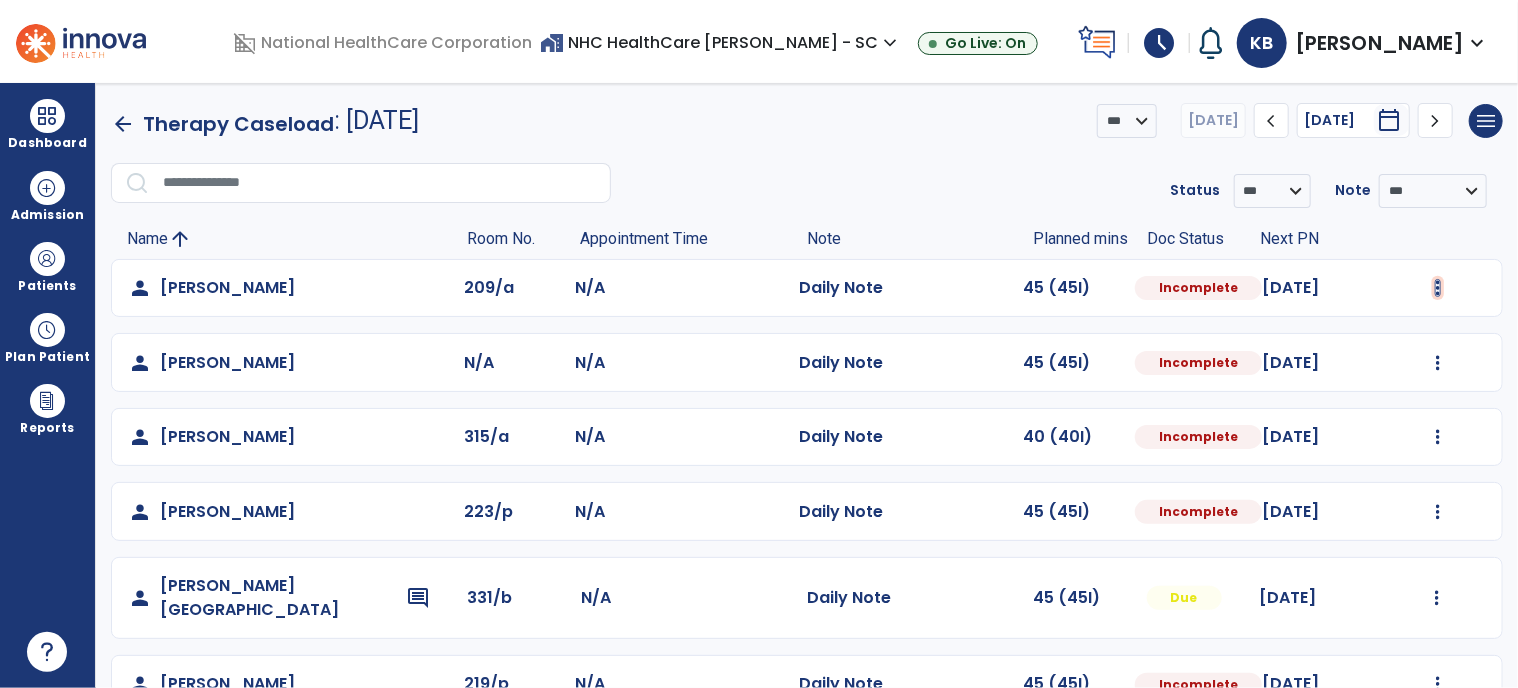 click at bounding box center [1438, 288] 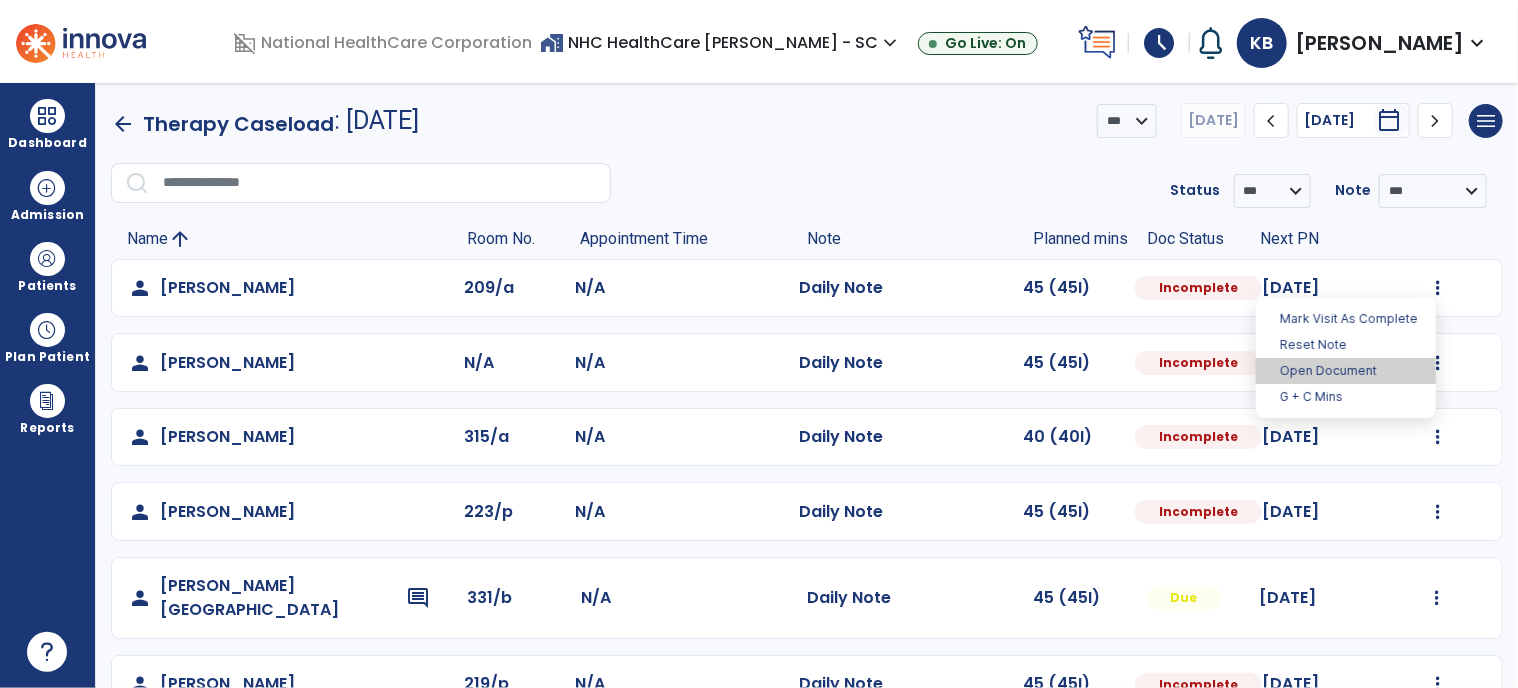 click on "Open Document" at bounding box center (1346, 371) 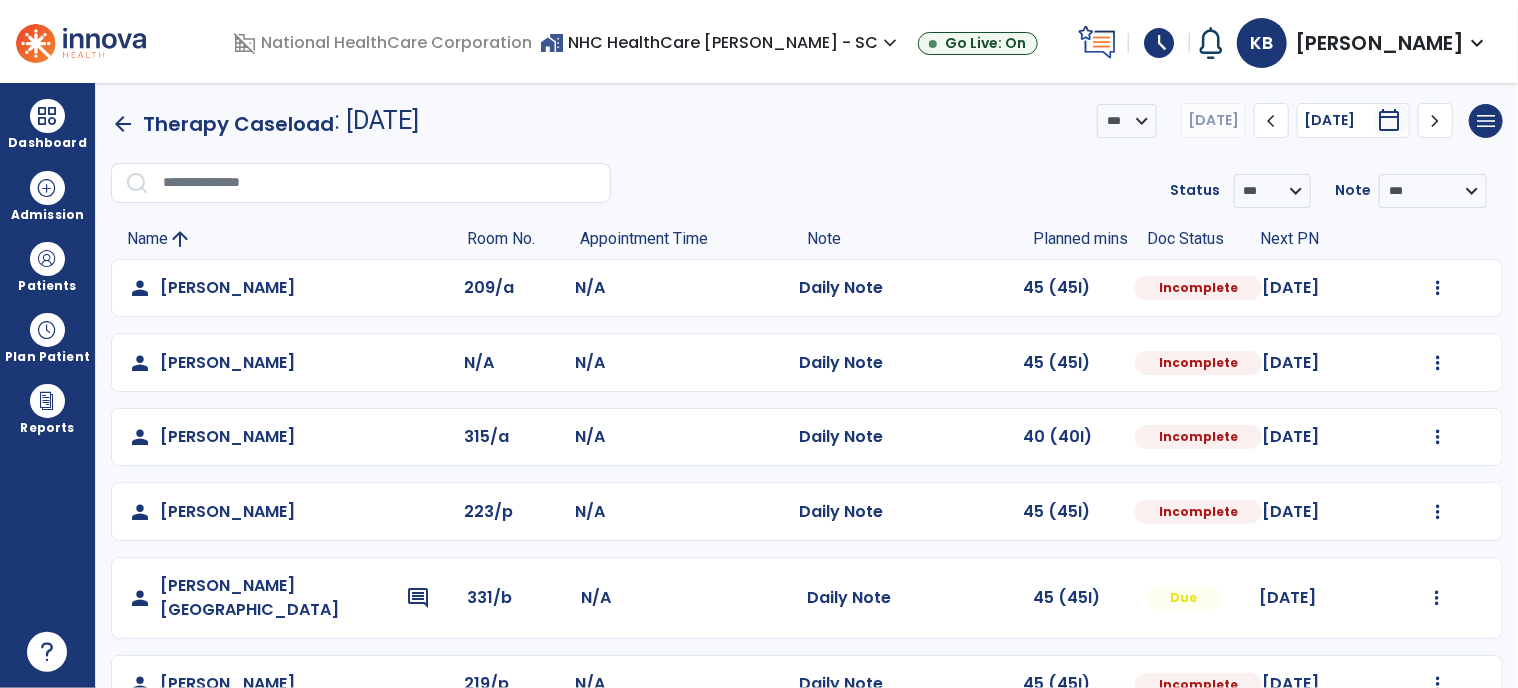 select on "*" 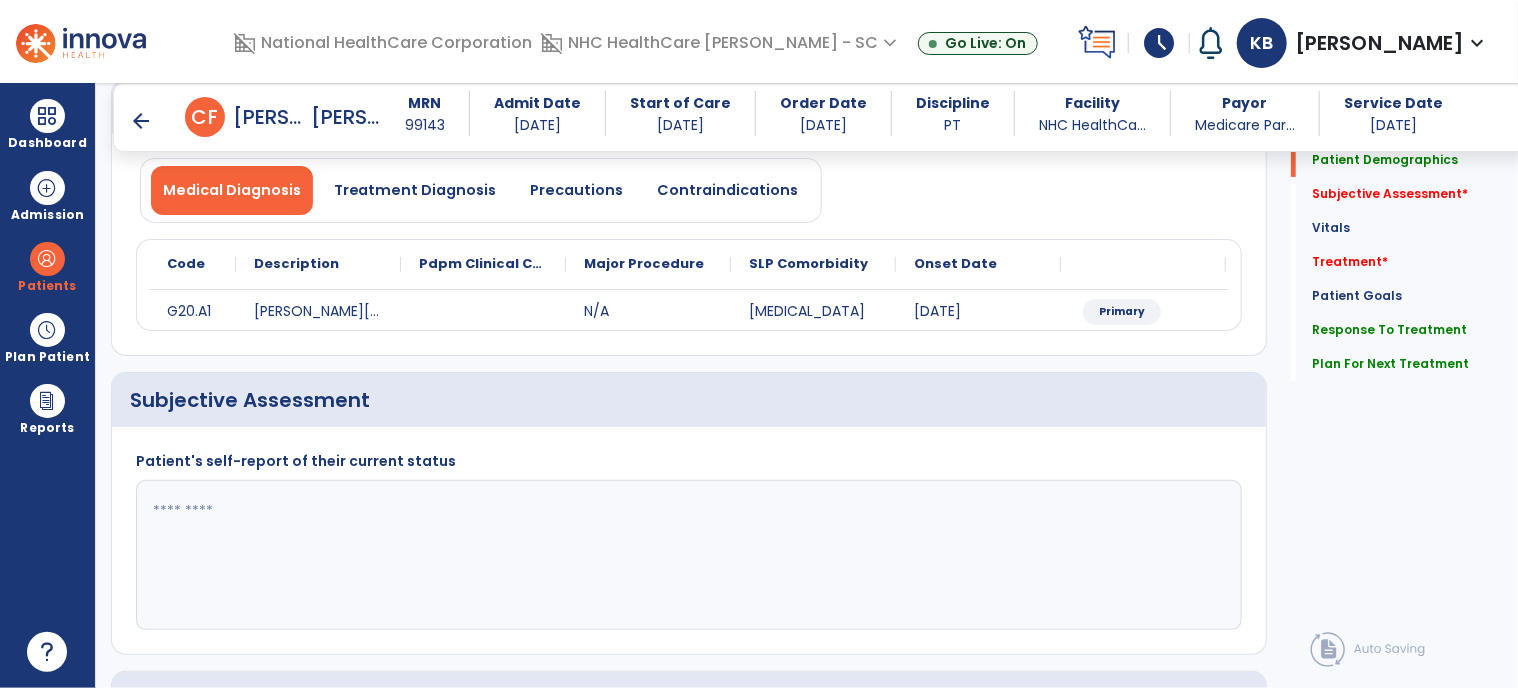 scroll, scrollTop: 160, scrollLeft: 0, axis: vertical 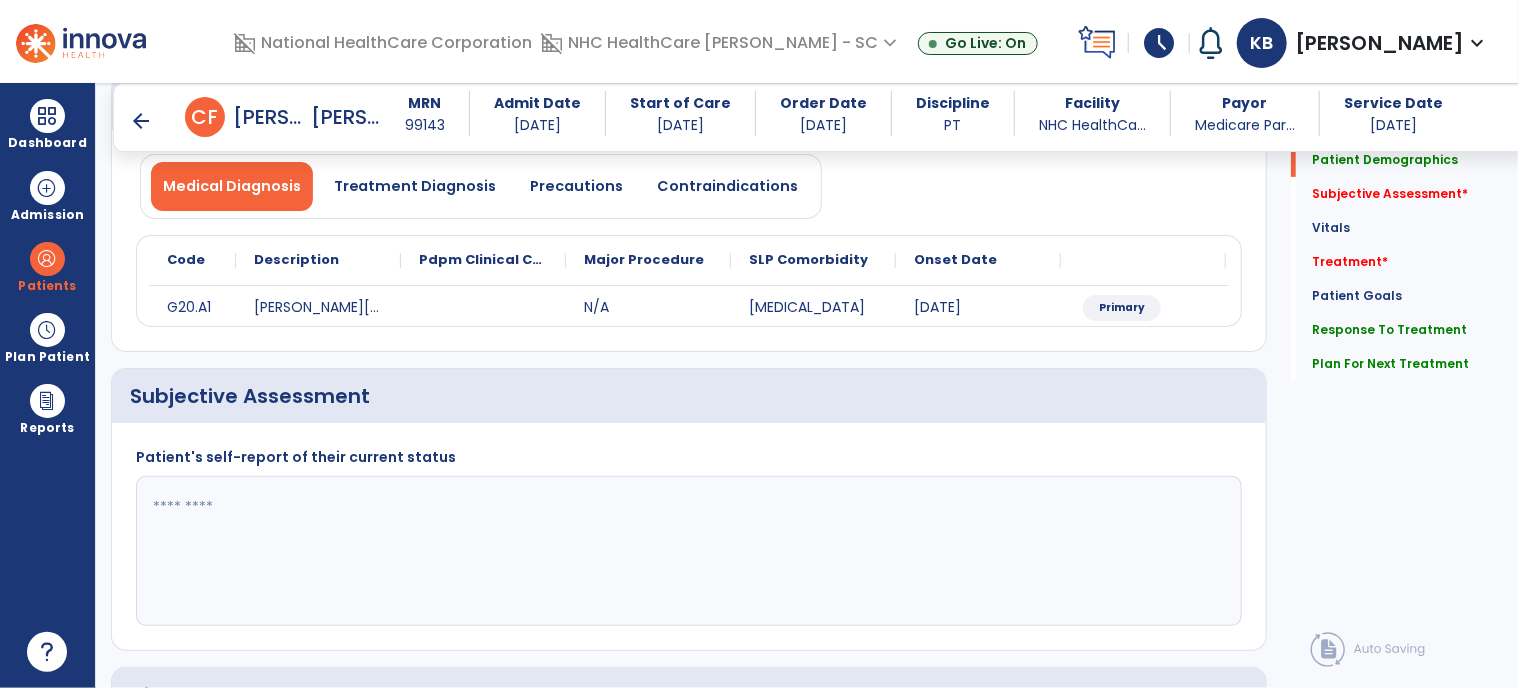 click 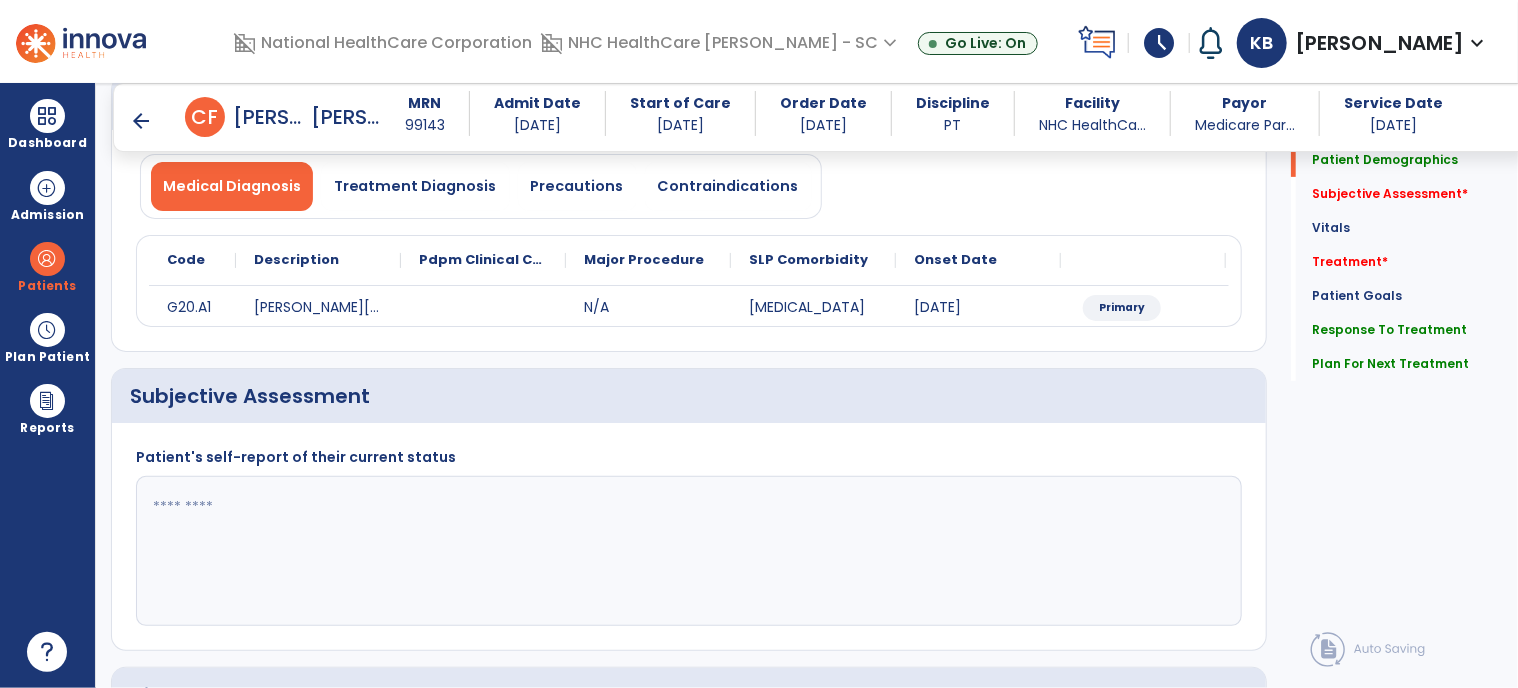 click 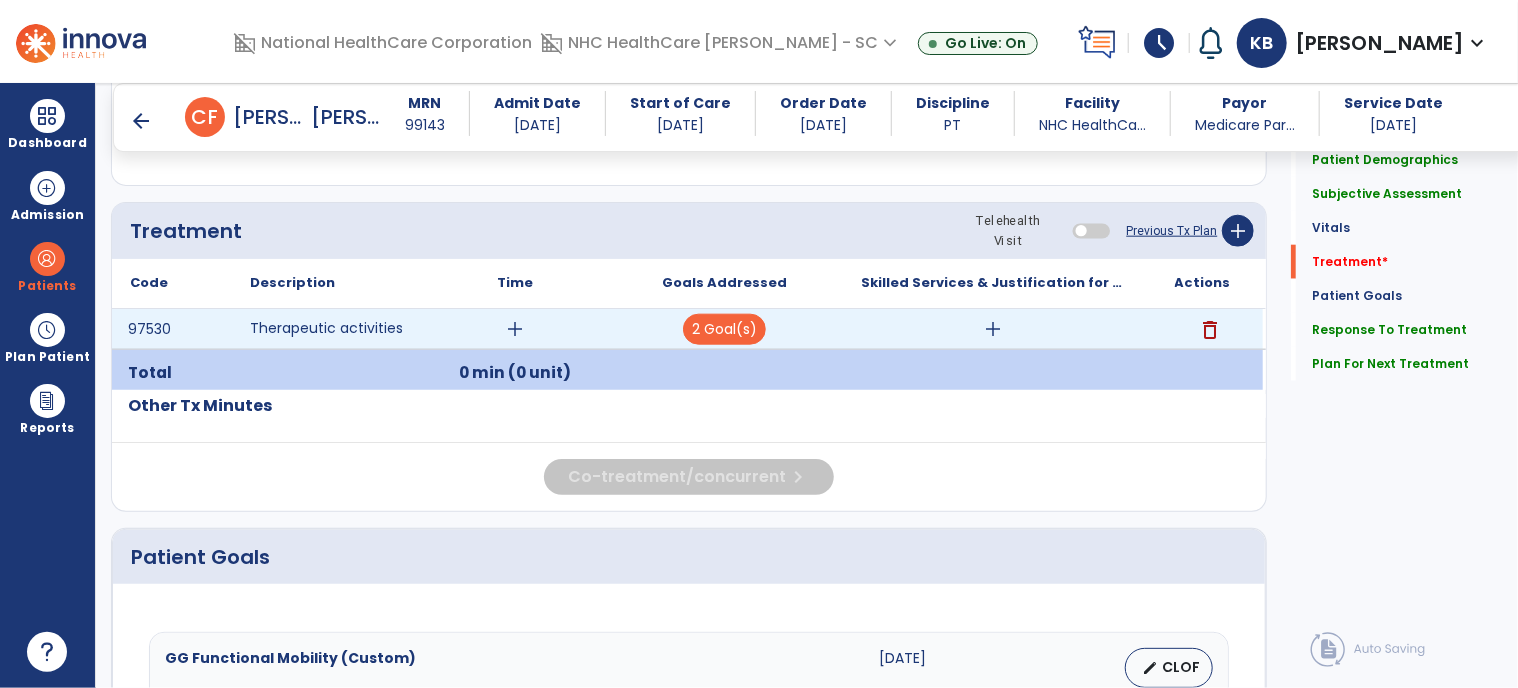 scroll, scrollTop: 1047, scrollLeft: 0, axis: vertical 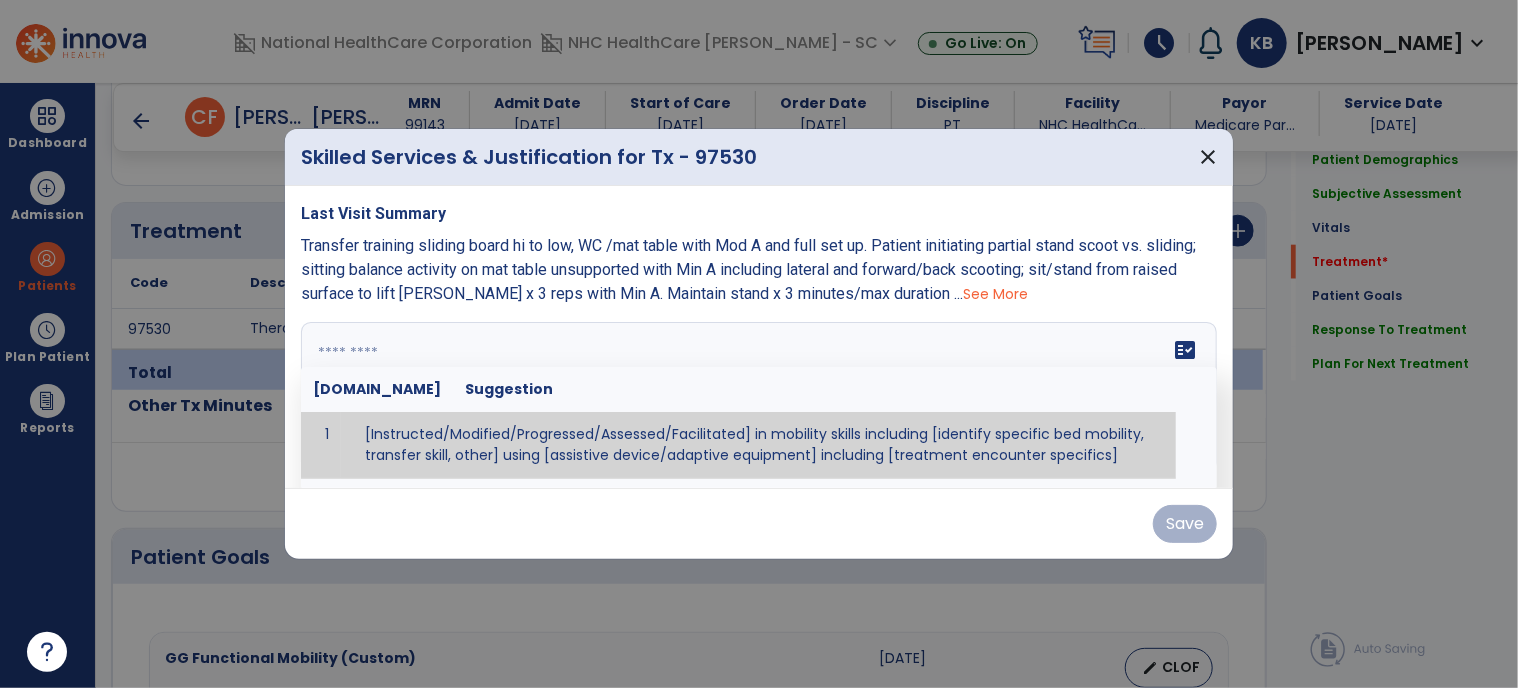 click on "fact_check  [DOMAIN_NAME] Suggestion 1 [Instructed/Modified/Progressed/Assessed/Facilitated] in mobility skills including [identify specific bed mobility, transfer skill, other] using [assistive device/adaptive equipment] including [treatment encounter specifics]" at bounding box center [759, 397] 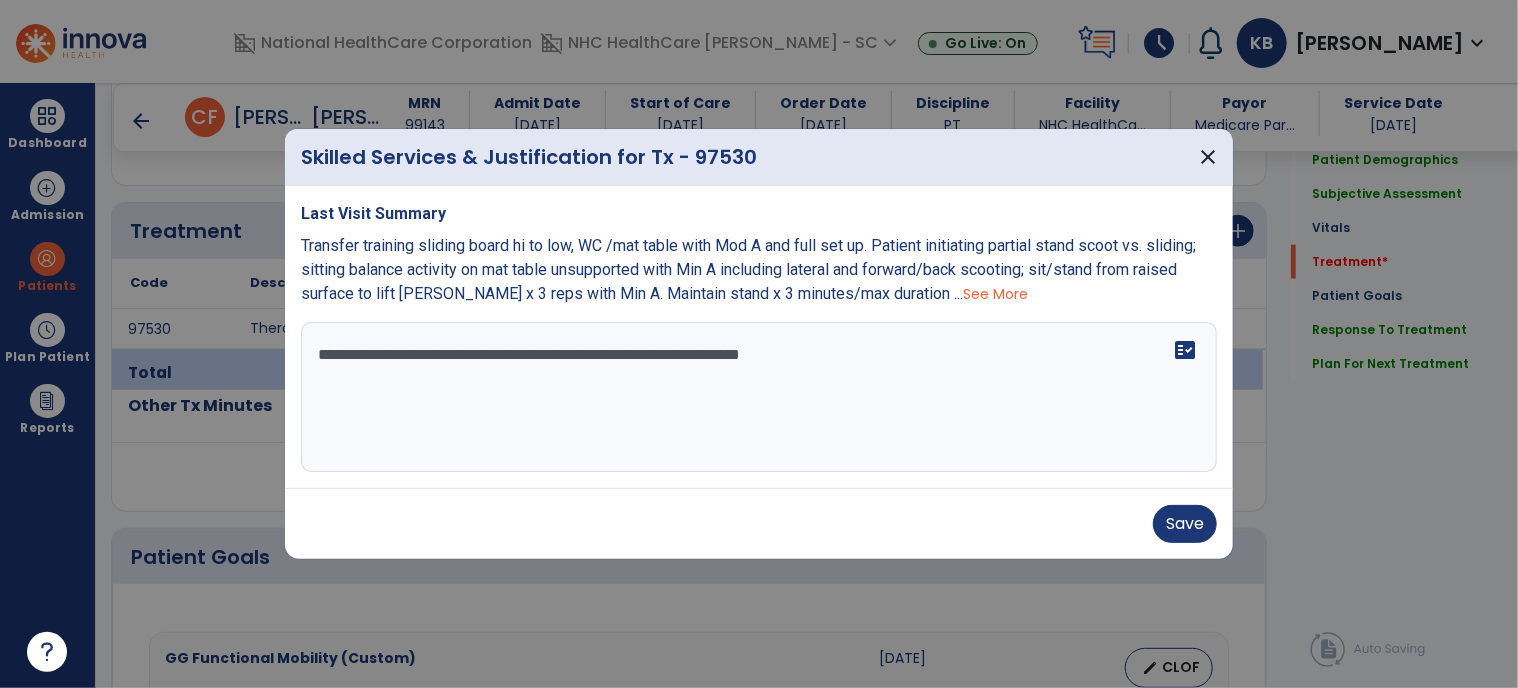 click on "**********" at bounding box center [759, 397] 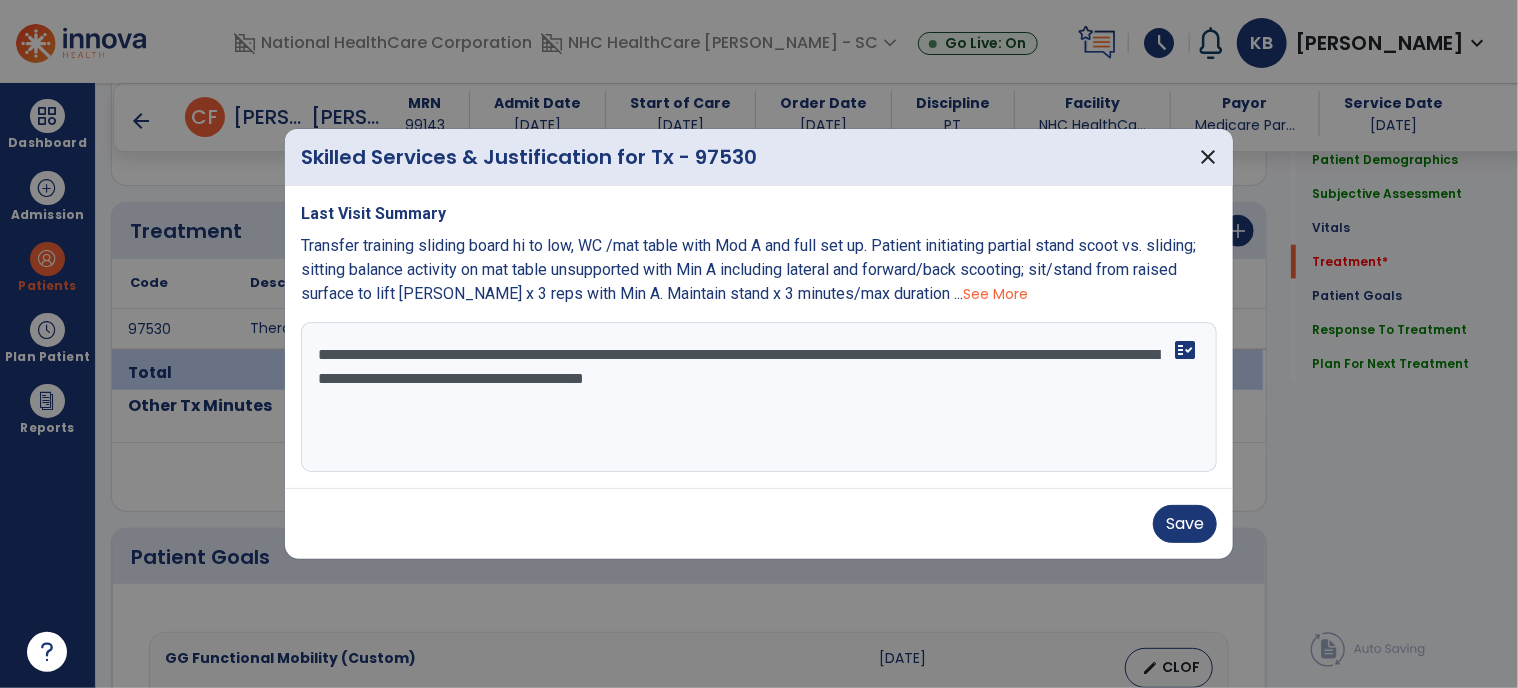 click on "**********" at bounding box center (759, 397) 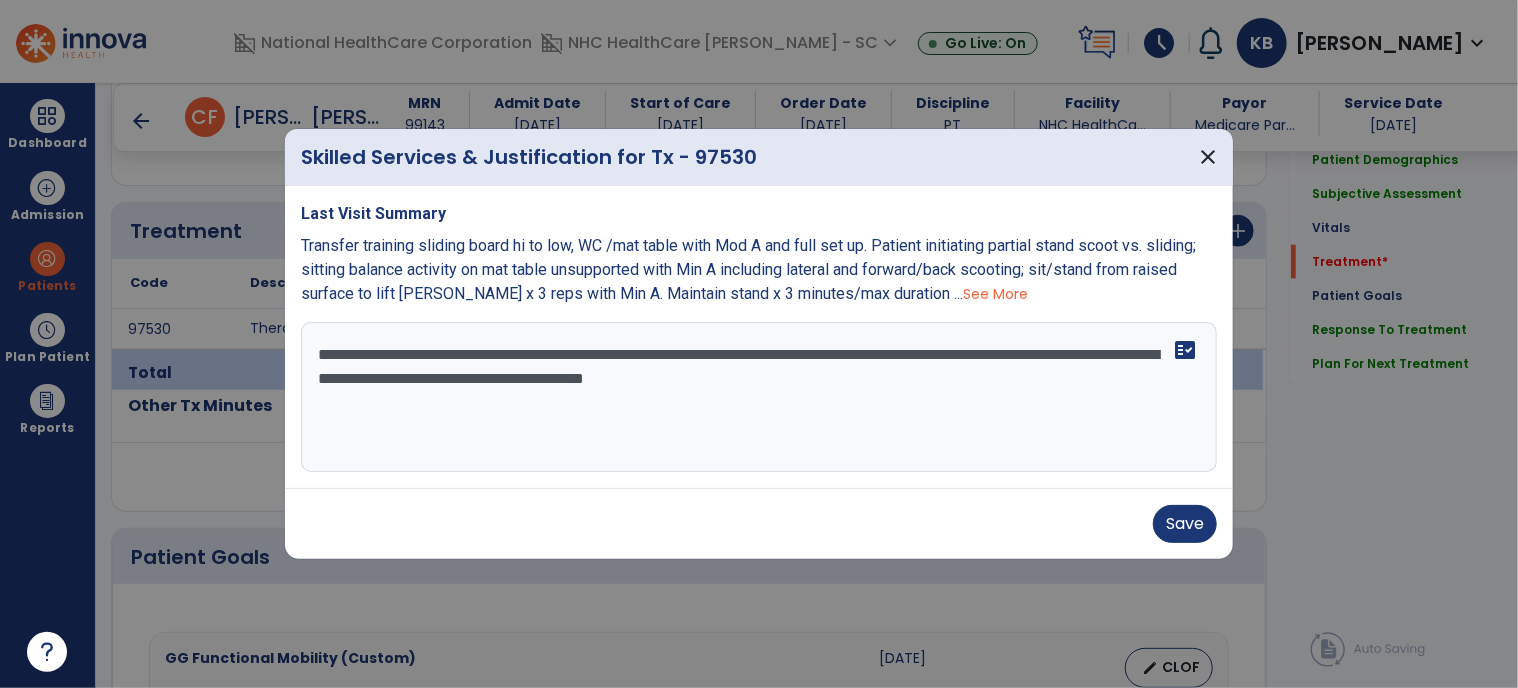click on "**********" at bounding box center (759, 397) 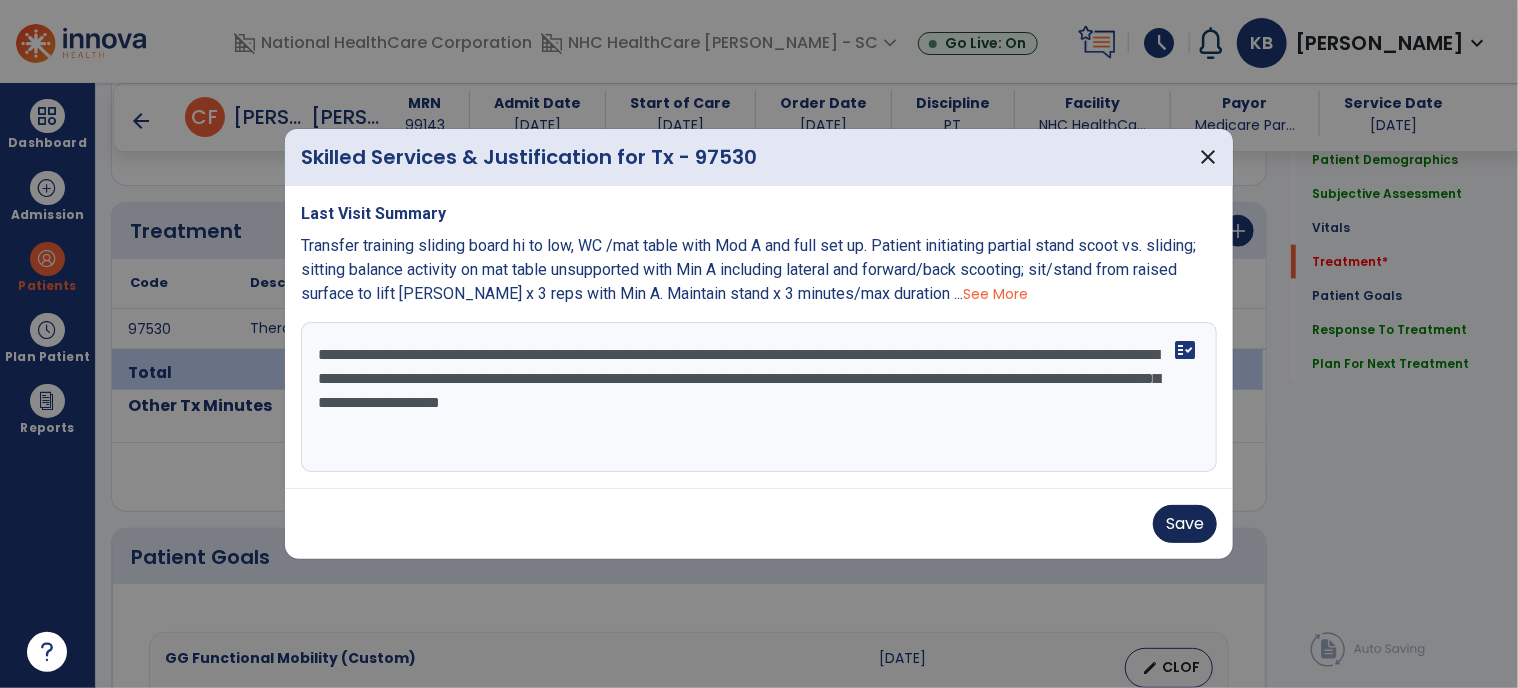 type on "**********" 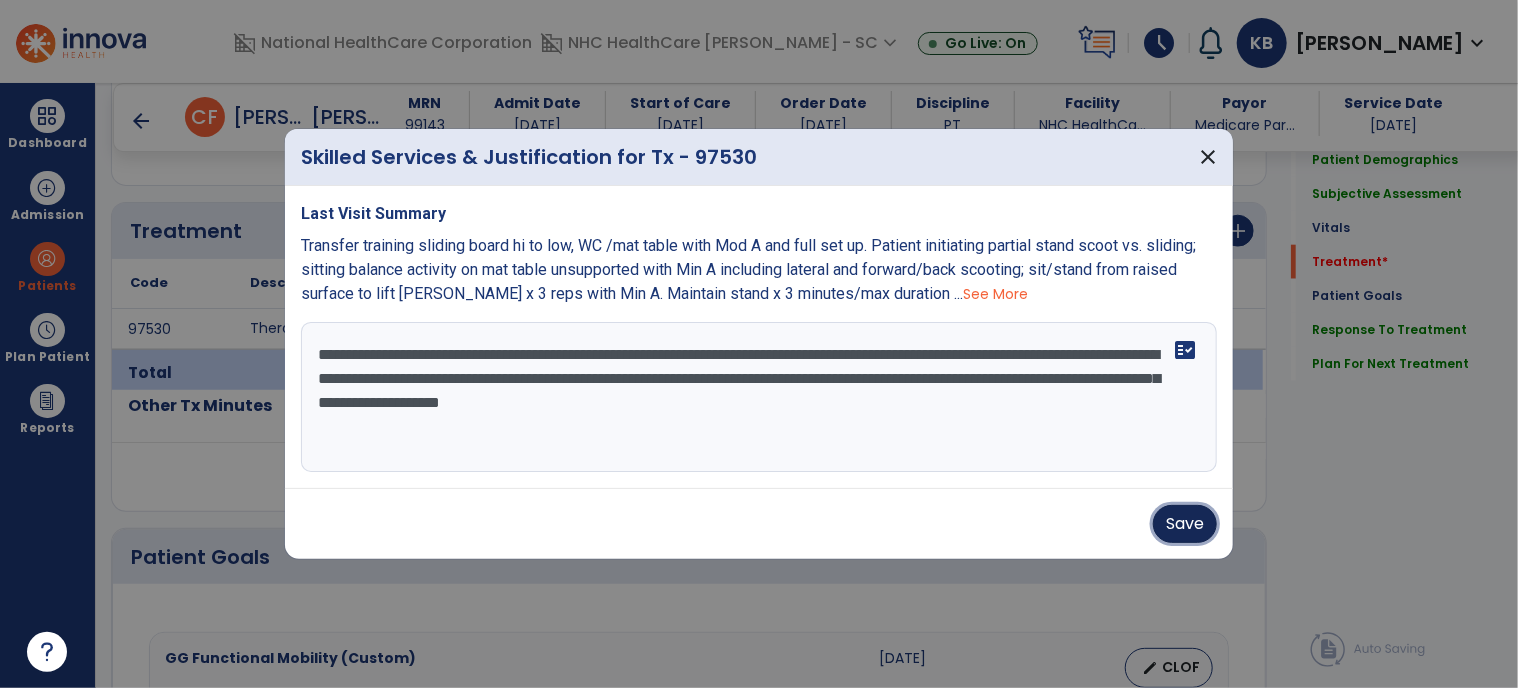 click on "Save" at bounding box center (1185, 524) 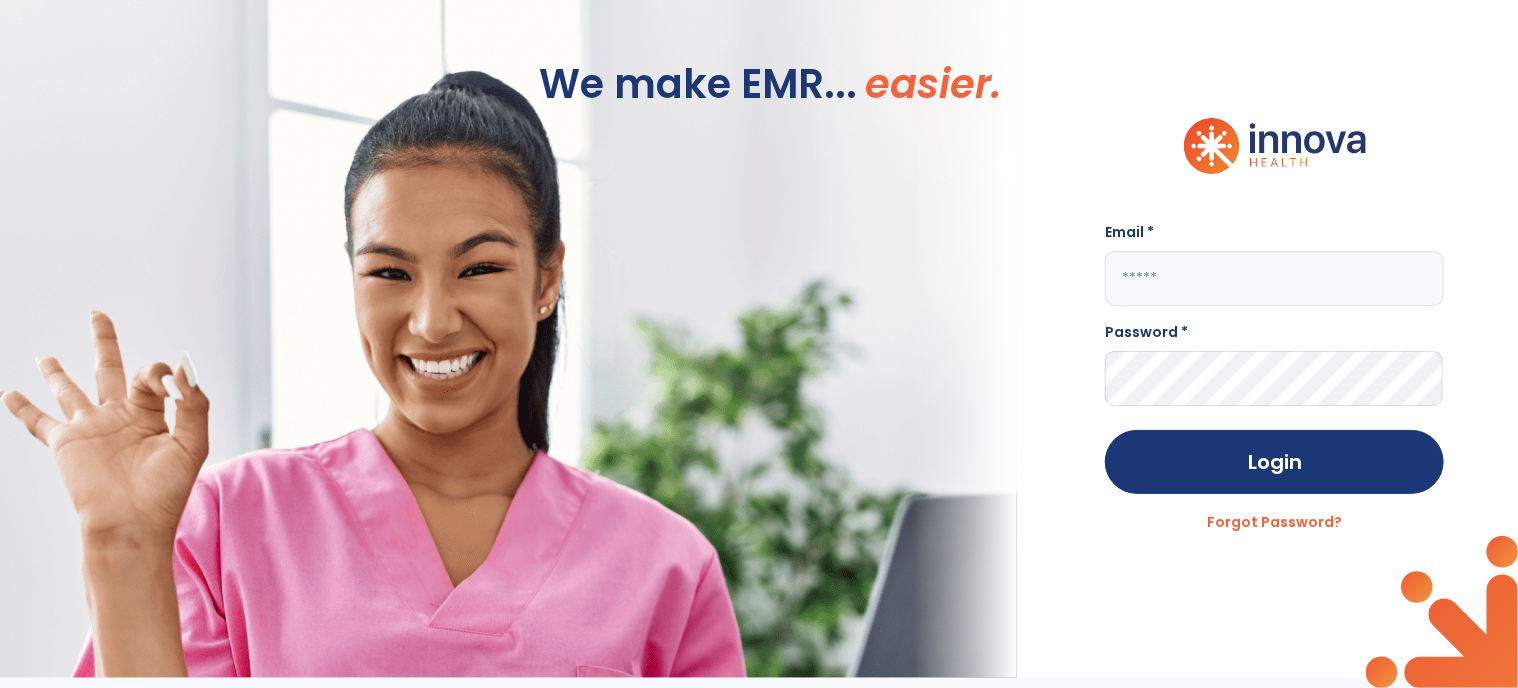 type on "**********" 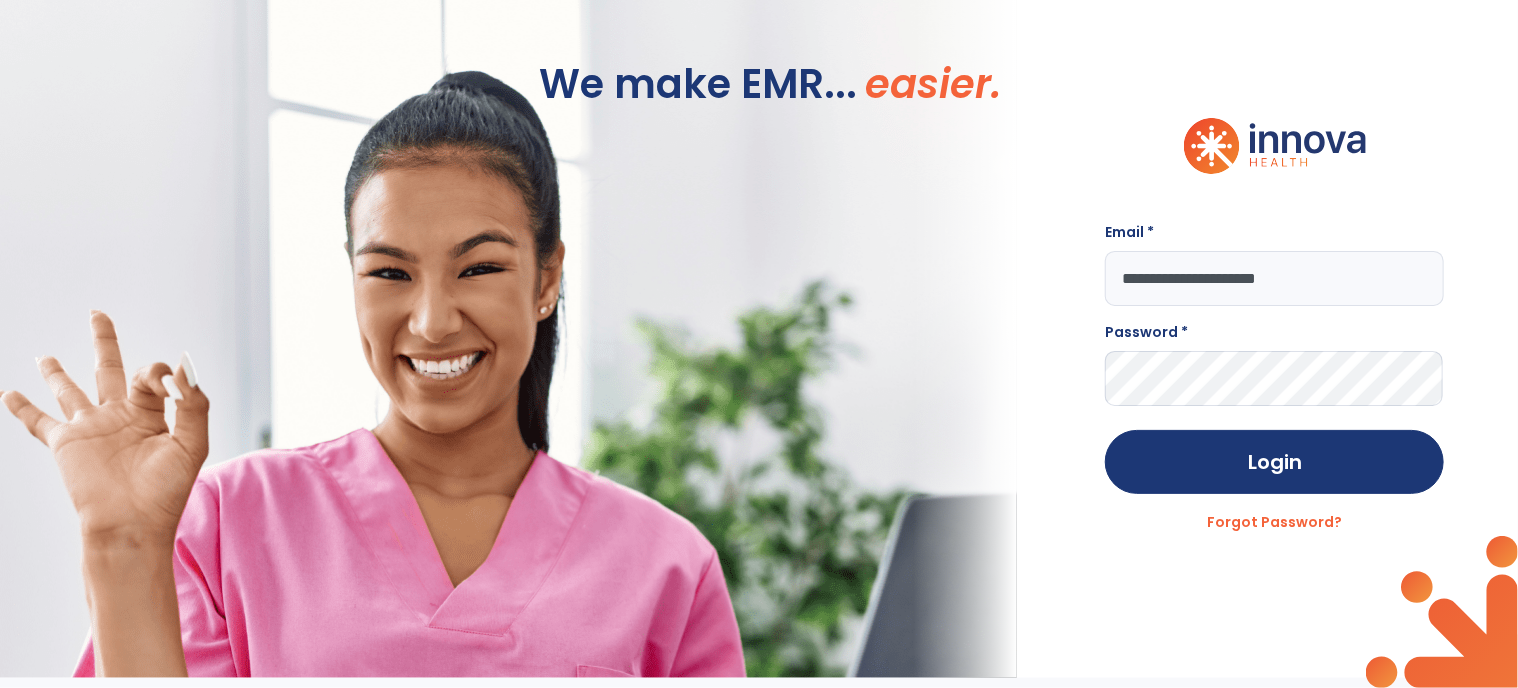 scroll, scrollTop: 0, scrollLeft: 0, axis: both 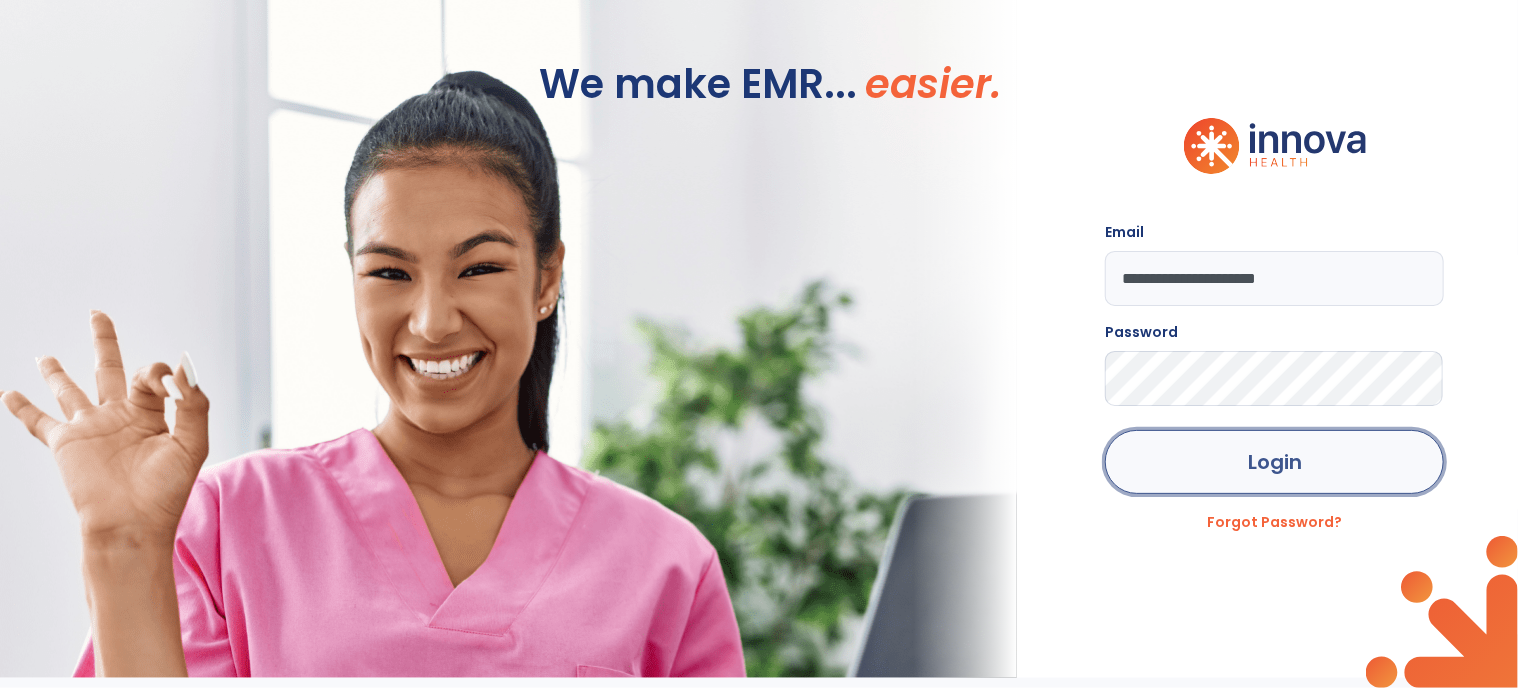click on "Login" 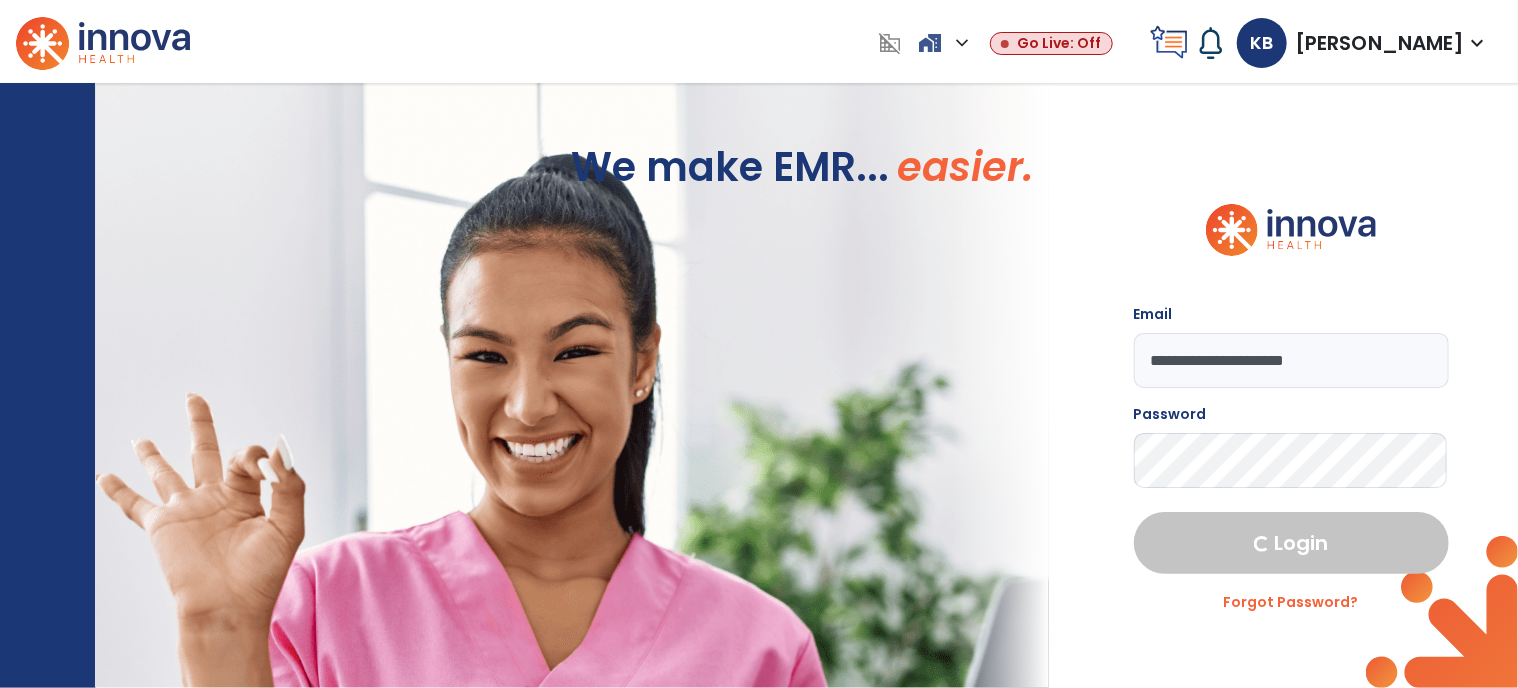 select on "****" 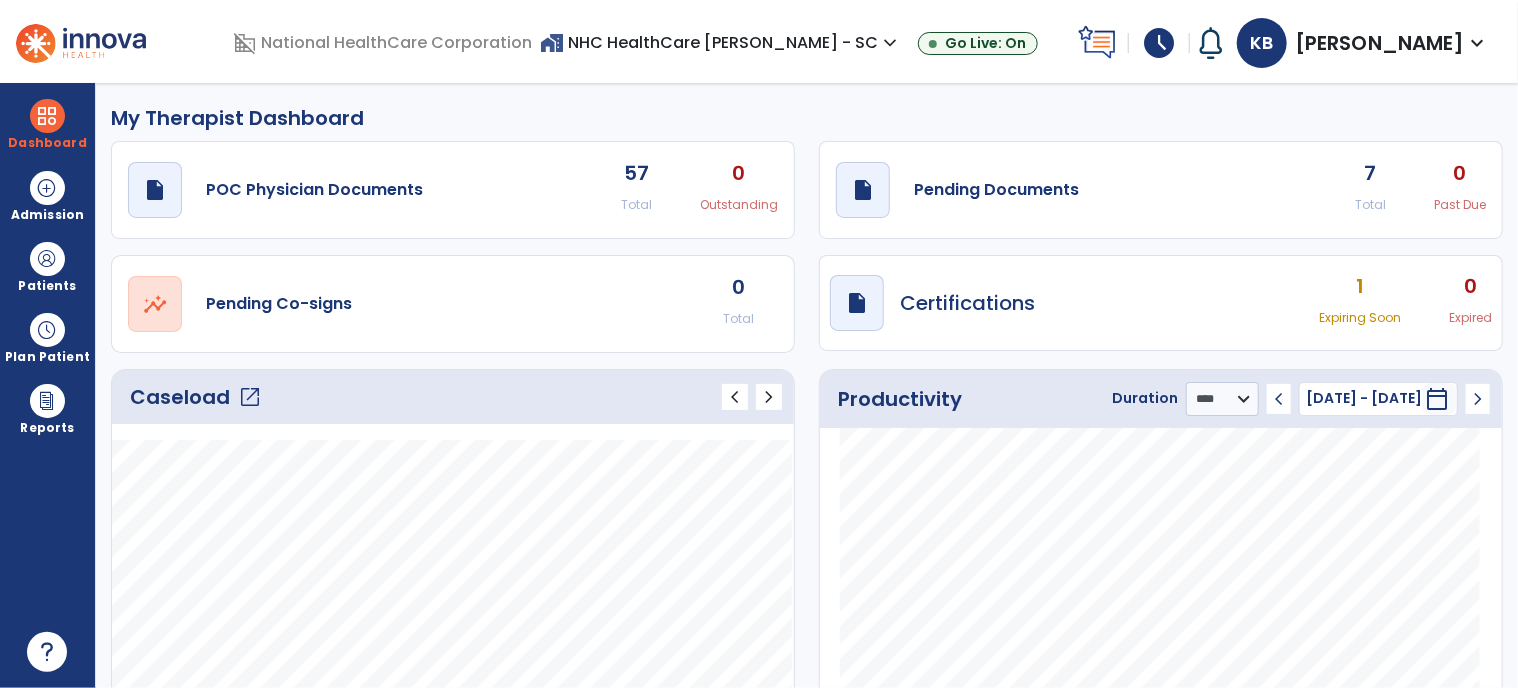 click on "open_in_new" 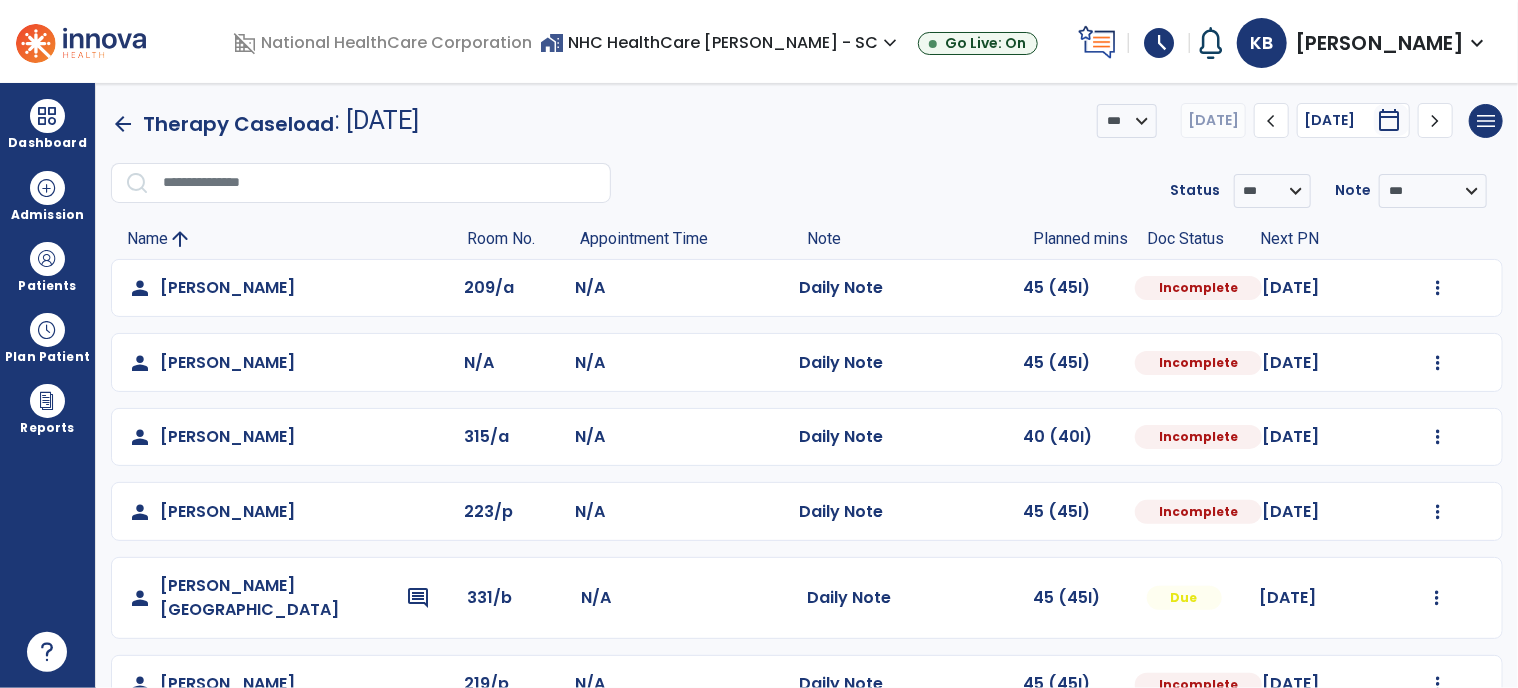scroll, scrollTop: 101, scrollLeft: 0, axis: vertical 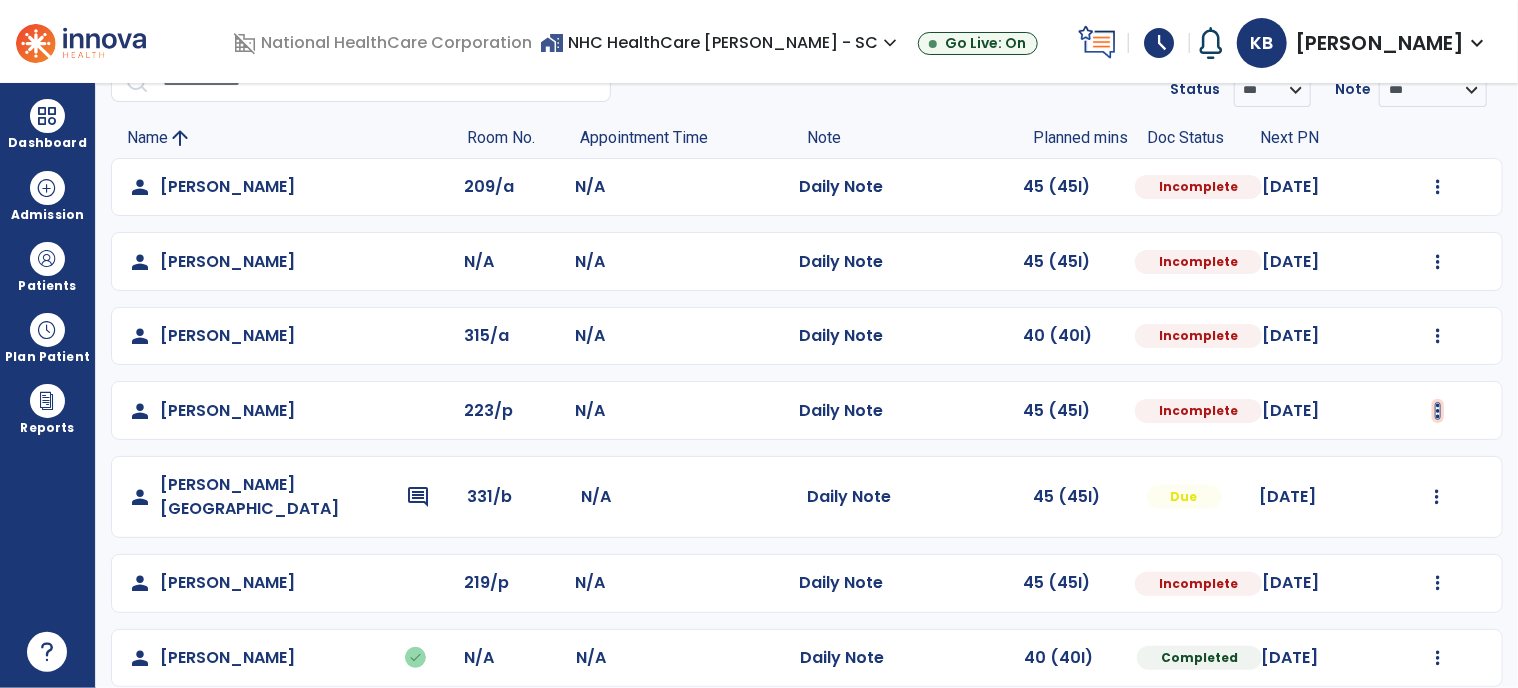 click at bounding box center (1438, 187) 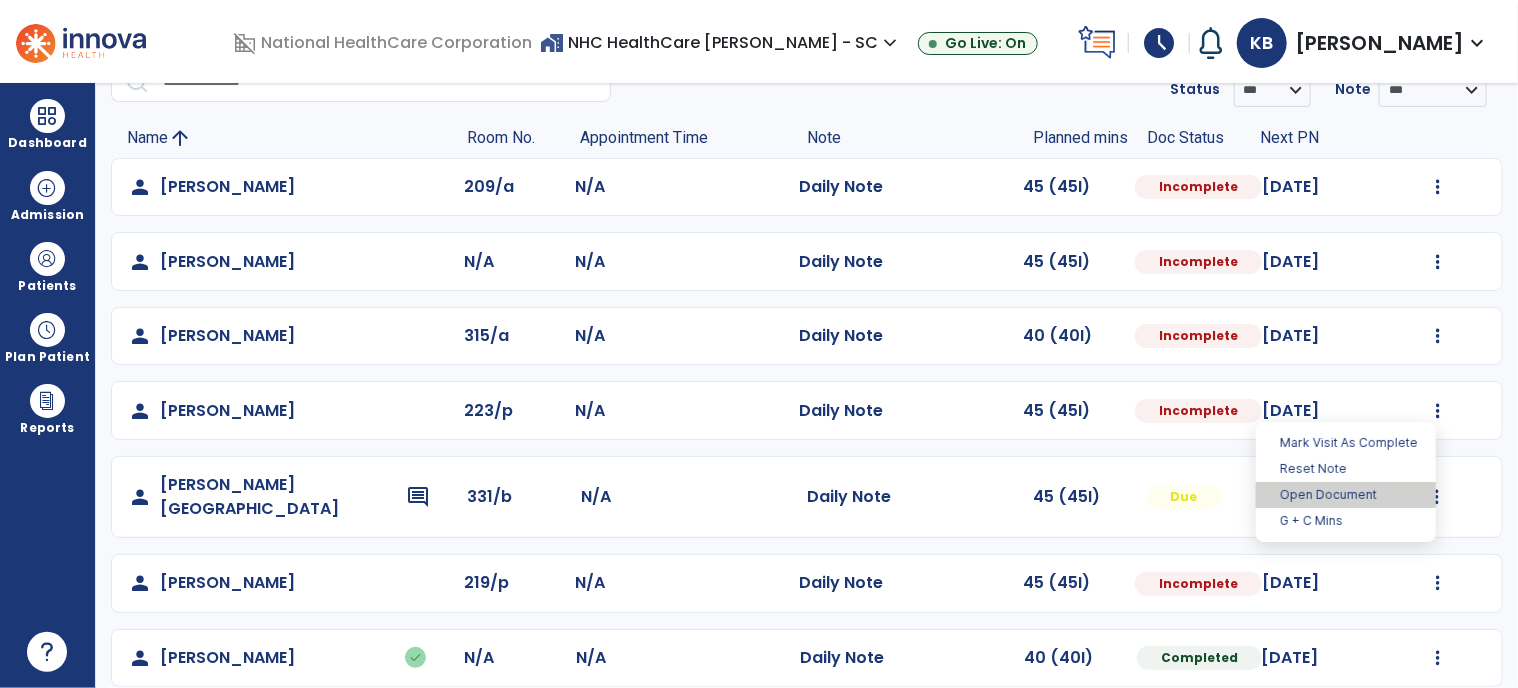 click on "Open Document" at bounding box center (1346, 495) 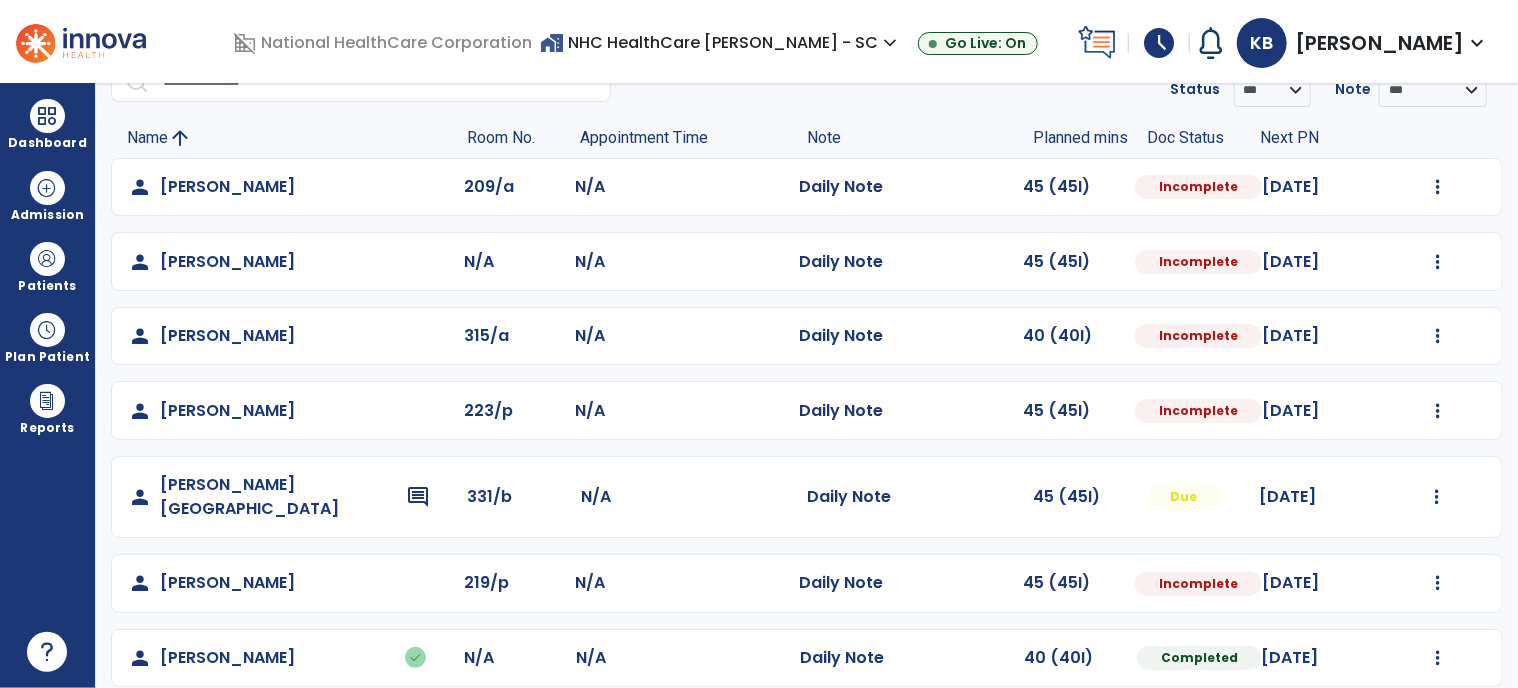 select on "*" 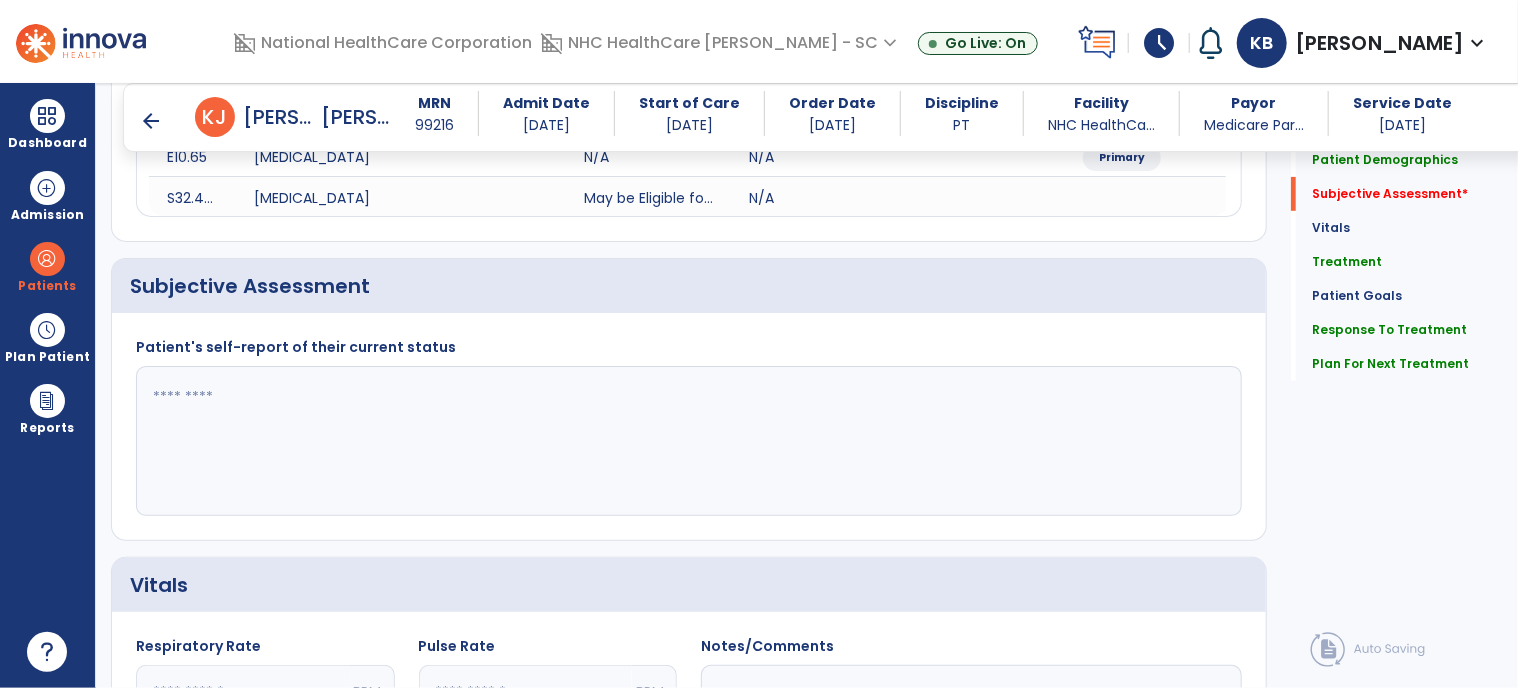 scroll, scrollTop: 312, scrollLeft: 0, axis: vertical 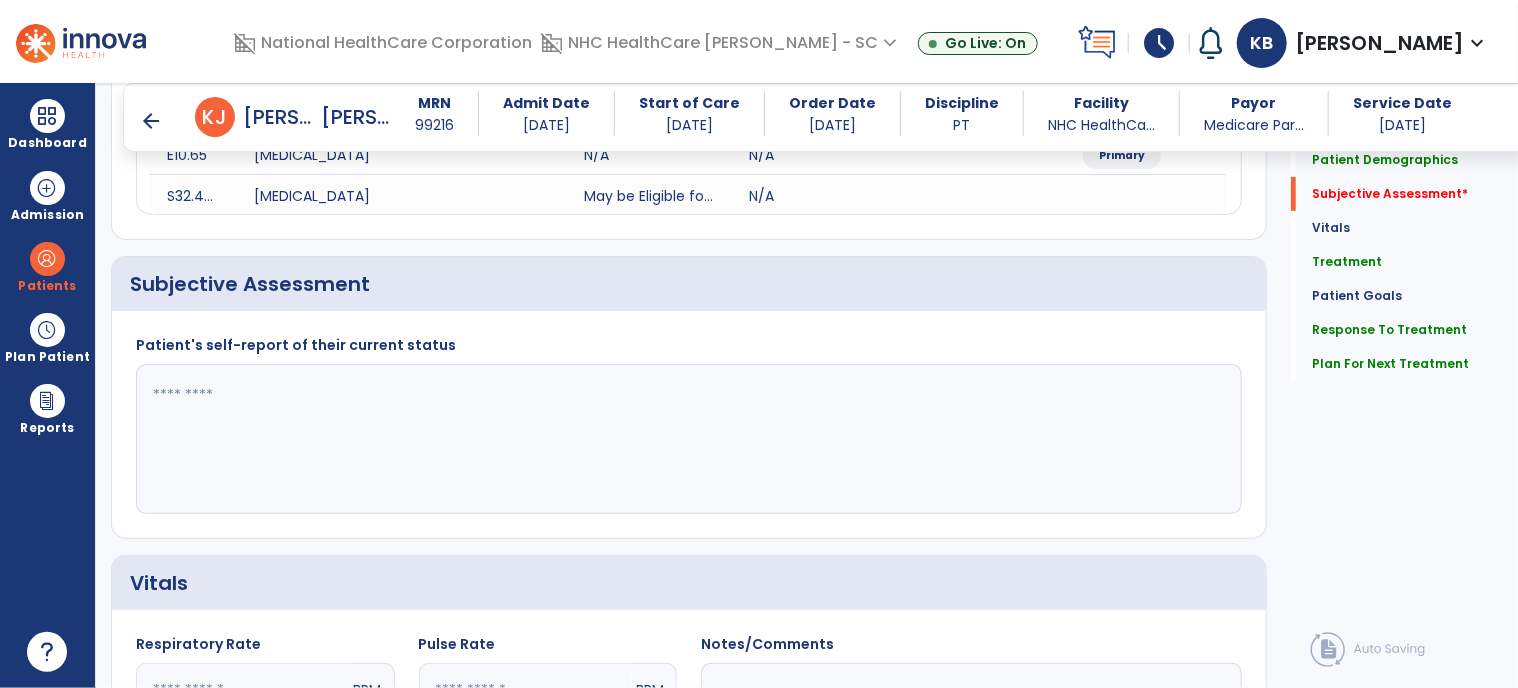 click 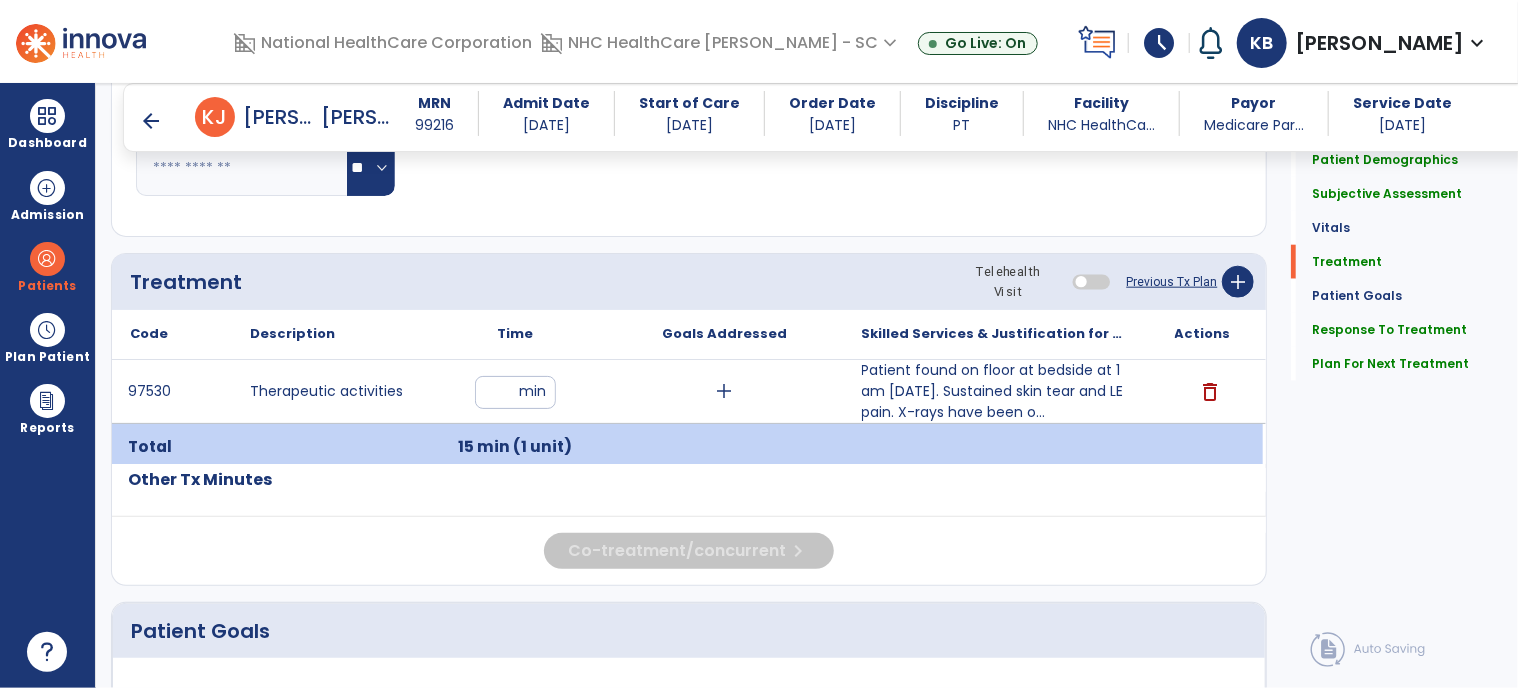 scroll, scrollTop: 1037, scrollLeft: 0, axis: vertical 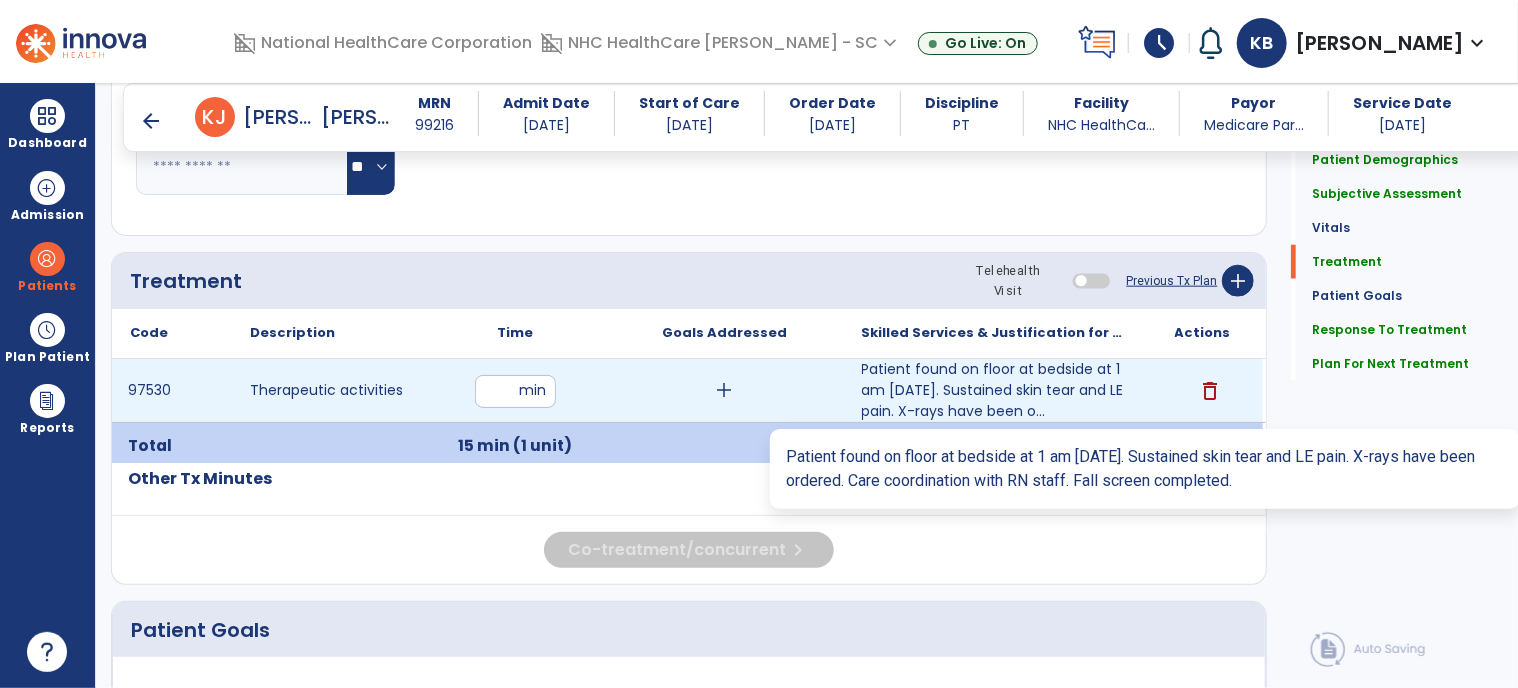 type on "**********" 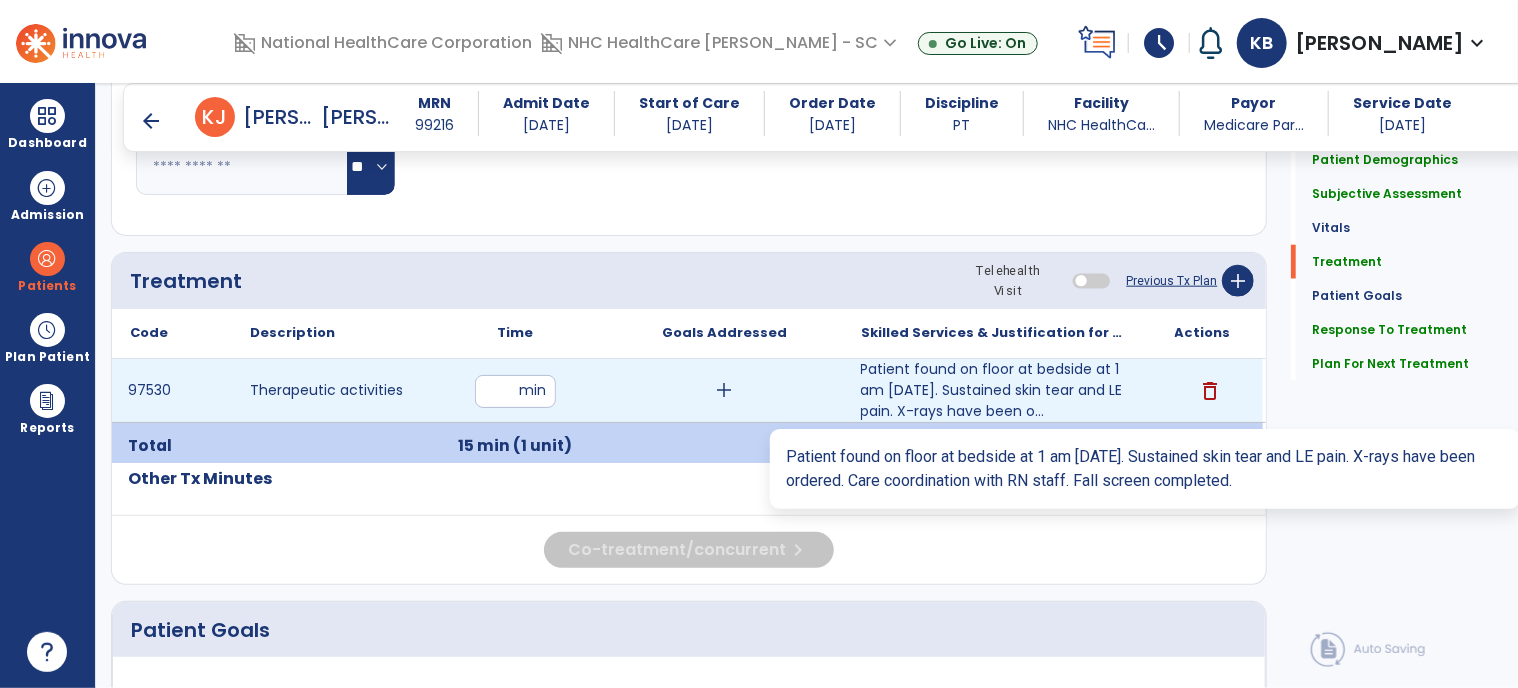 click on "Patient found on floor at bedside at 1 am [DATE]. Sustained skin tear and LE pain. X-rays have been o..." at bounding box center (993, 390) 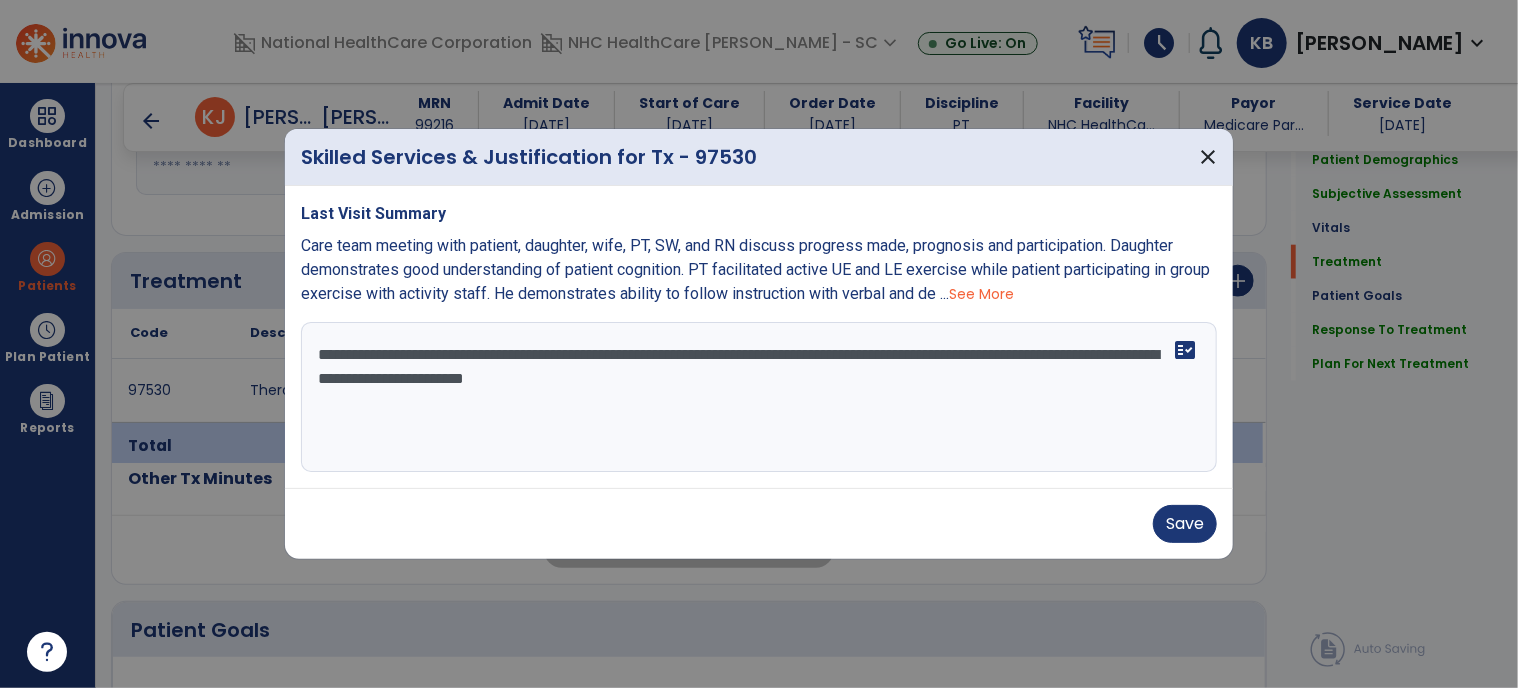 click on "**********" at bounding box center [759, 397] 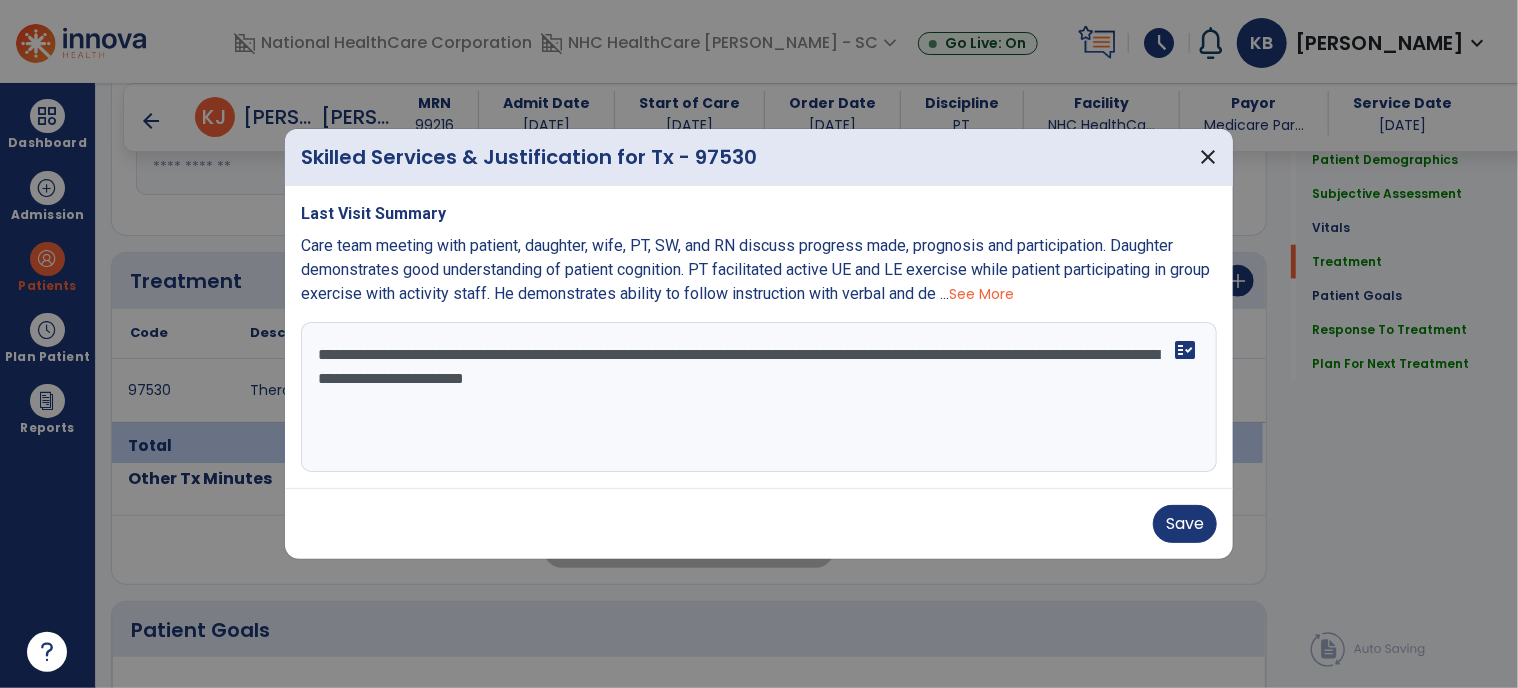 click on "**********" at bounding box center (759, 397) 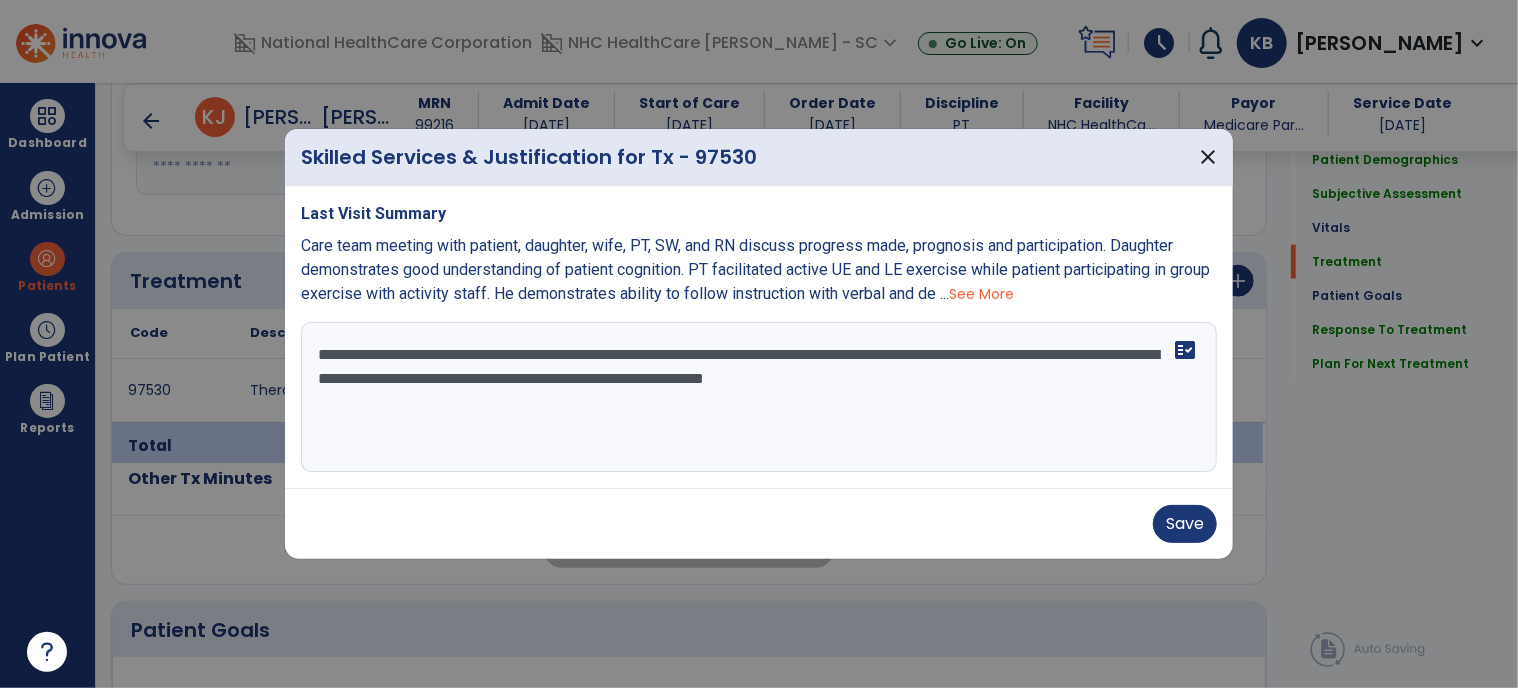 click on "**********" at bounding box center [759, 397] 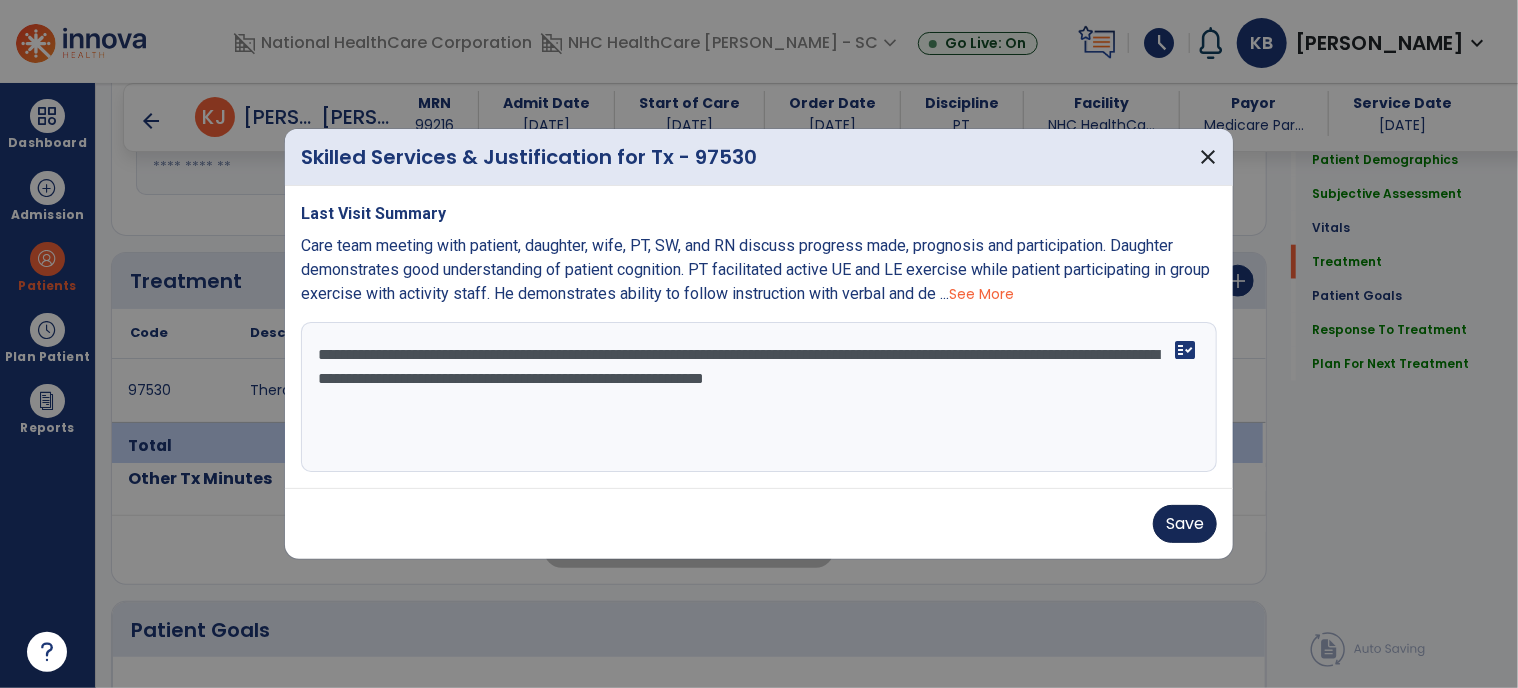 type on "**********" 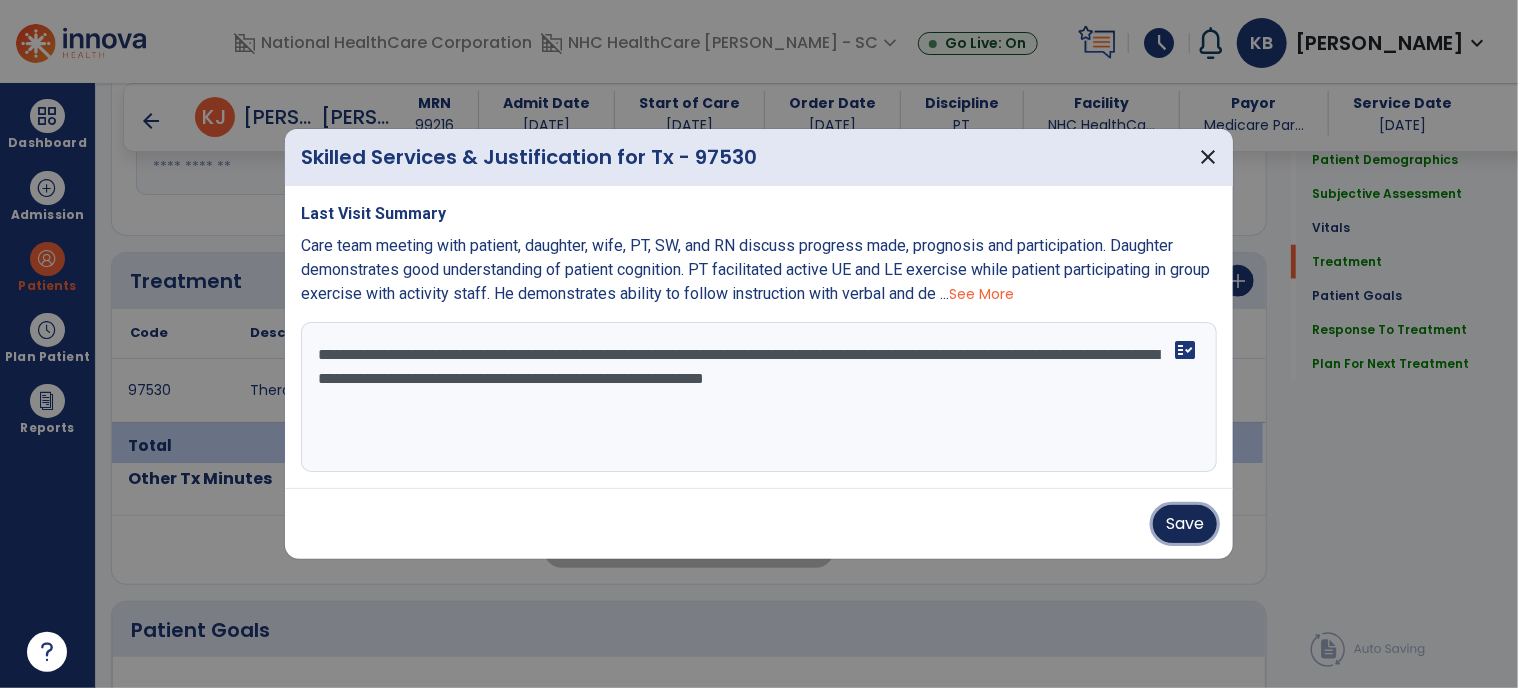 click on "Save" at bounding box center (1185, 524) 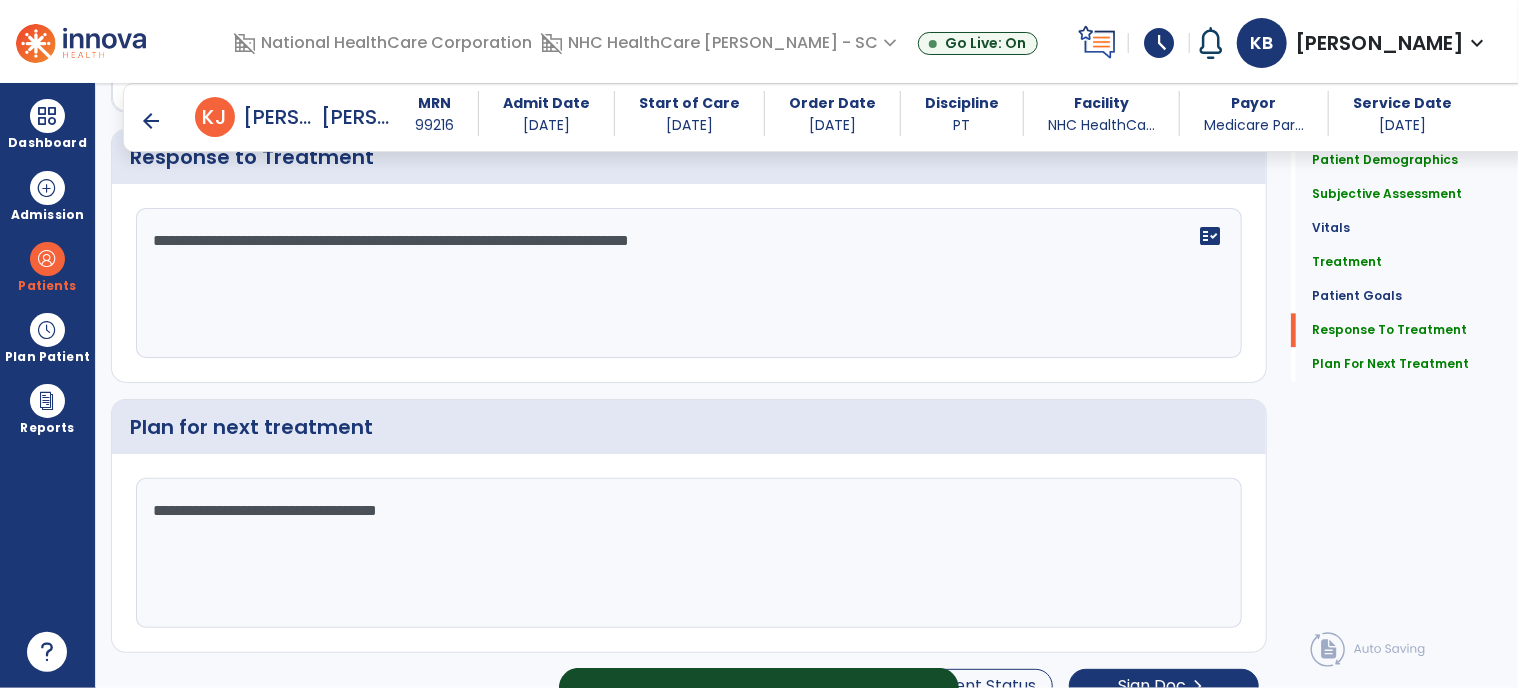 scroll, scrollTop: 2245, scrollLeft: 0, axis: vertical 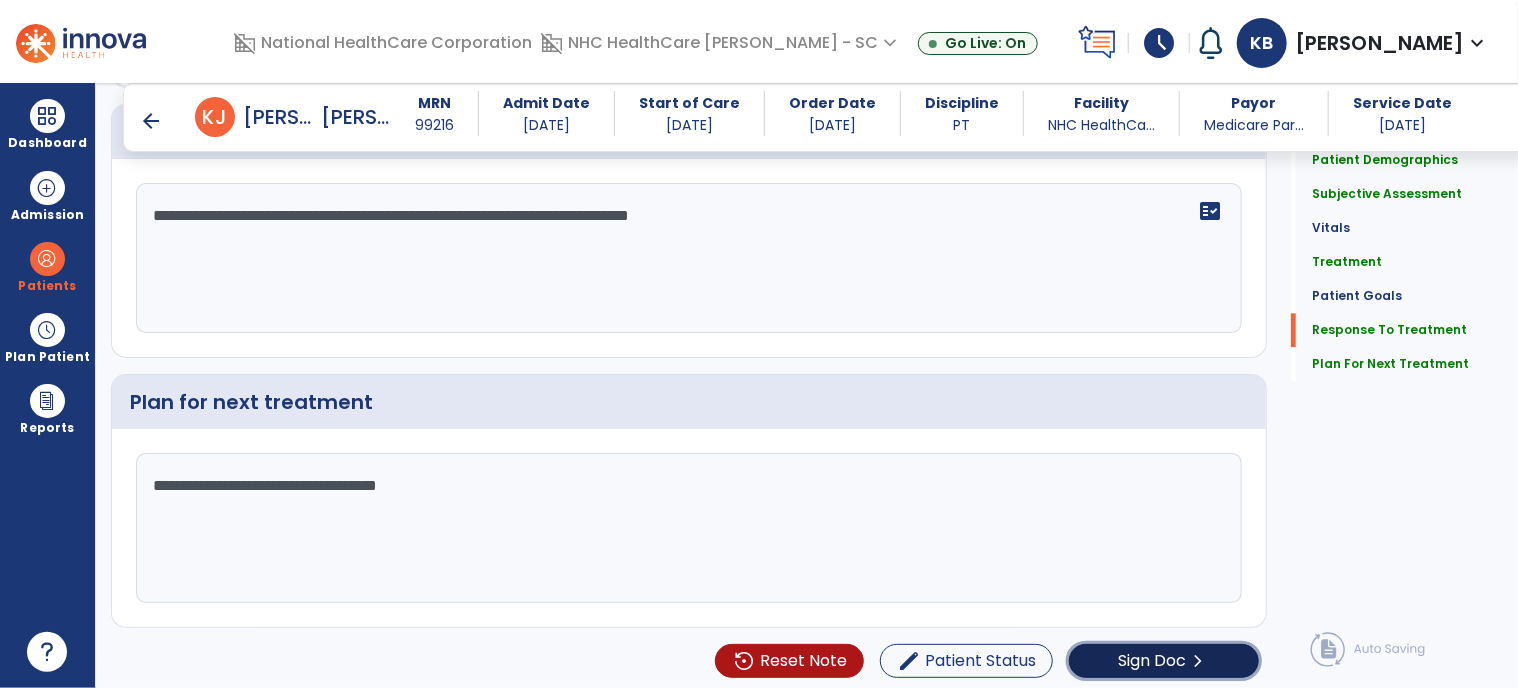 click on "Sign Doc" 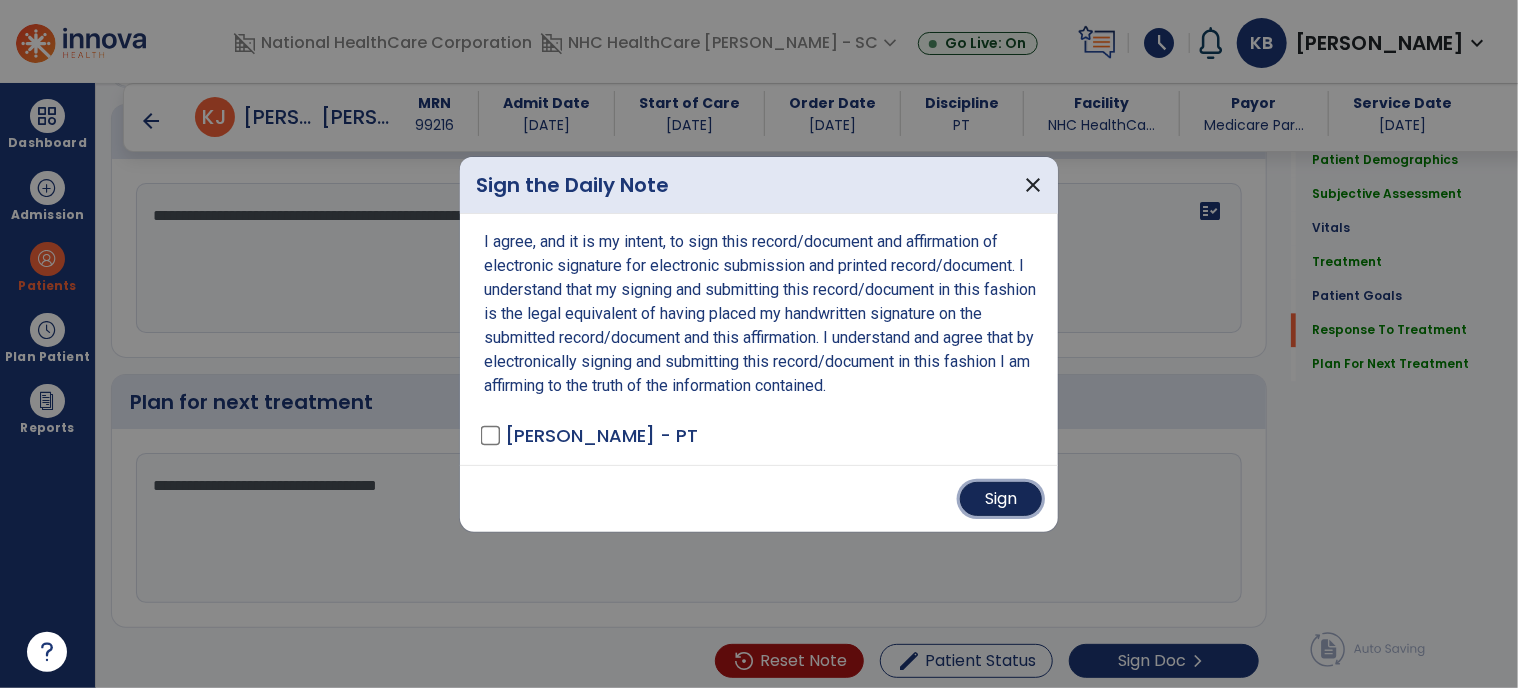 click on "Sign" at bounding box center (1001, 499) 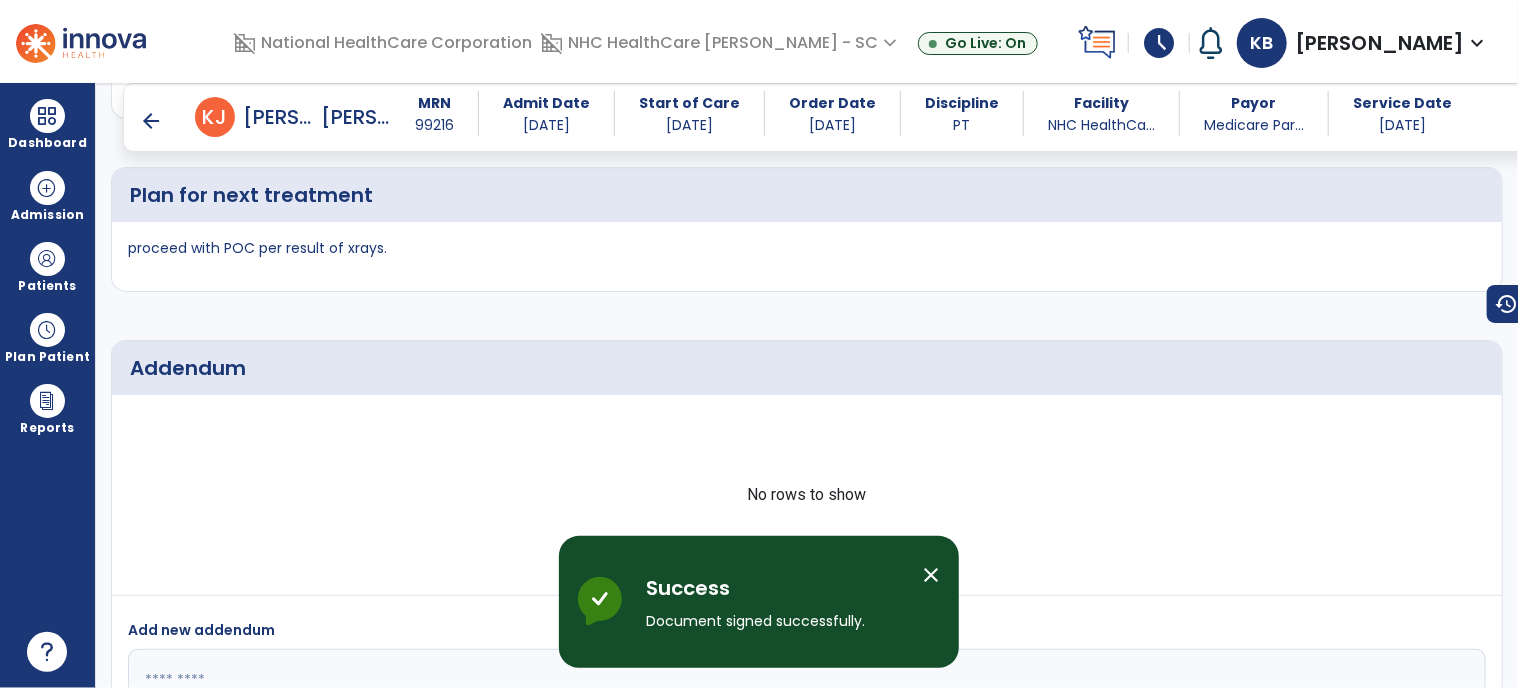 scroll, scrollTop: 3120, scrollLeft: 0, axis: vertical 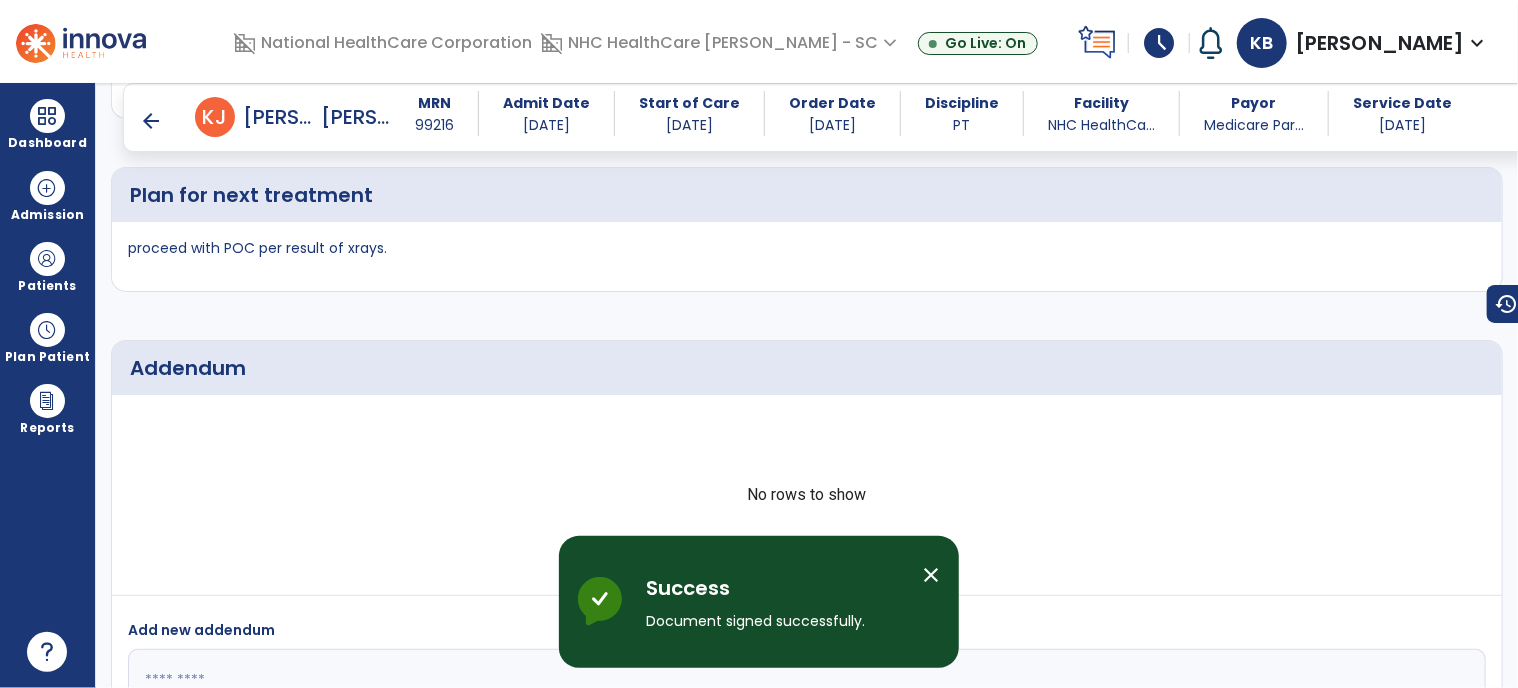 click on "arrow_back" at bounding box center [151, 121] 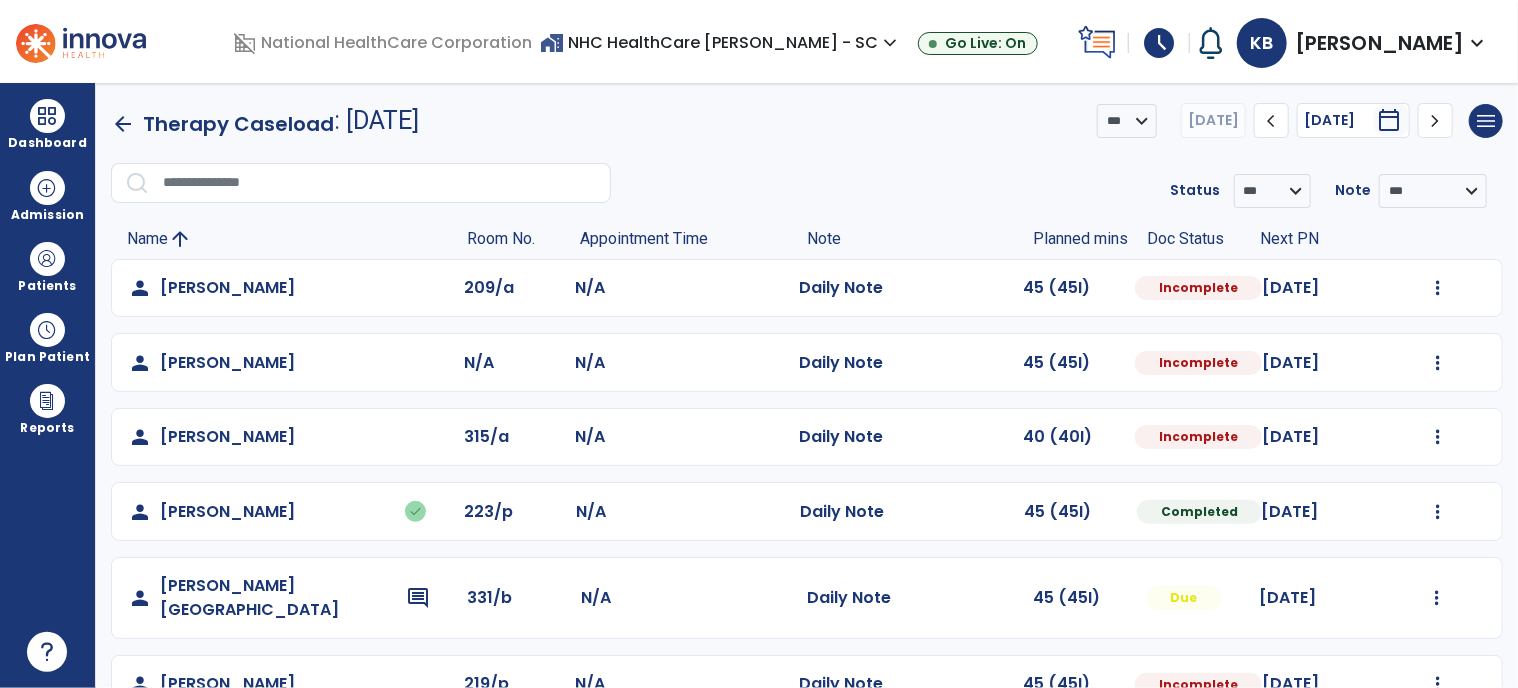 scroll, scrollTop: 101, scrollLeft: 0, axis: vertical 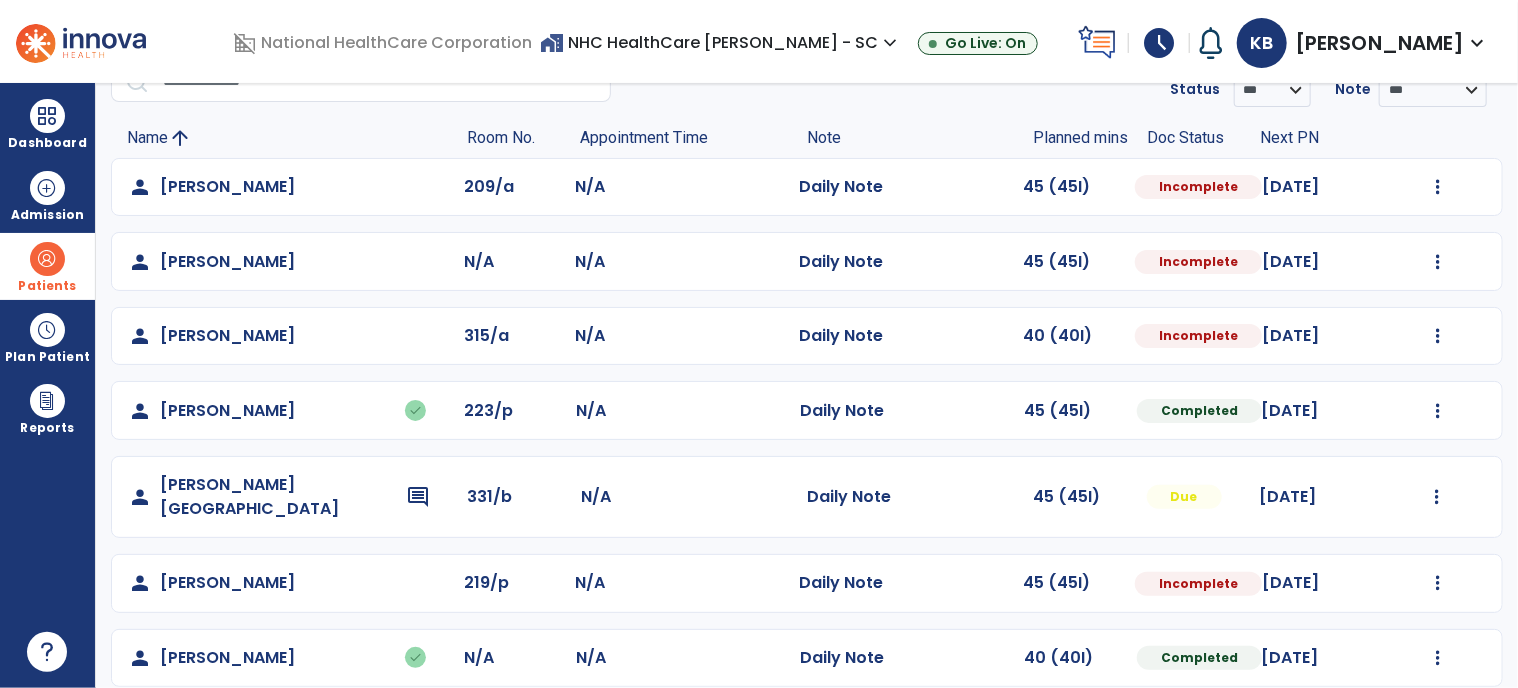 click at bounding box center (47, 259) 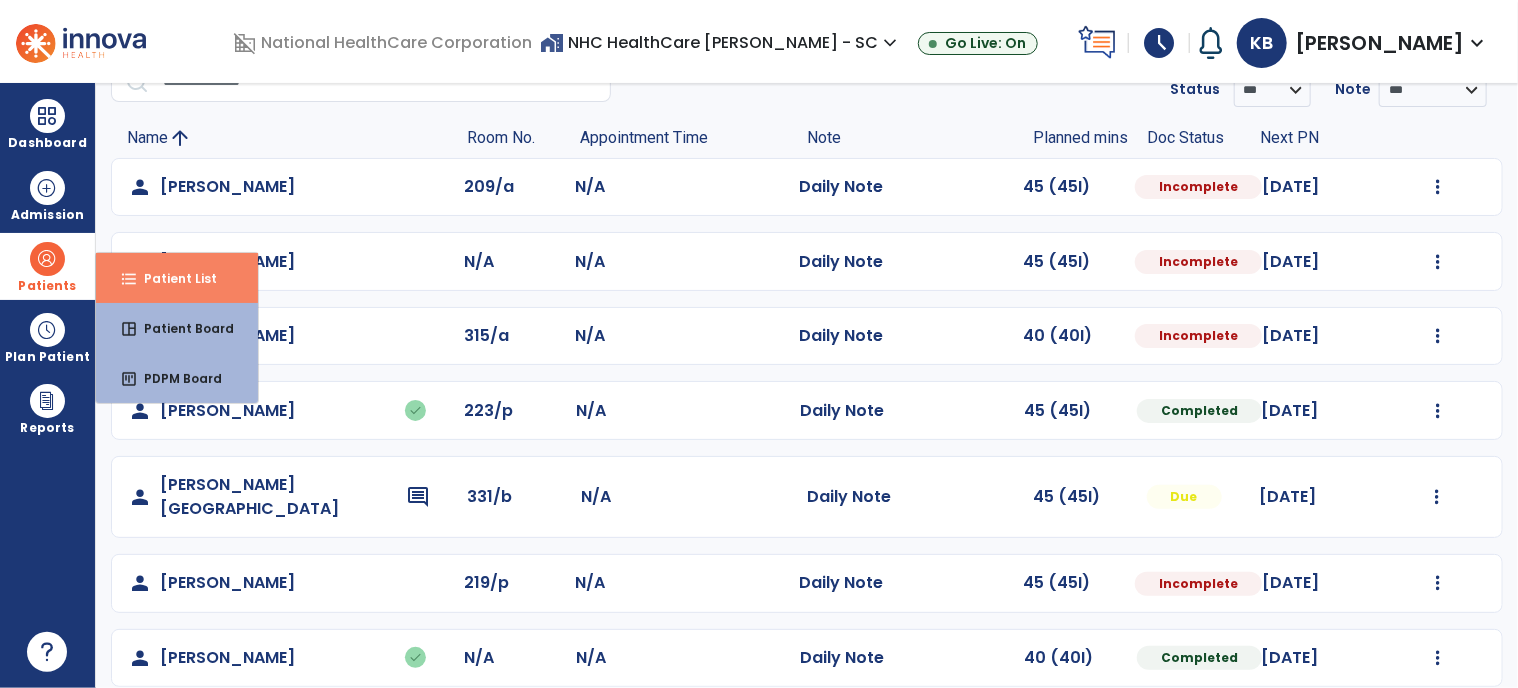 click on "Patient List" at bounding box center (172, 278) 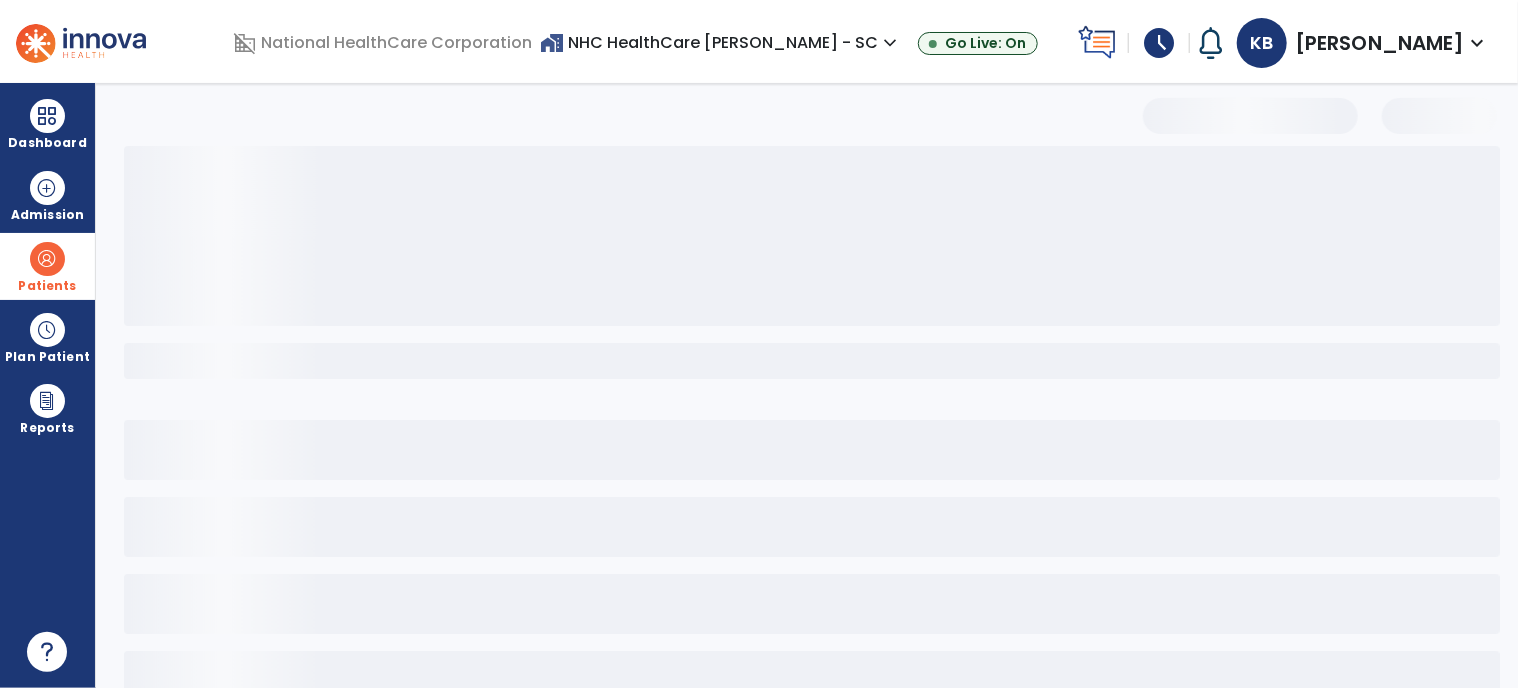 scroll, scrollTop: 53, scrollLeft: 0, axis: vertical 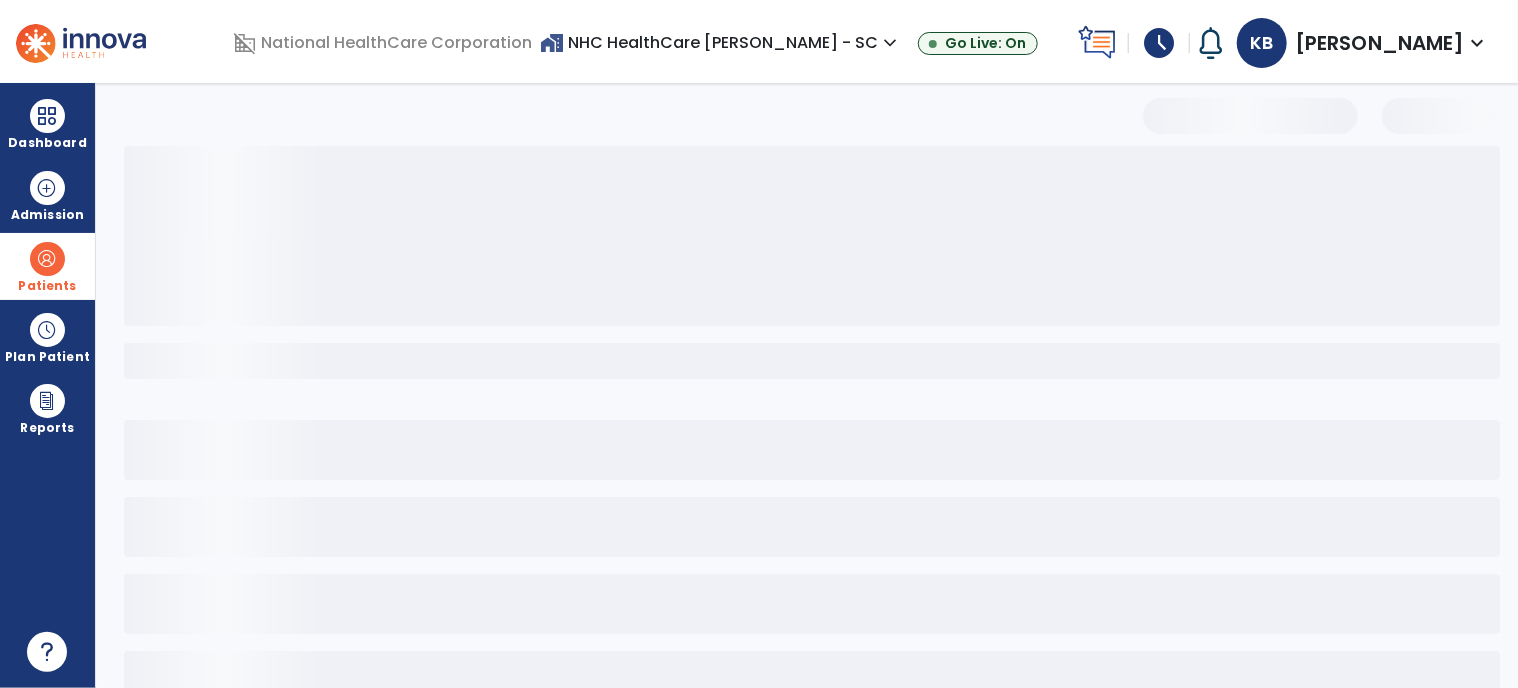 select on "***" 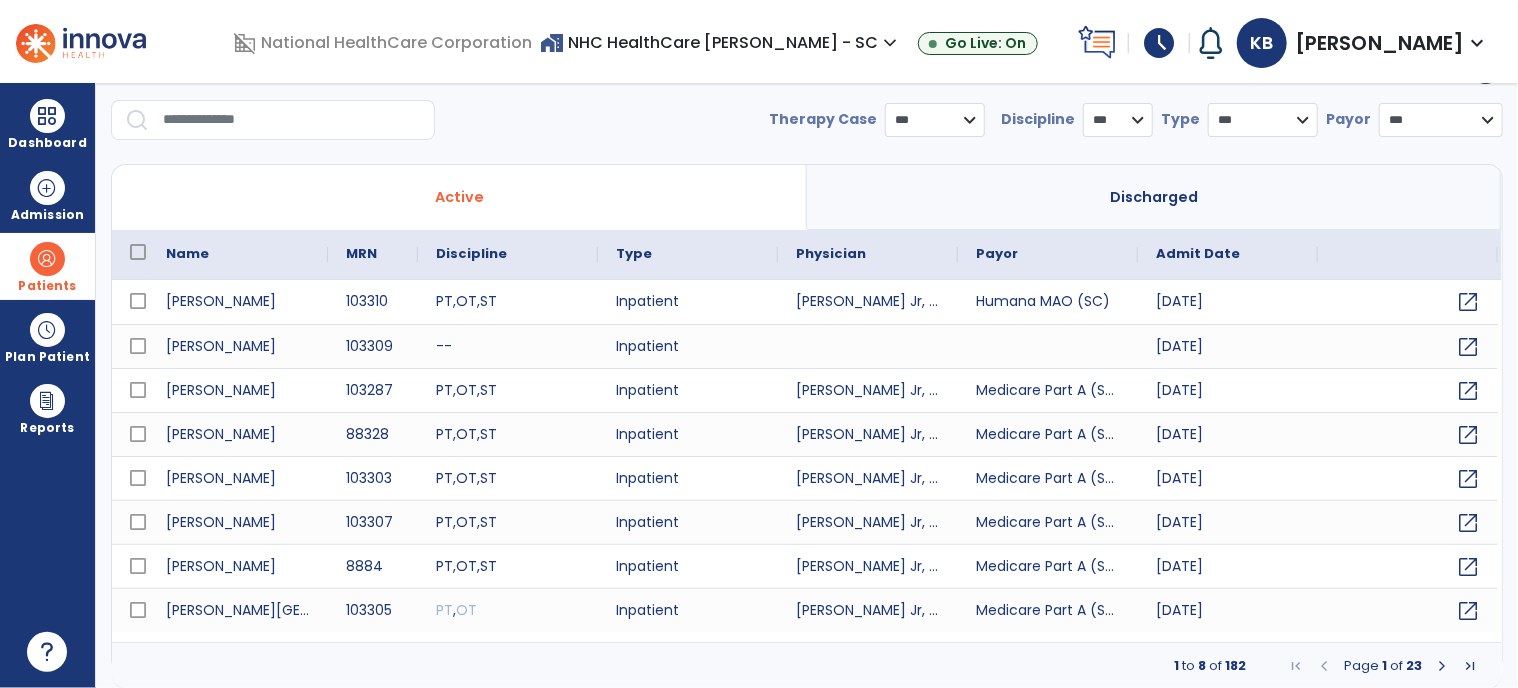 click at bounding box center (292, 120) 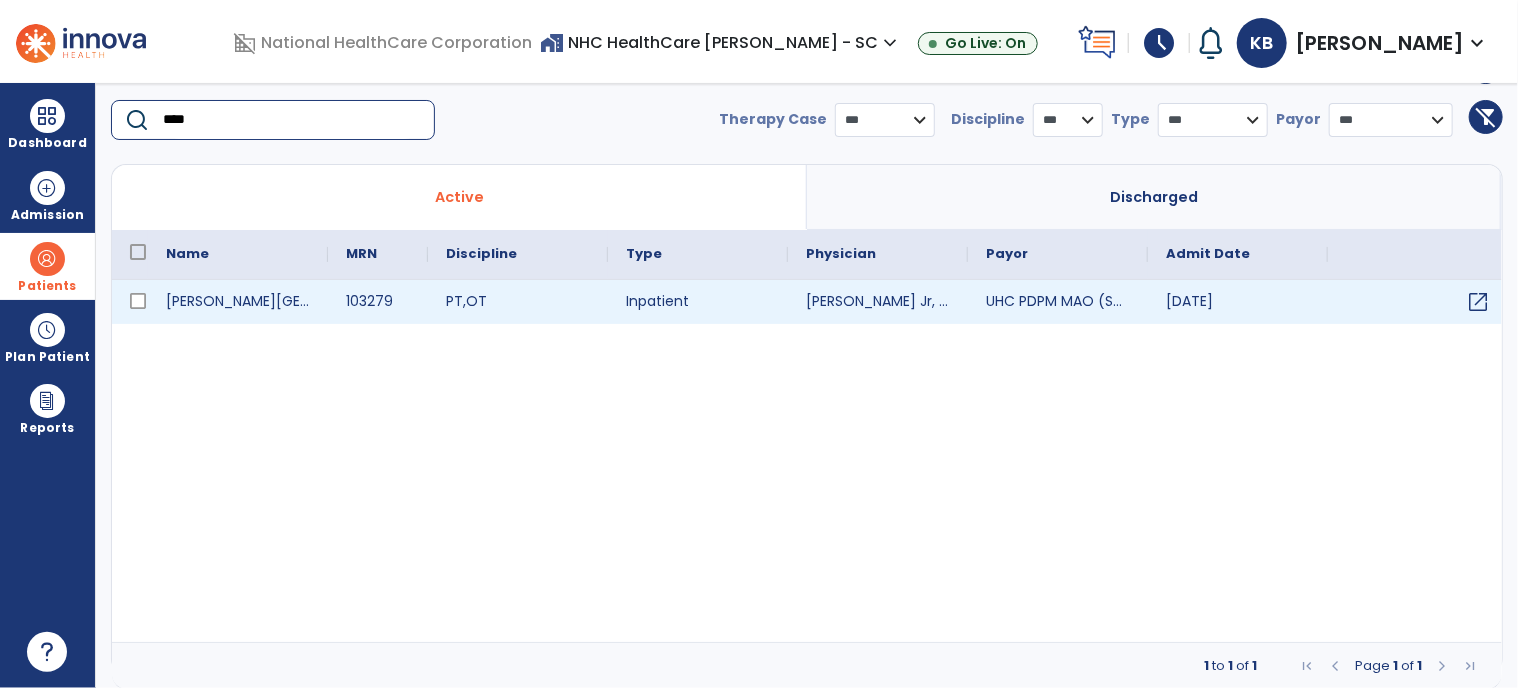 type on "****" 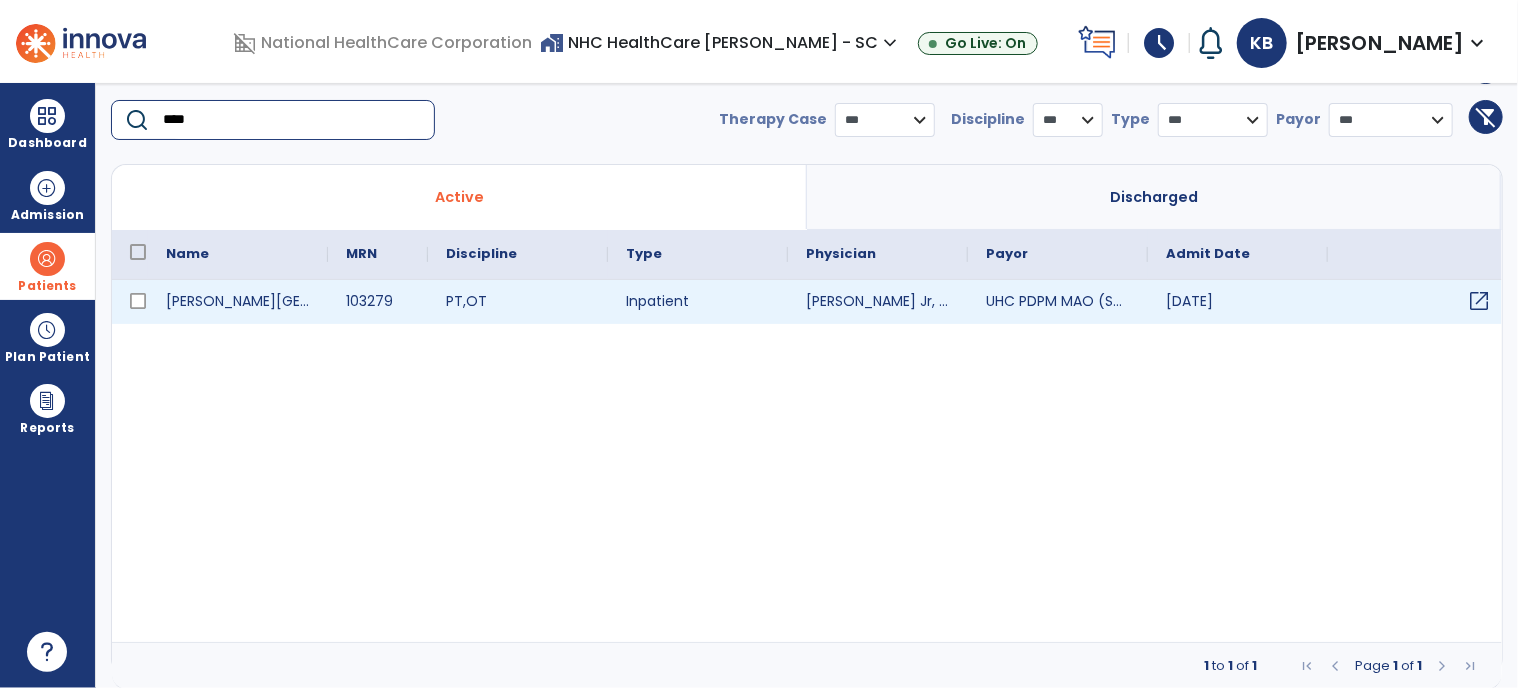 click on "open_in_new" at bounding box center [1479, 301] 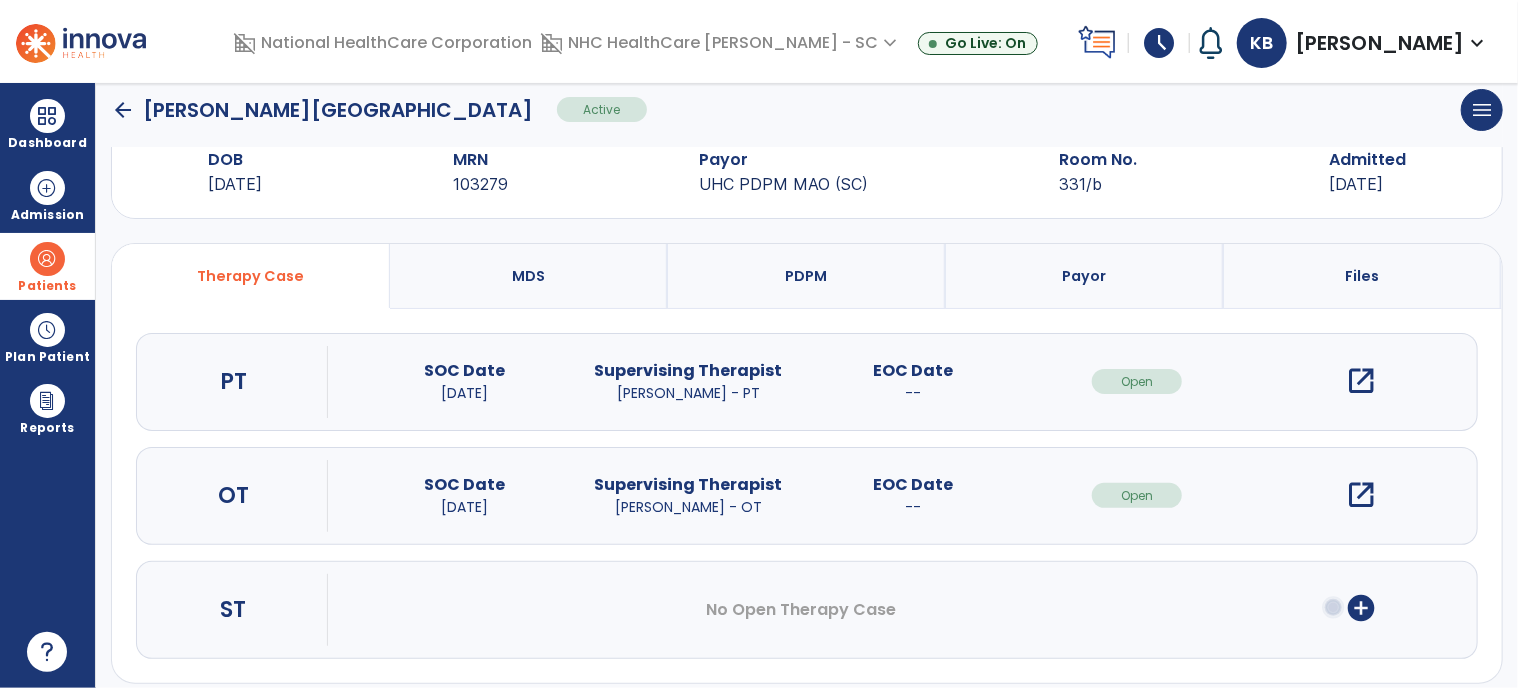 click on "open_in_new" at bounding box center [1362, 381] 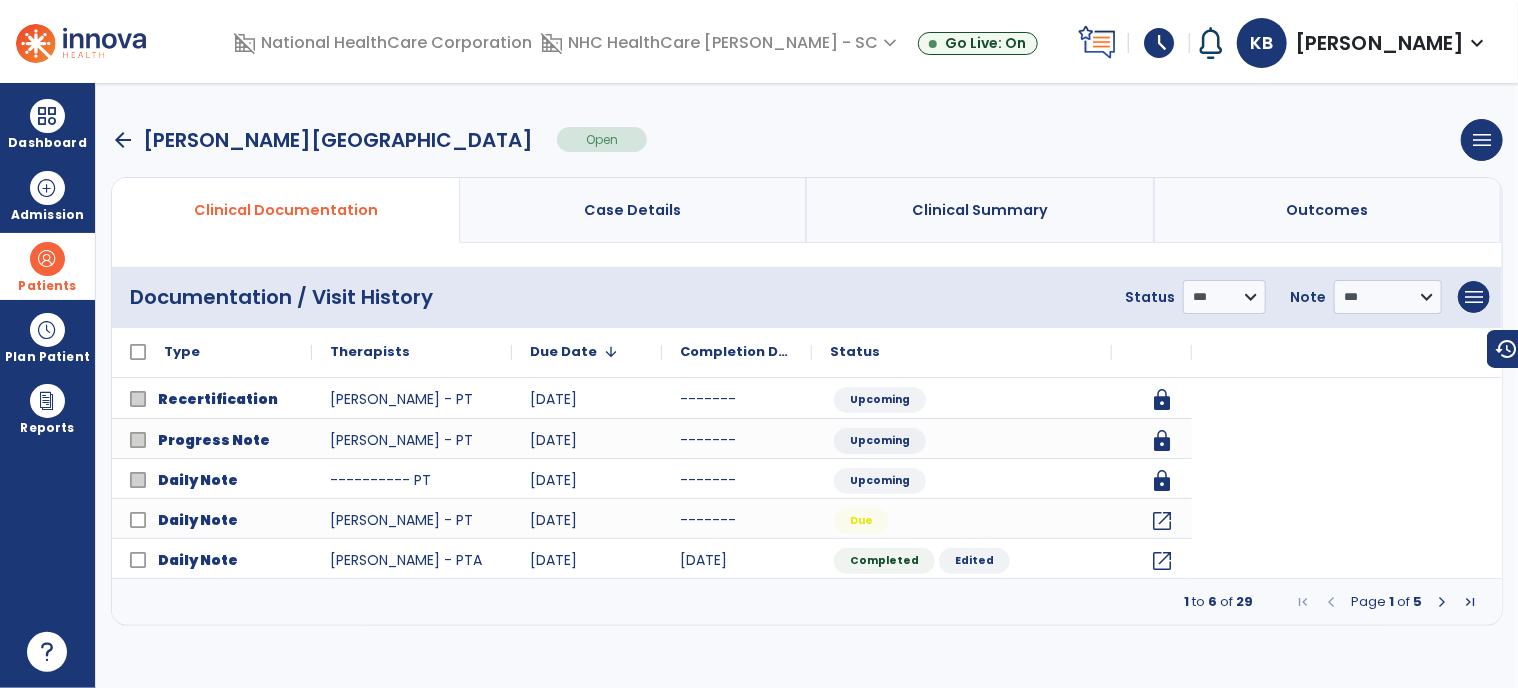 scroll, scrollTop: 0, scrollLeft: 0, axis: both 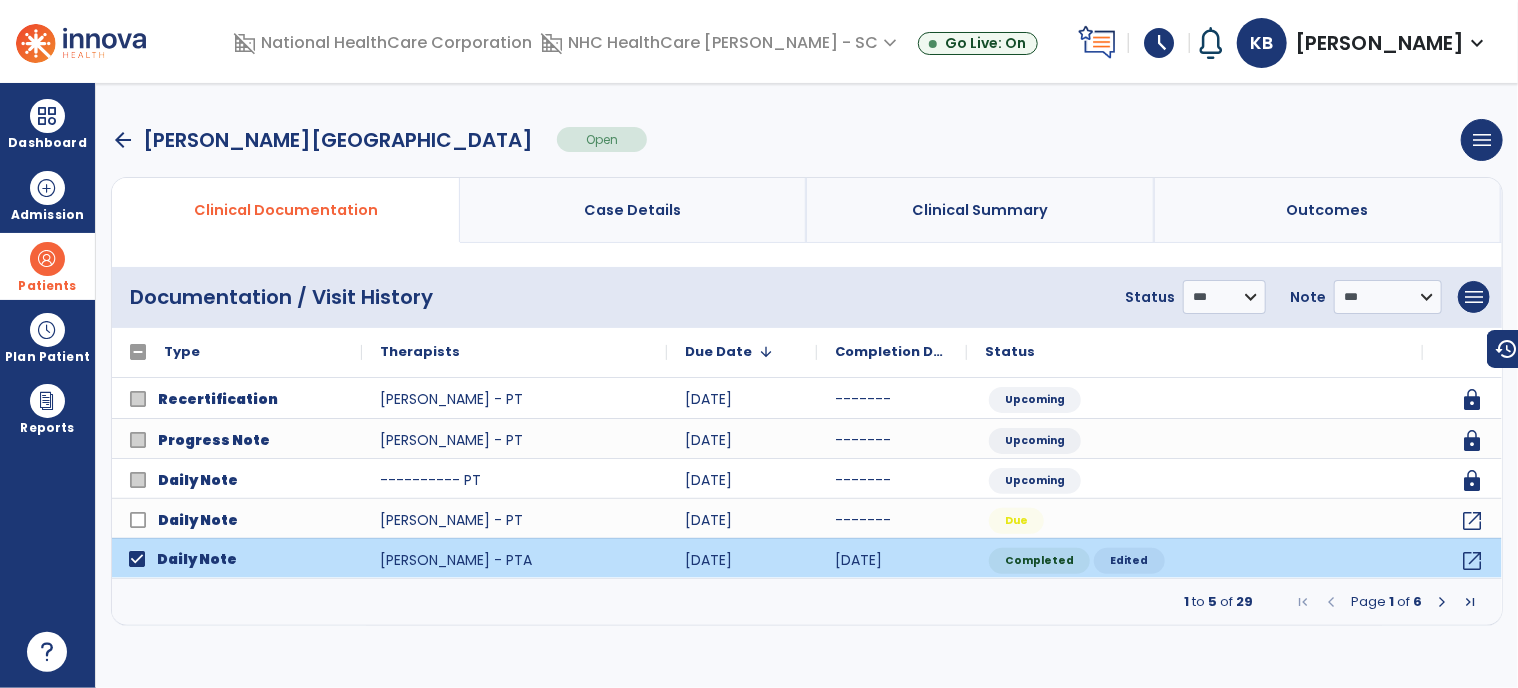 click at bounding box center [1442, 602] 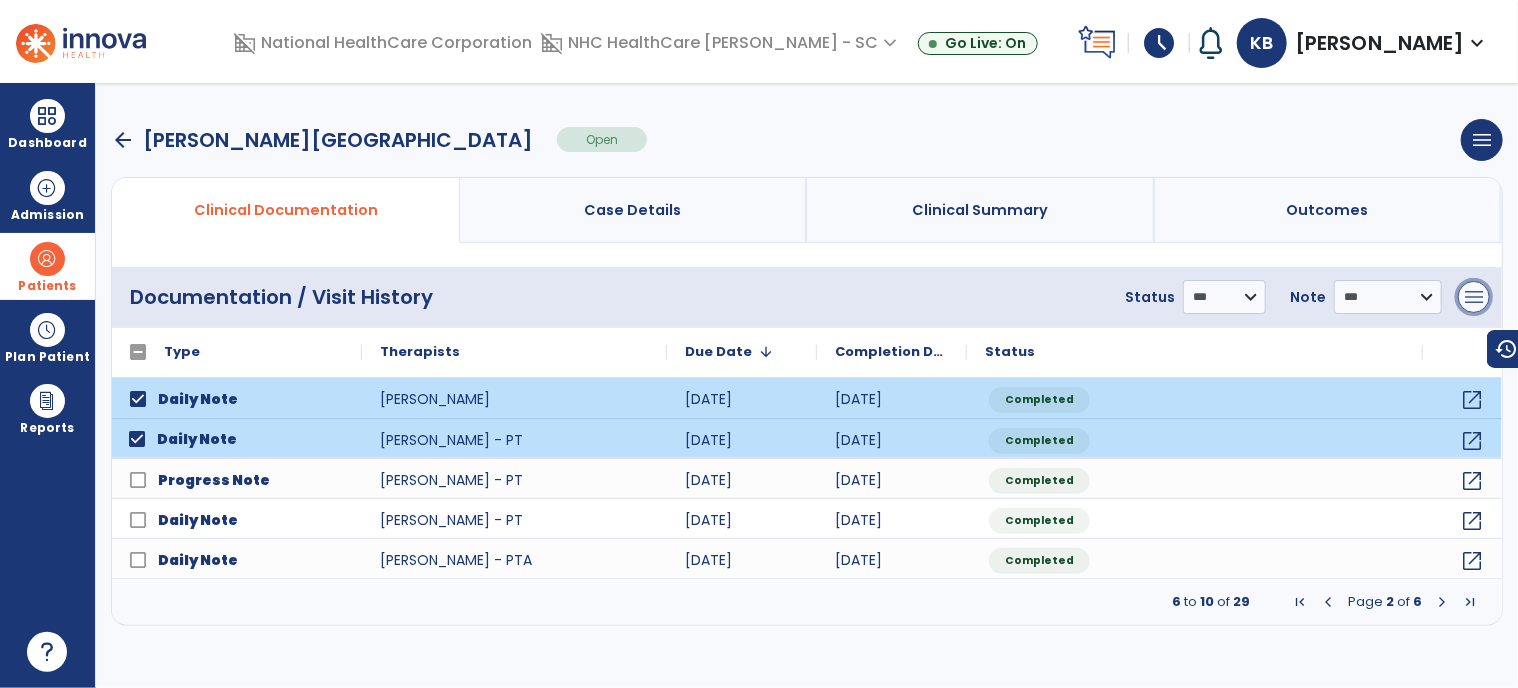 click on "menu" at bounding box center [1474, 297] 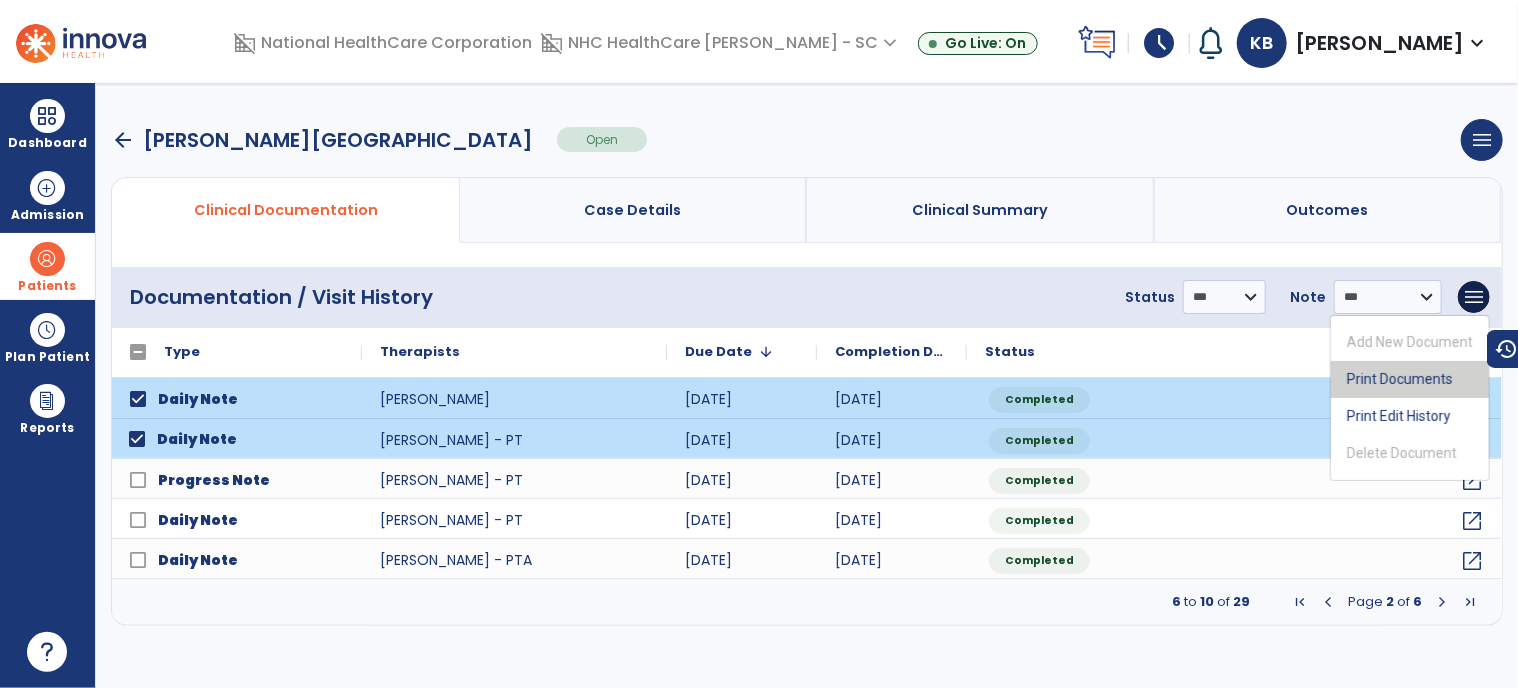 click on "Print Documents" at bounding box center (1410, 379) 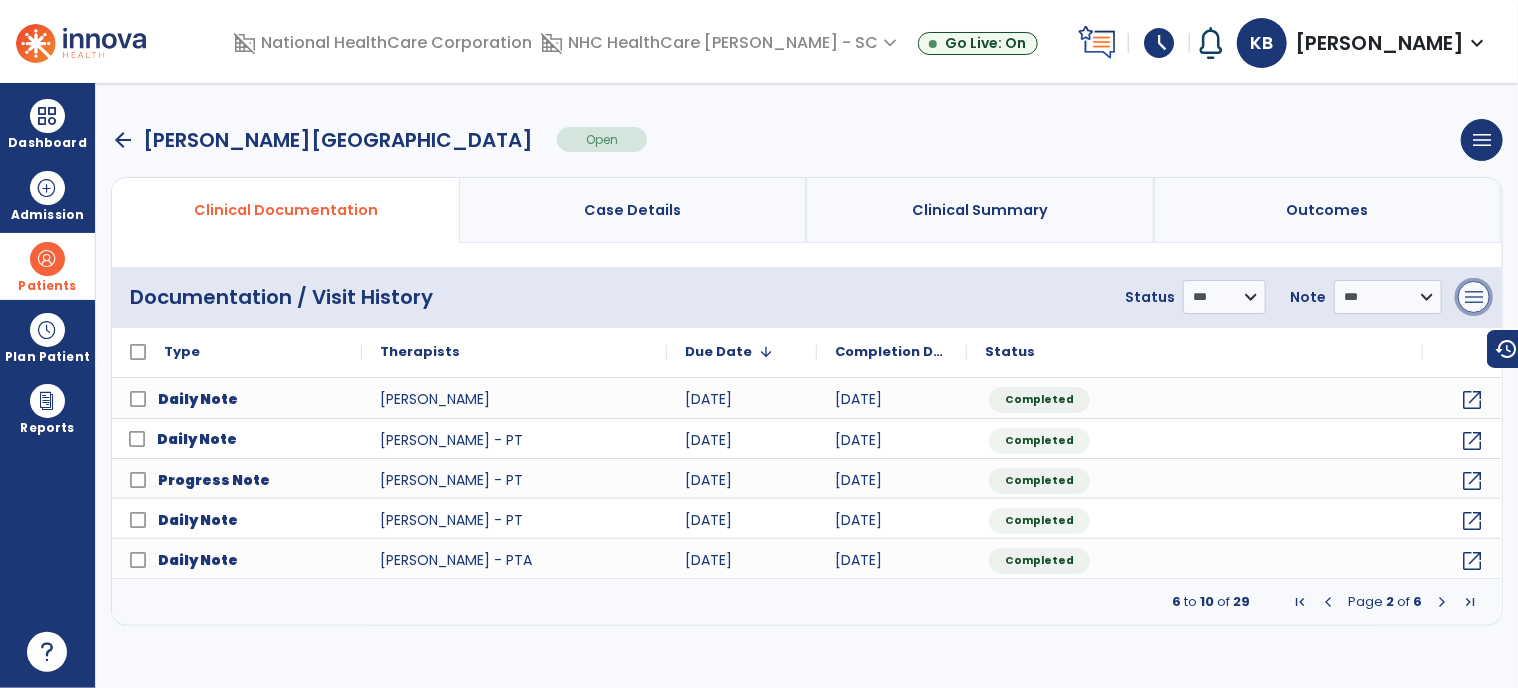 click on "menu" at bounding box center [1474, 297] 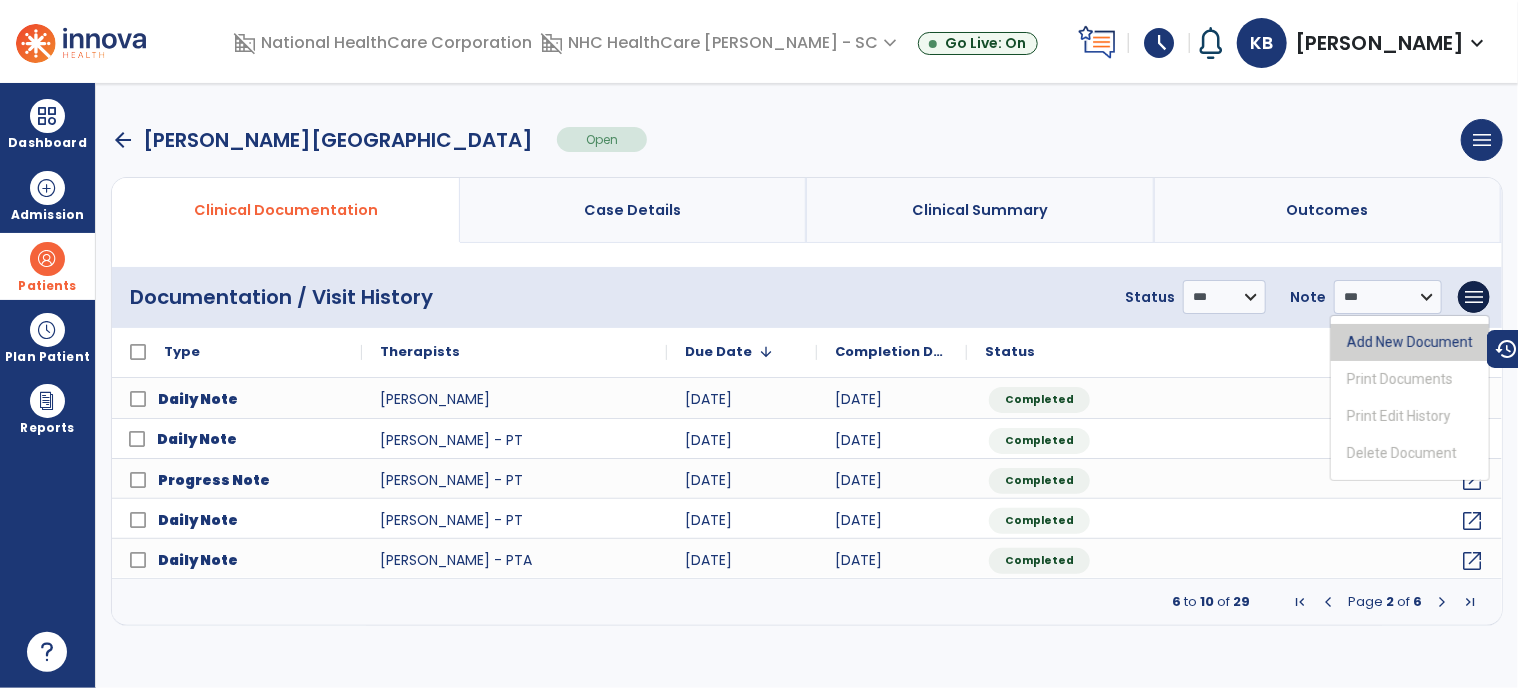 click on "Add New Document" at bounding box center (1410, 342) 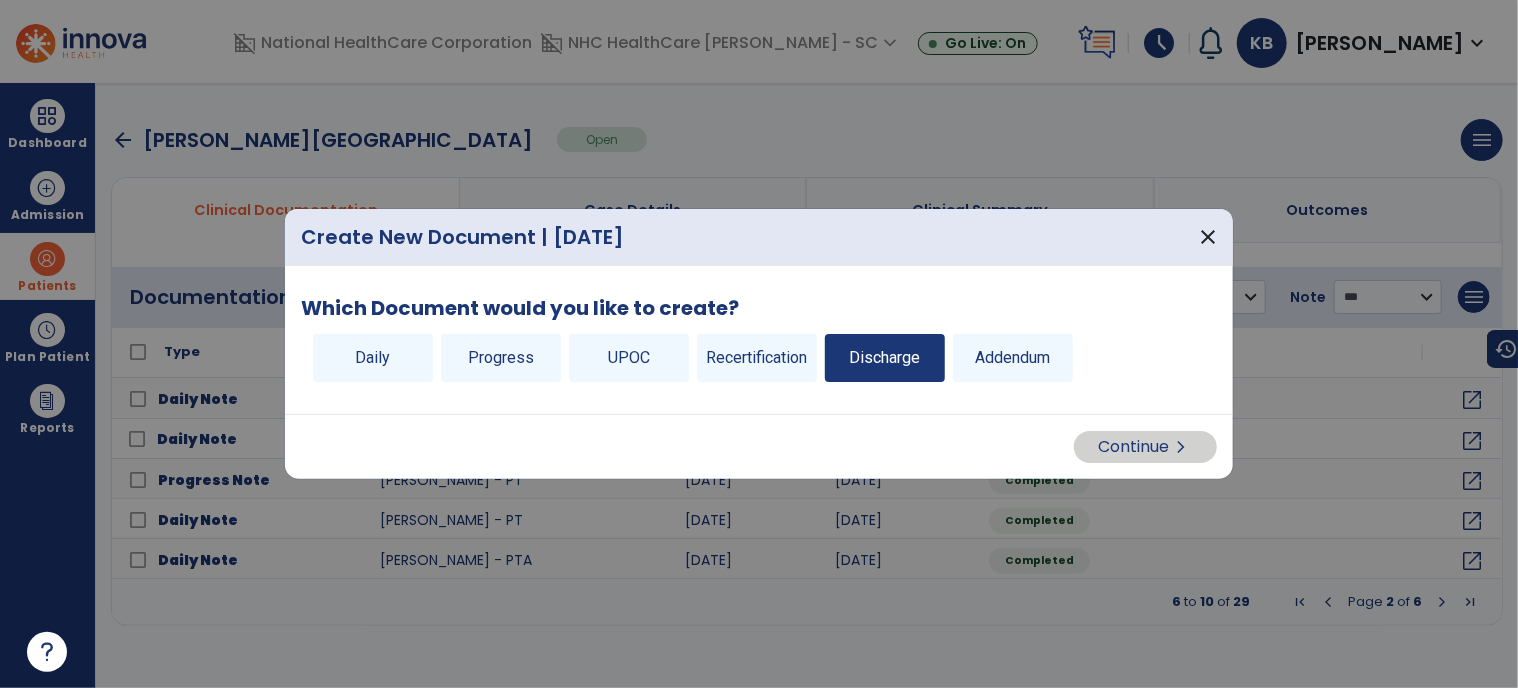 click on "Discharge" at bounding box center [885, 358] 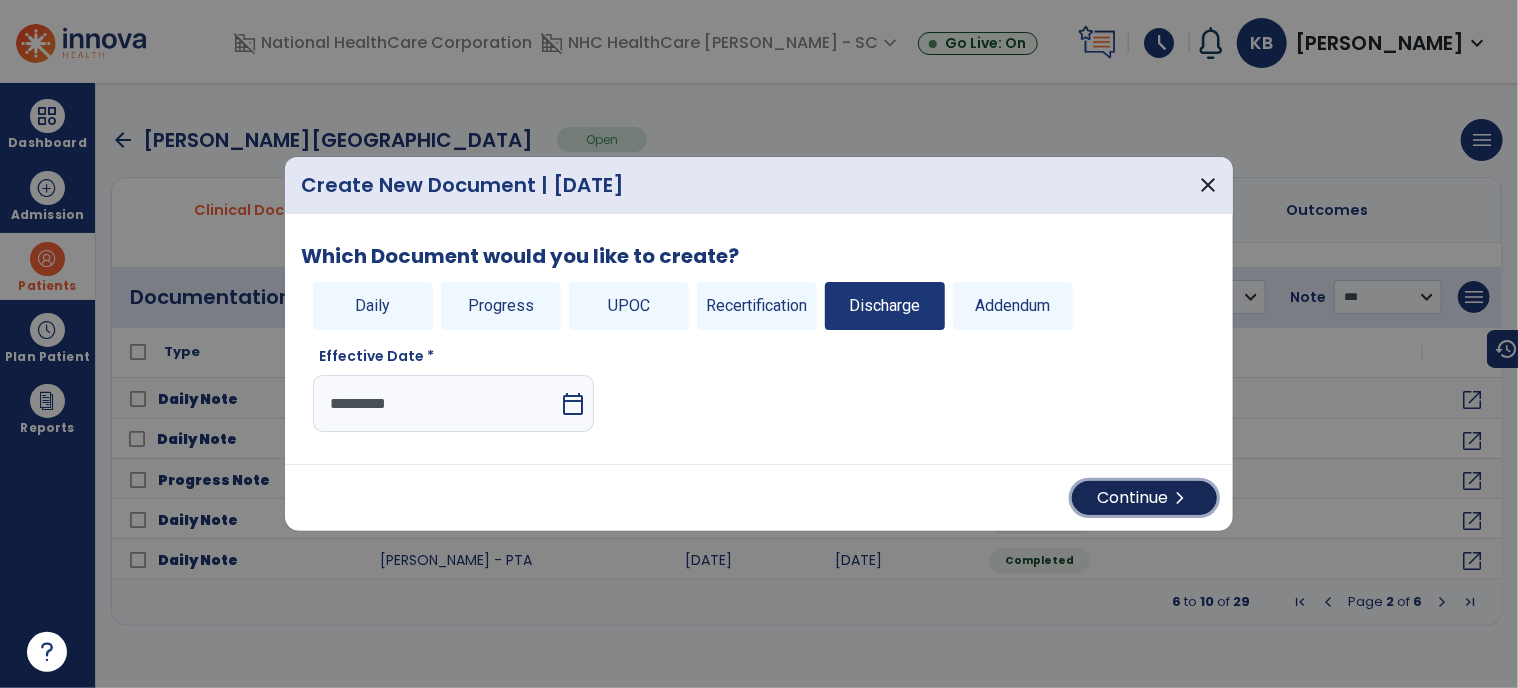 click on "Continue   chevron_right" at bounding box center (1144, 498) 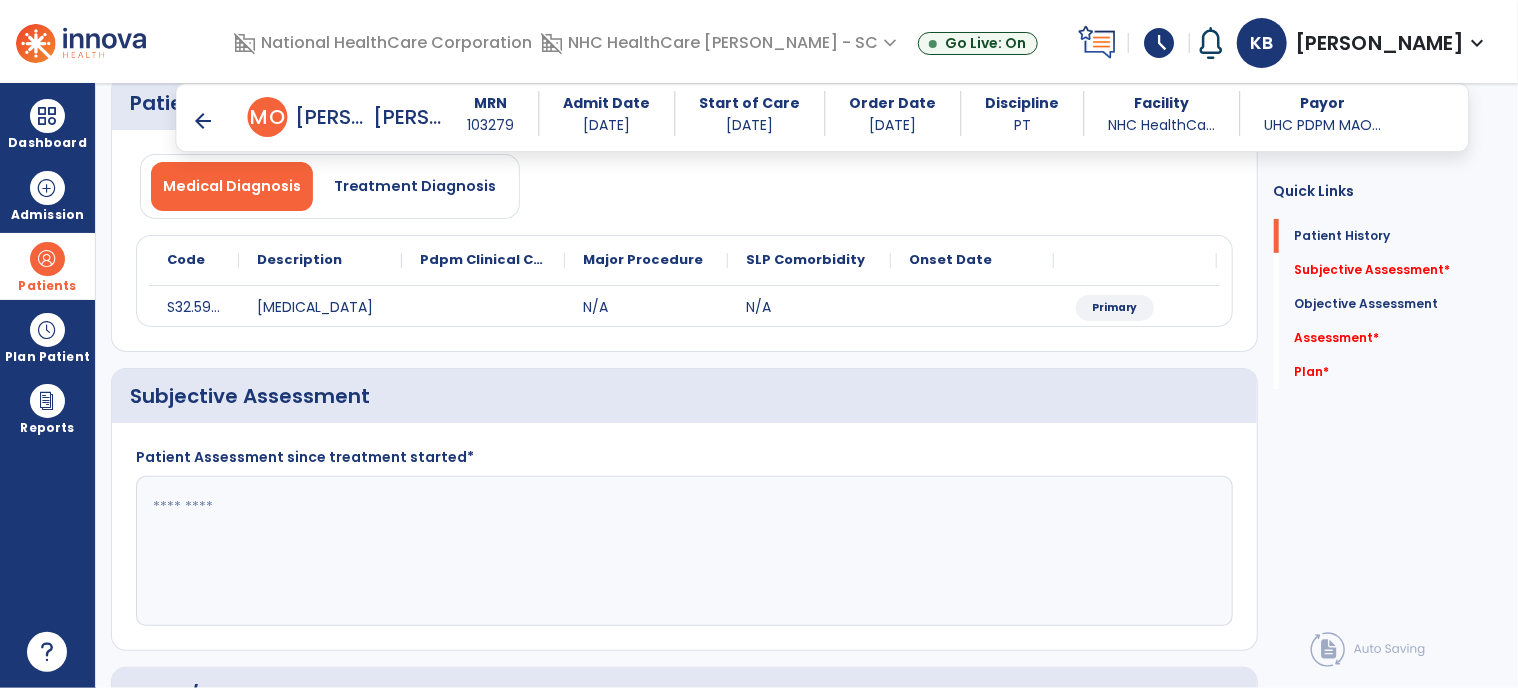 scroll, scrollTop: 144, scrollLeft: 0, axis: vertical 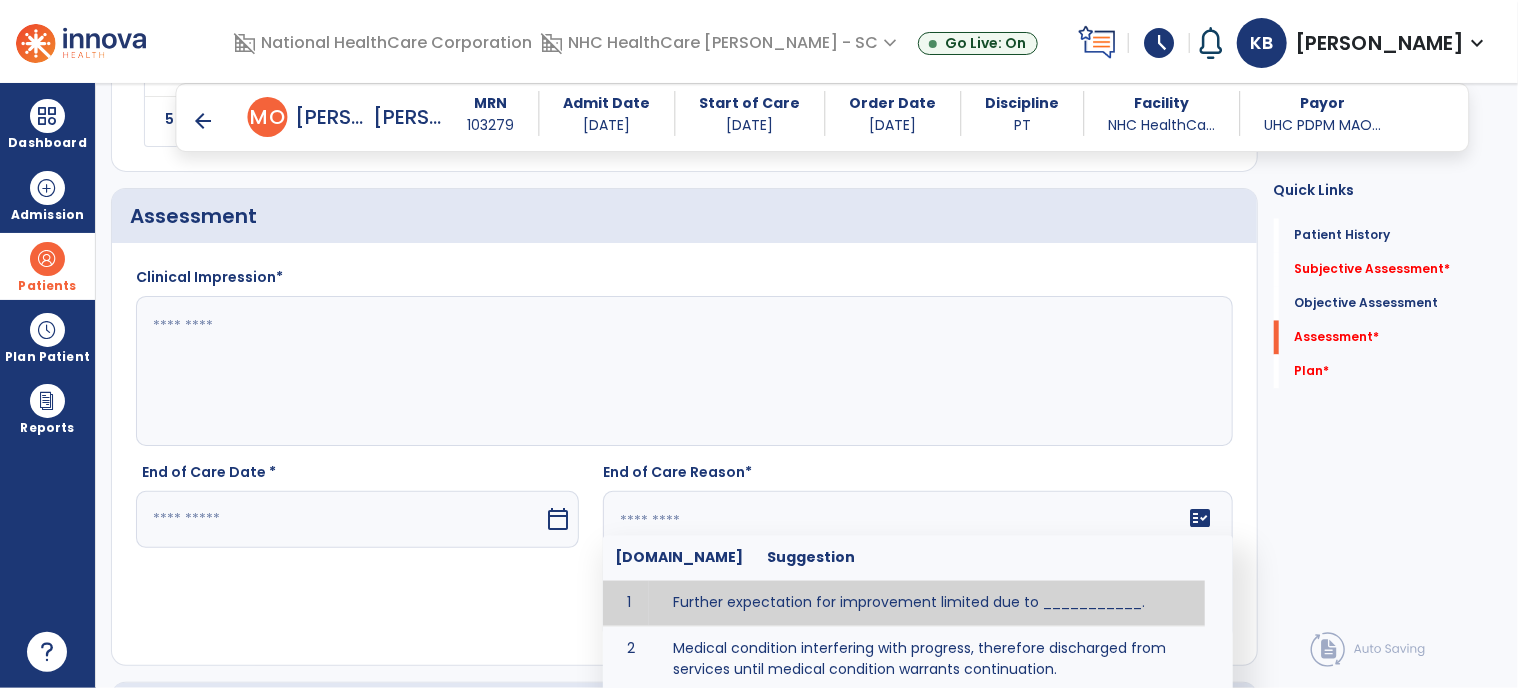 click on "fact_check  [DOMAIN_NAME] Suggestion 1 Further expectation for improvement limited due to ___________. 2 Medical condition interfering with progress, therefore discharged from services until medical condition warrants continuation. 3 Patient has met goals and is able to ________. 4 Patient has reached safe level of _______ and is competent to follow prescribed home exercise program. 5 Patient responded to therapy ____________. 6 Unexpected facility discharge - patient continues to warrant further therapy and will be re-screened upon readmission. 7 Unstable medical condition makes continued services inappropriate at this time." 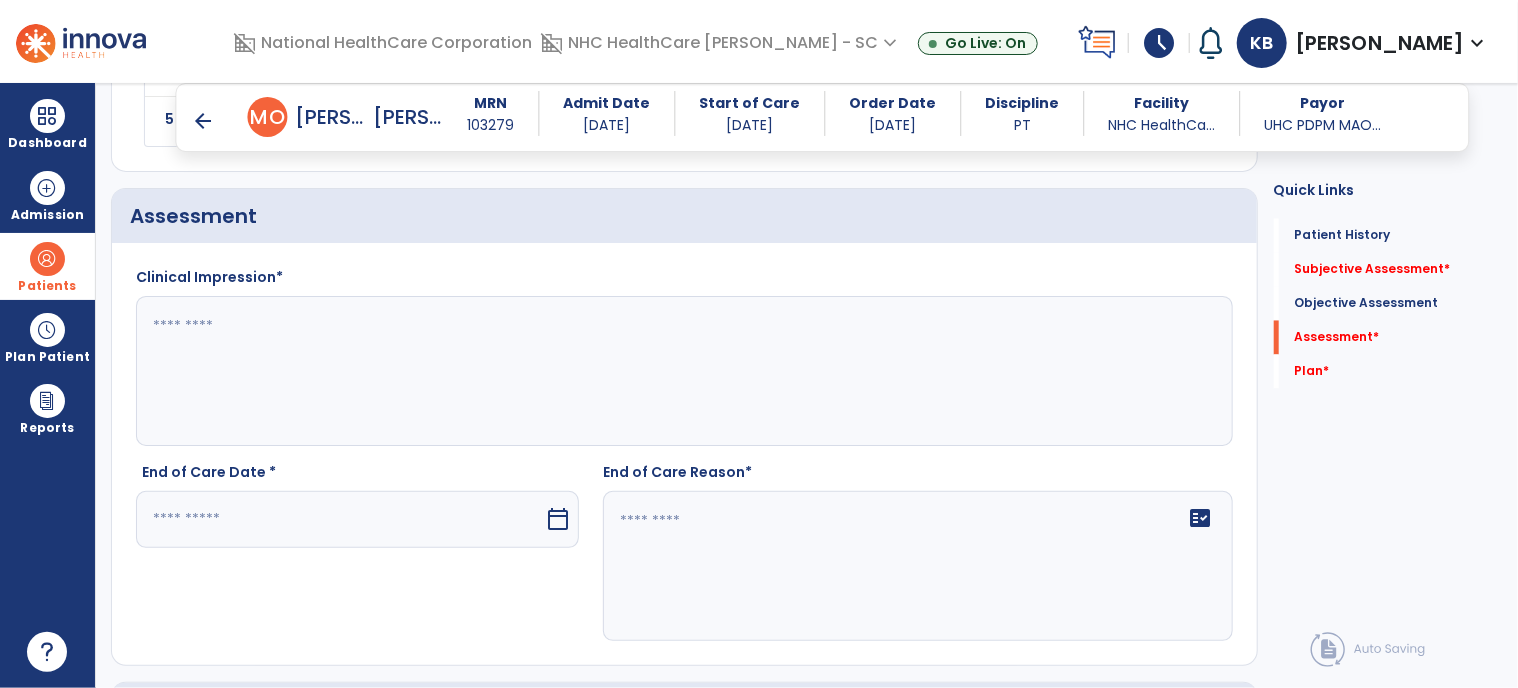 click 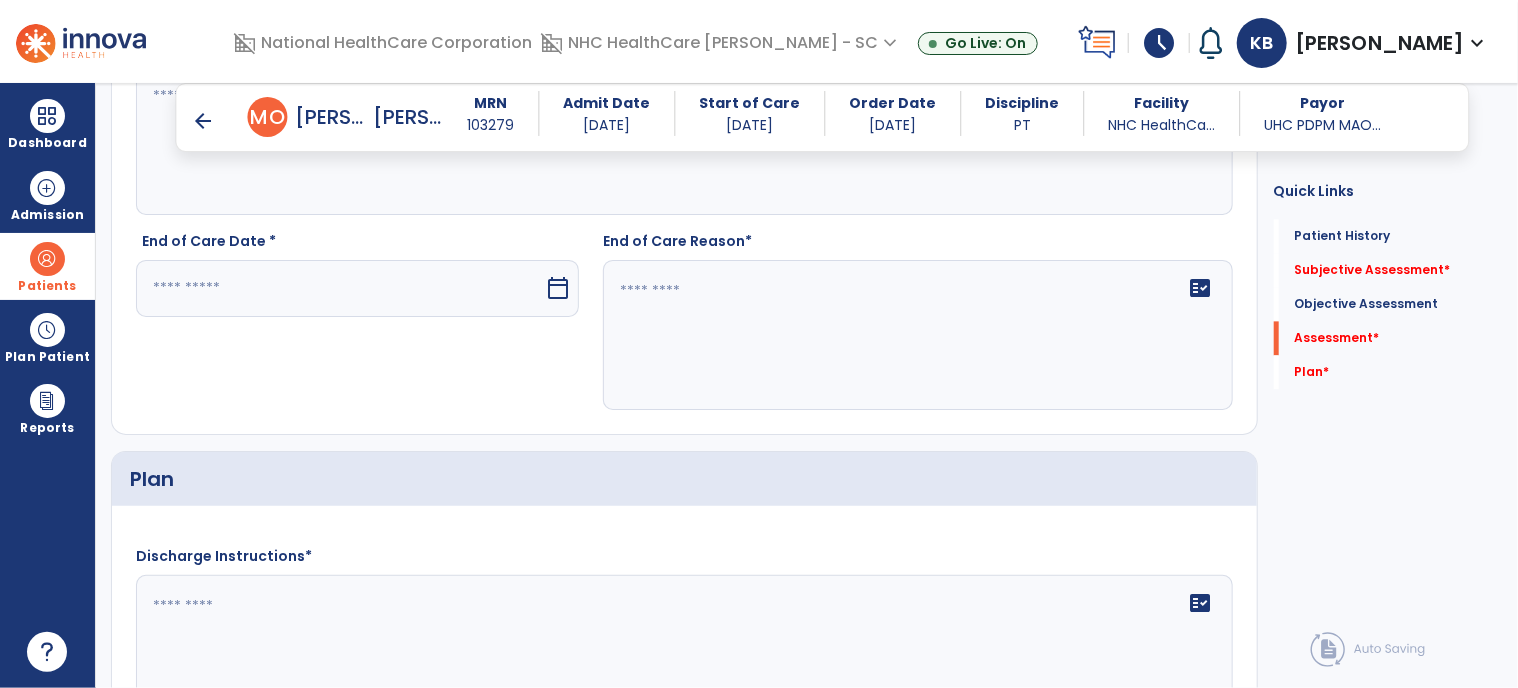 scroll, scrollTop: 2135, scrollLeft: 0, axis: vertical 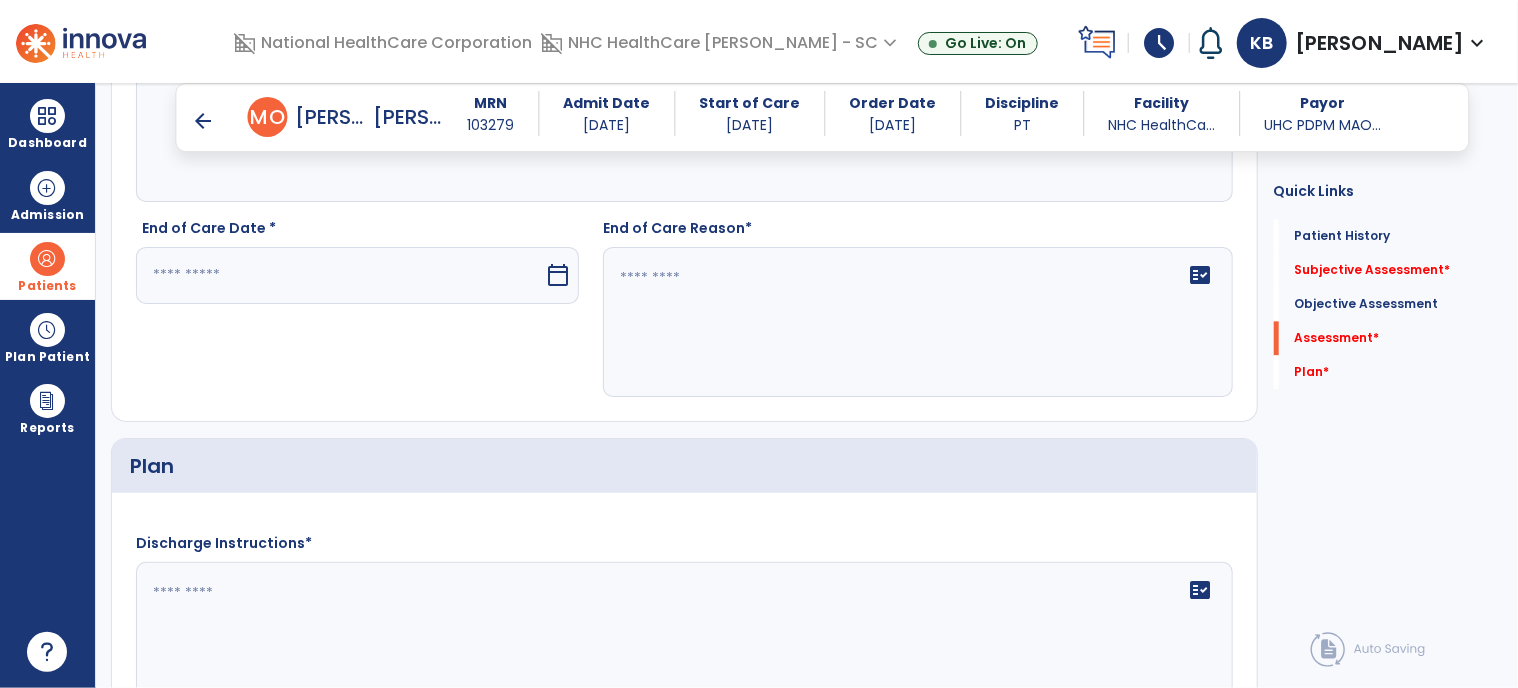 click 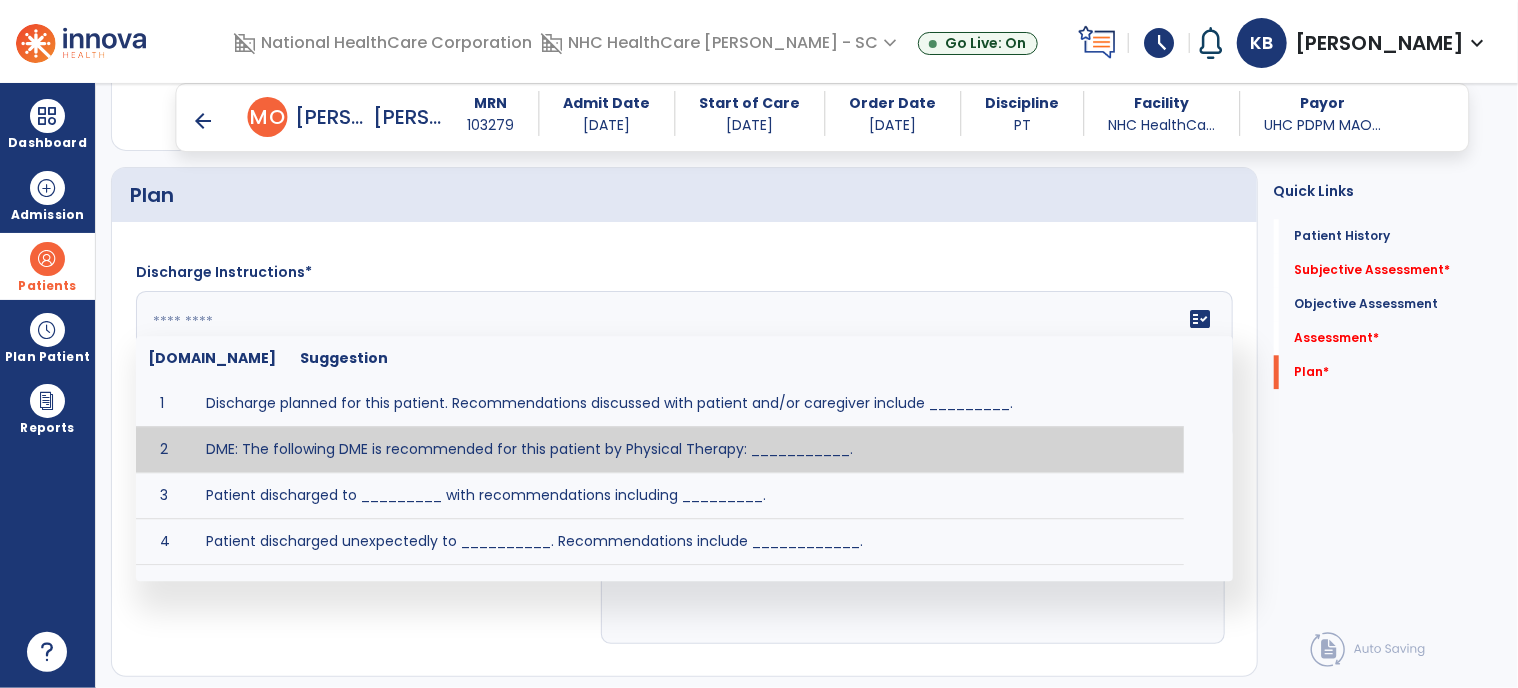 scroll, scrollTop: 2459, scrollLeft: 0, axis: vertical 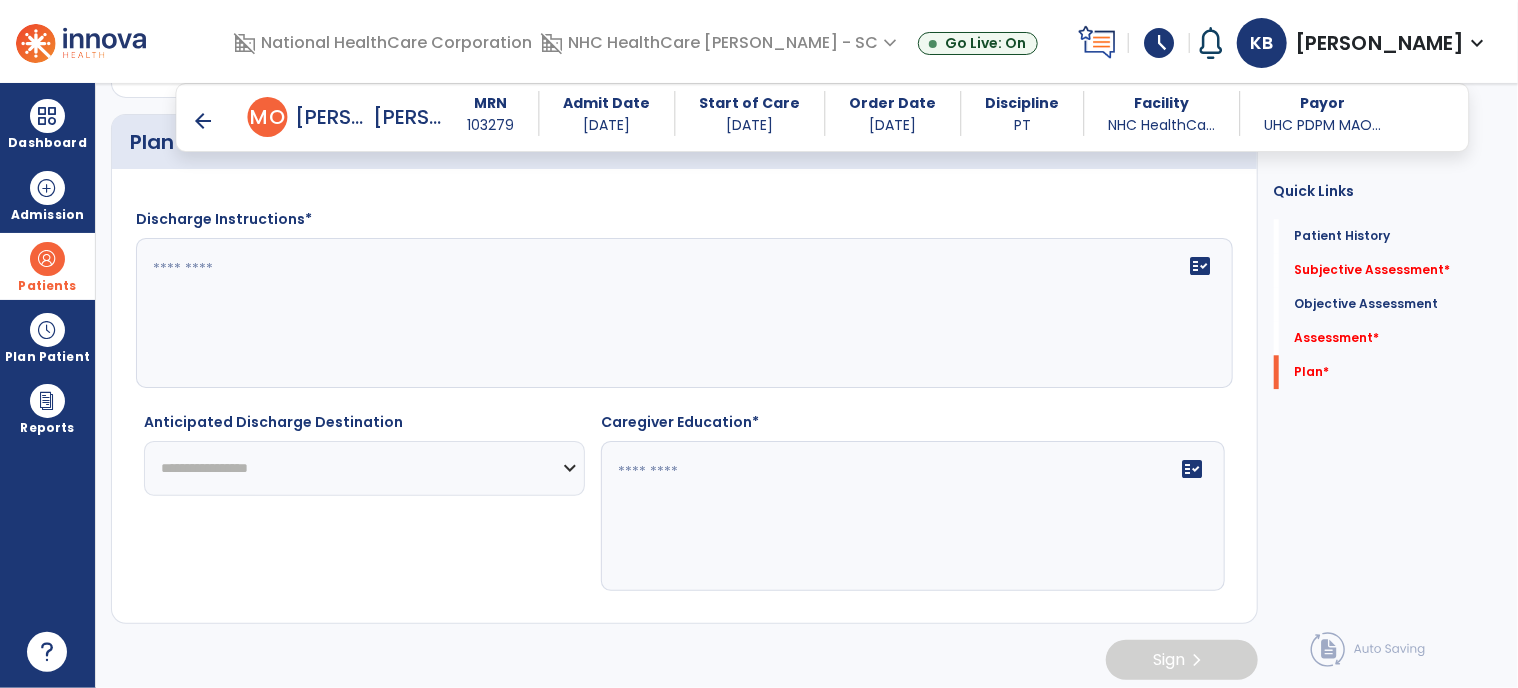 click on "Quick Links  Patient History   Patient History   Subjective Assessment   *  Subjective Assessment   *  Objective Assessment   Objective Assessment   Assessment   *  Assessment   *  Plan   *  Plan   *" 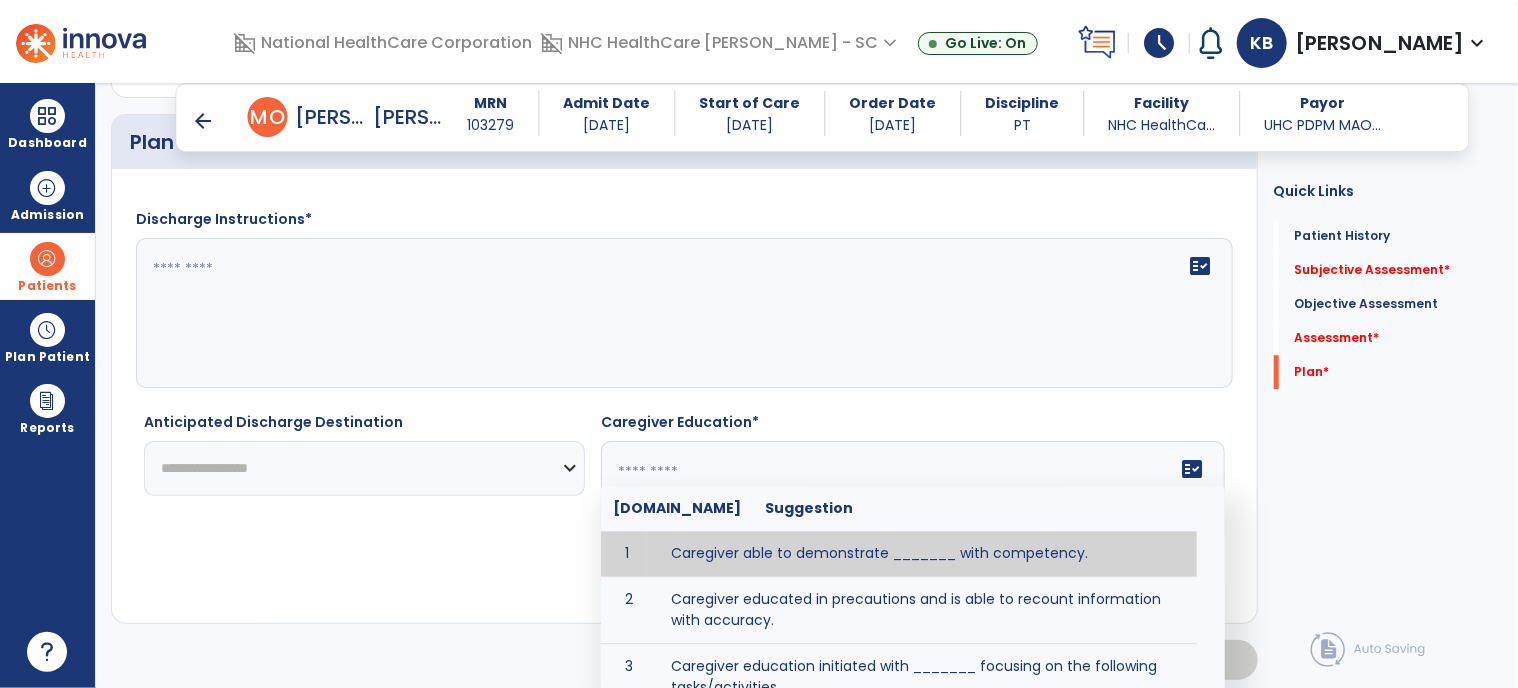 click 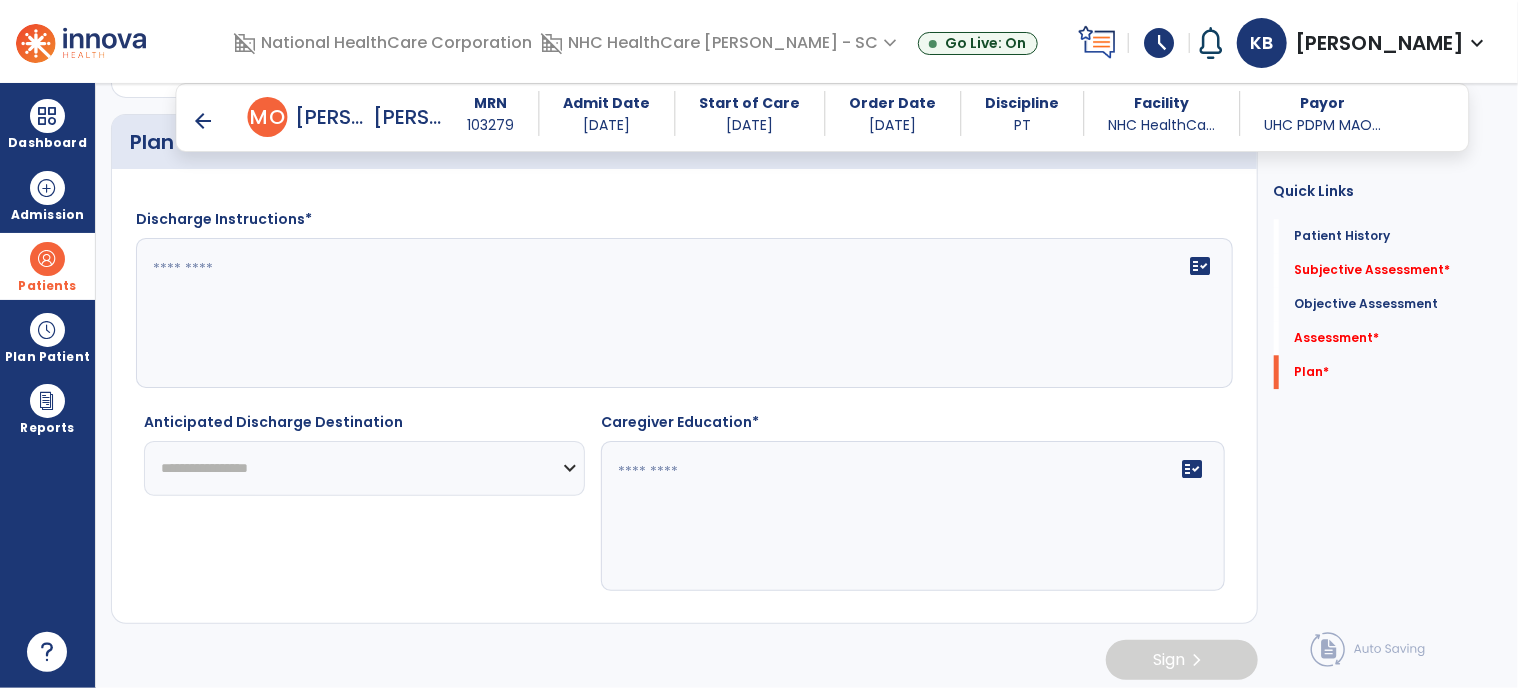 click on "**********" 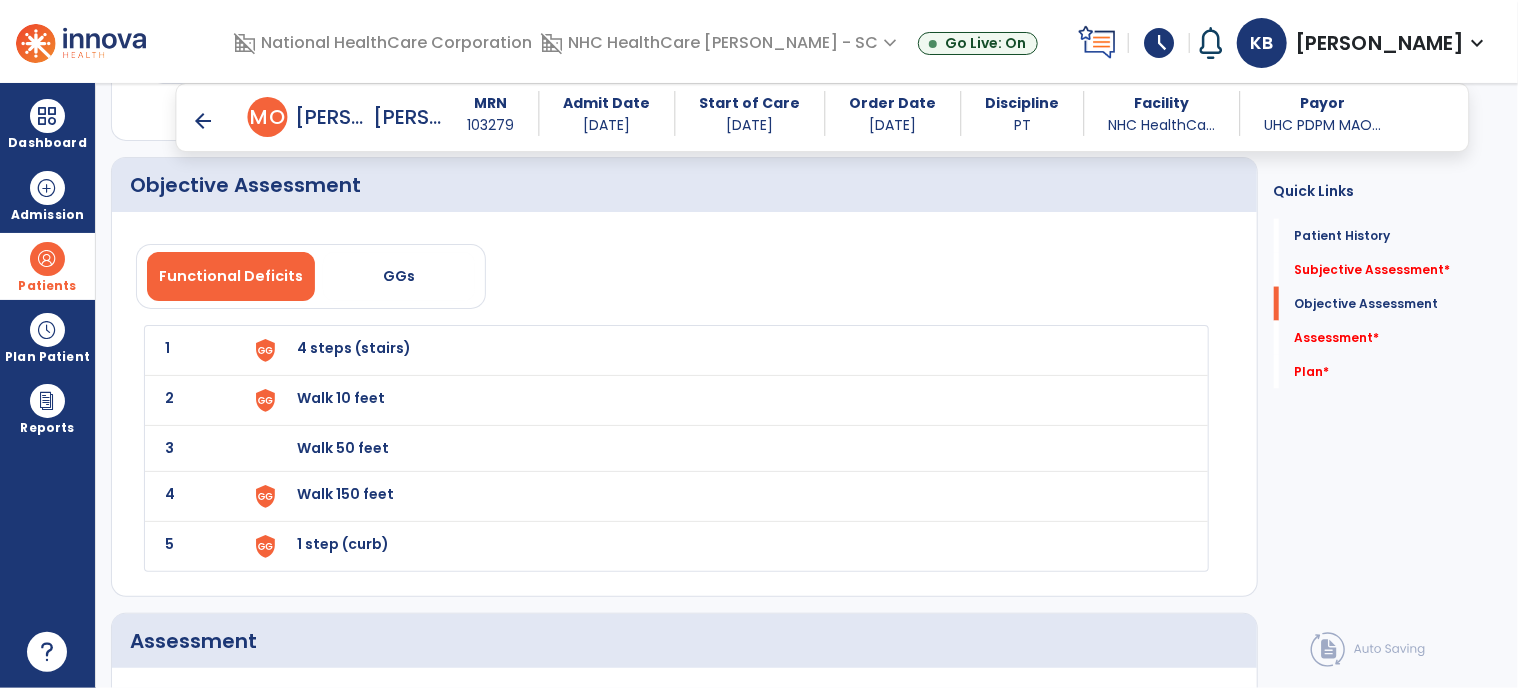 scroll, scrollTop: 1451, scrollLeft: 0, axis: vertical 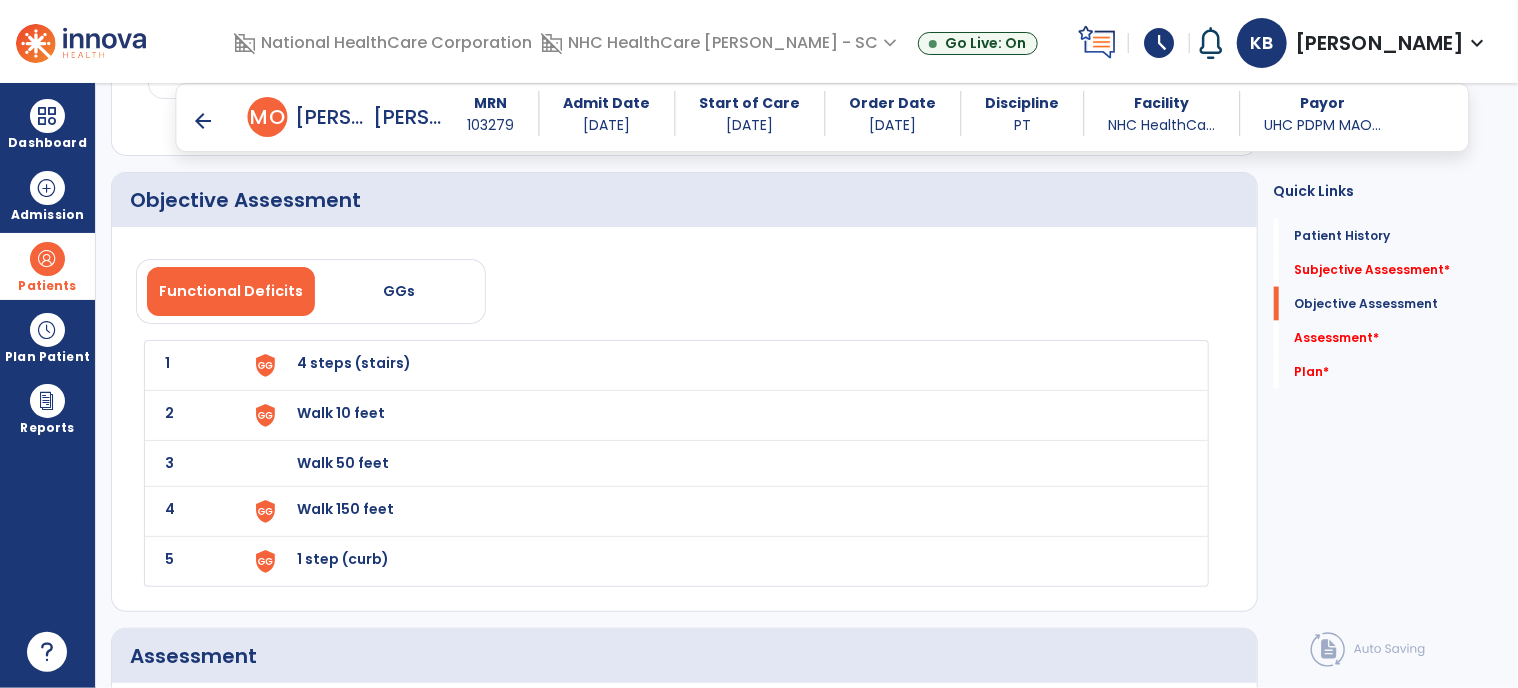 click on "arrow_back" at bounding box center [204, 121] 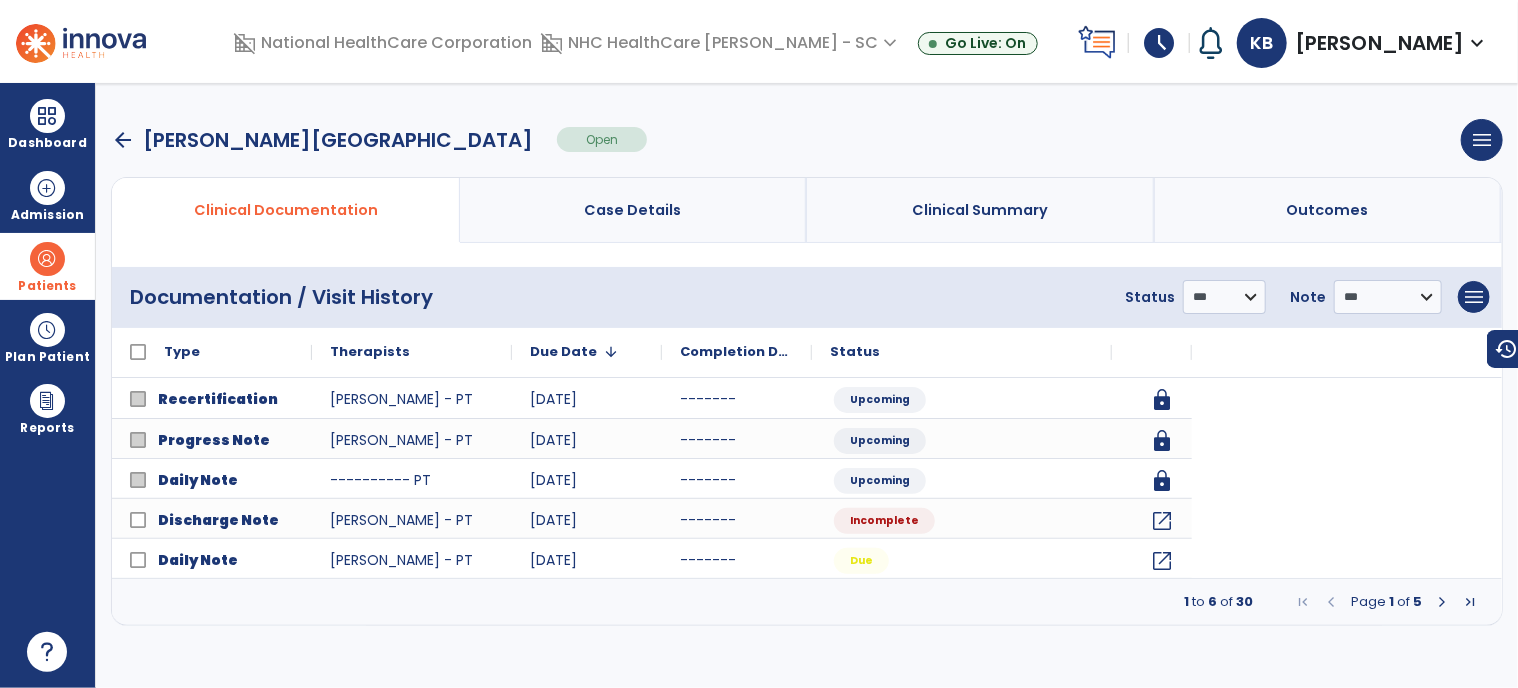 scroll, scrollTop: 0, scrollLeft: 0, axis: both 